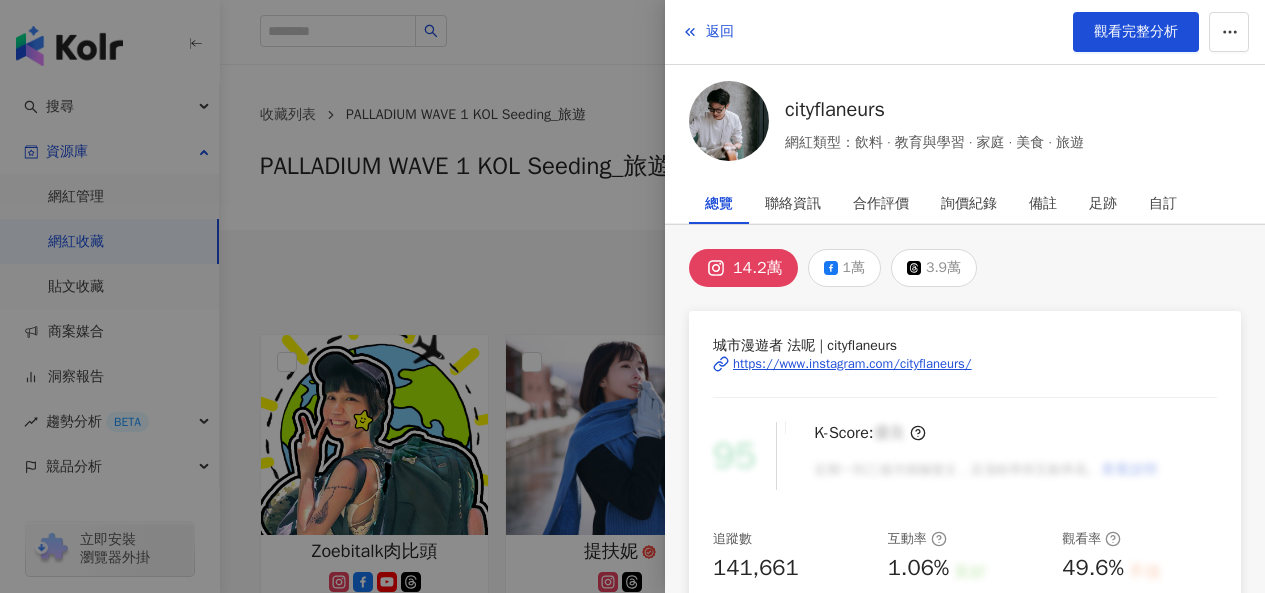 scroll, scrollTop: 700, scrollLeft: 0, axis: vertical 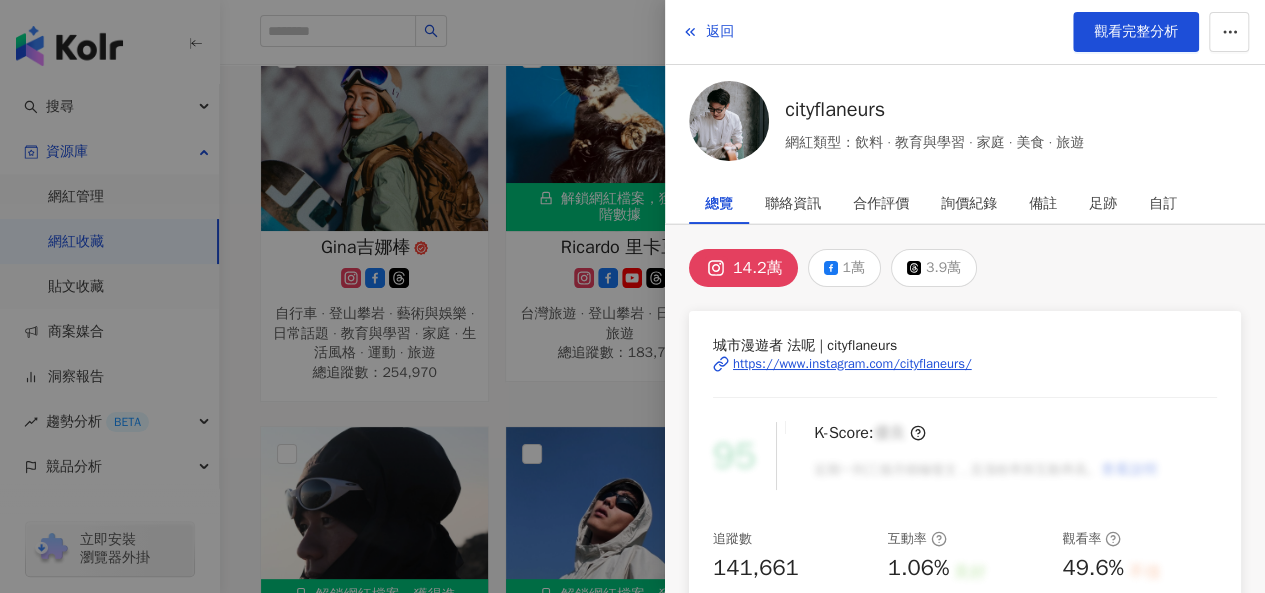 click at bounding box center (632, 296) 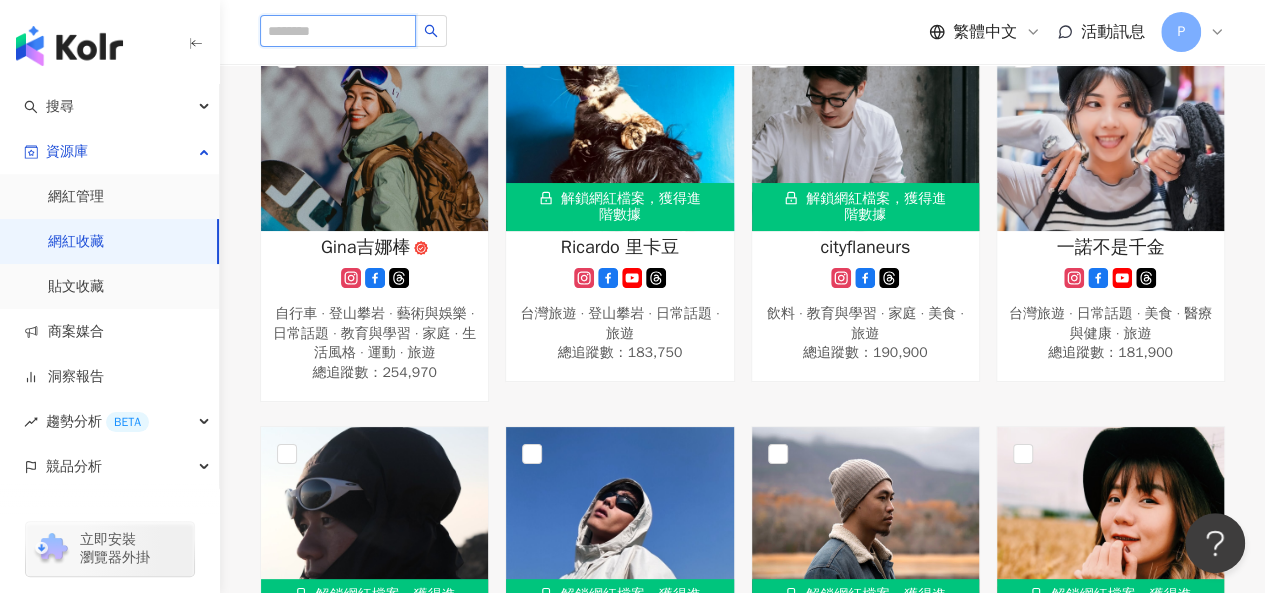 click at bounding box center [338, 31] 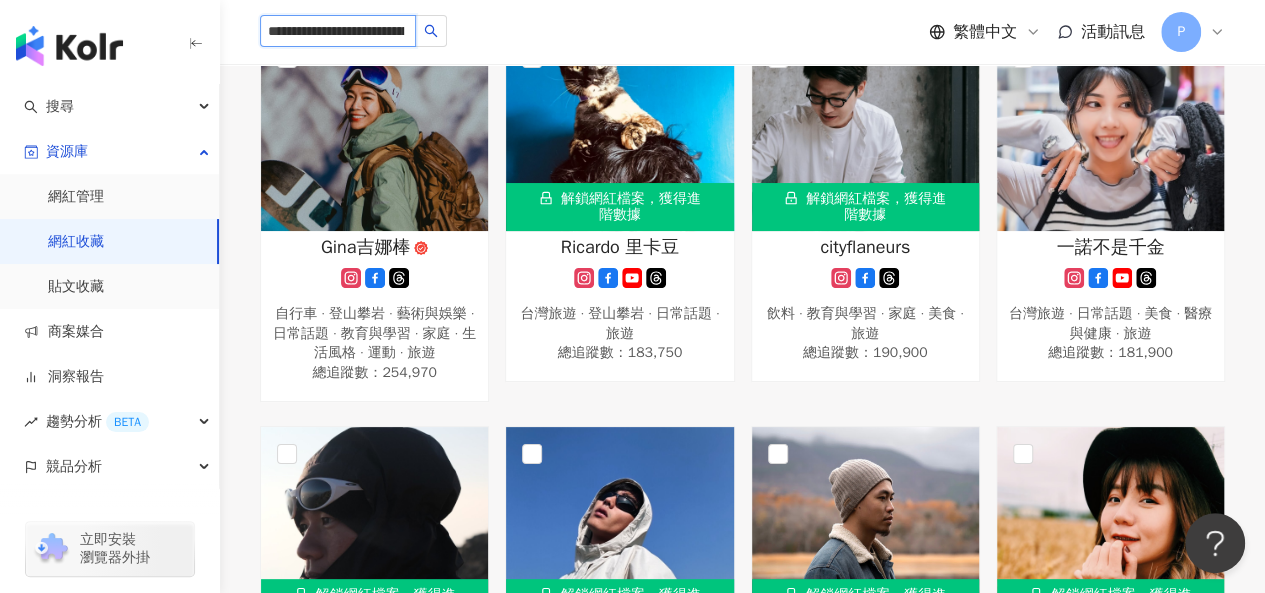 scroll, scrollTop: 0, scrollLeft: 106, axis: horizontal 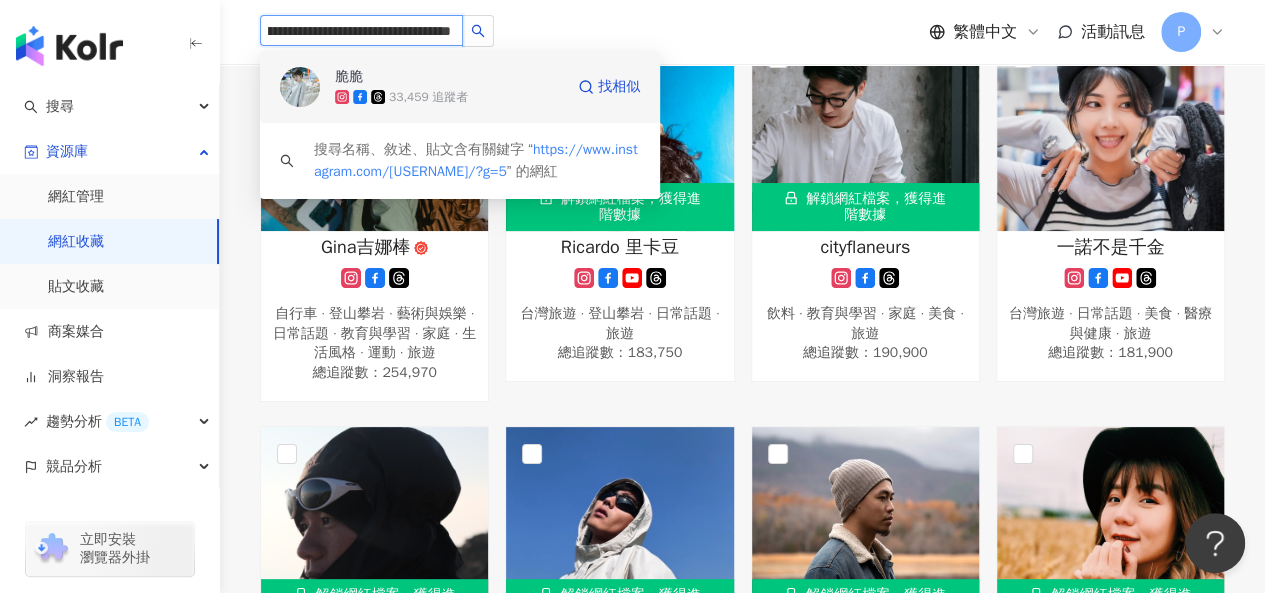 click on "脆脆 33,459   追蹤者" at bounding box center (449, 87) 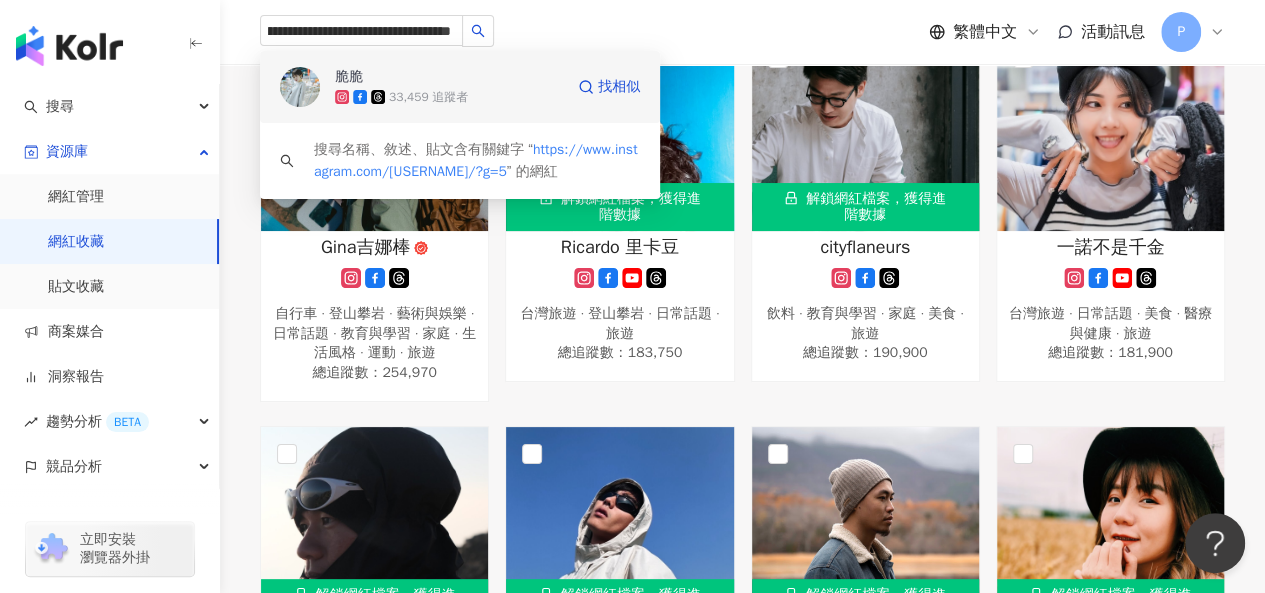 type 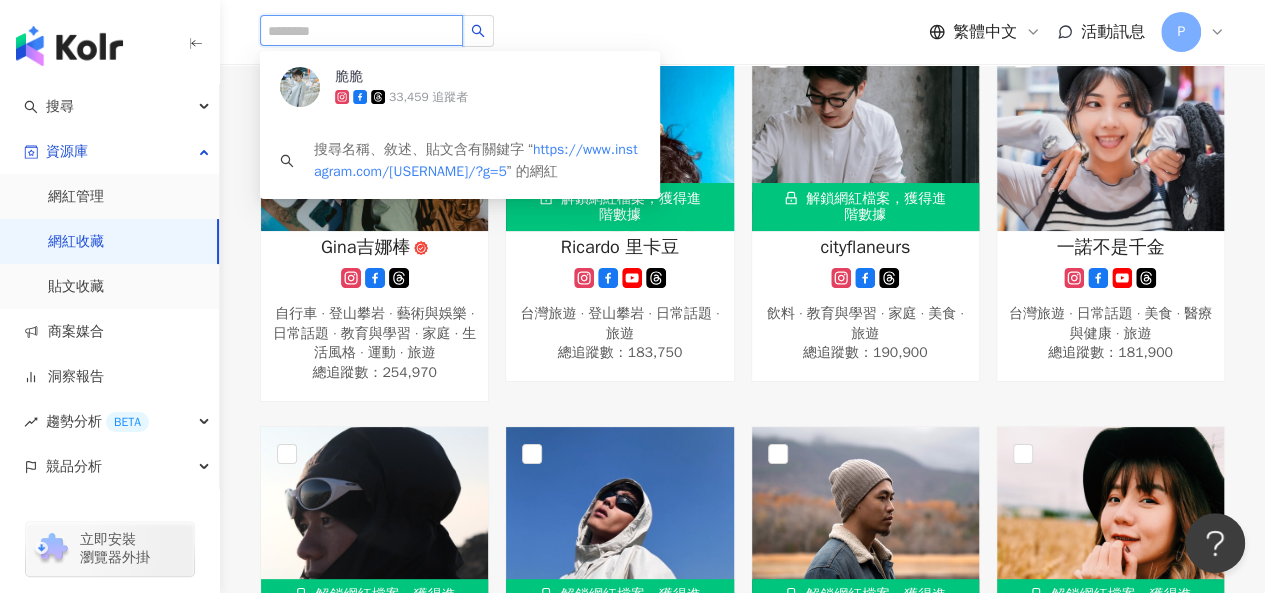 scroll, scrollTop: 0, scrollLeft: 0, axis: both 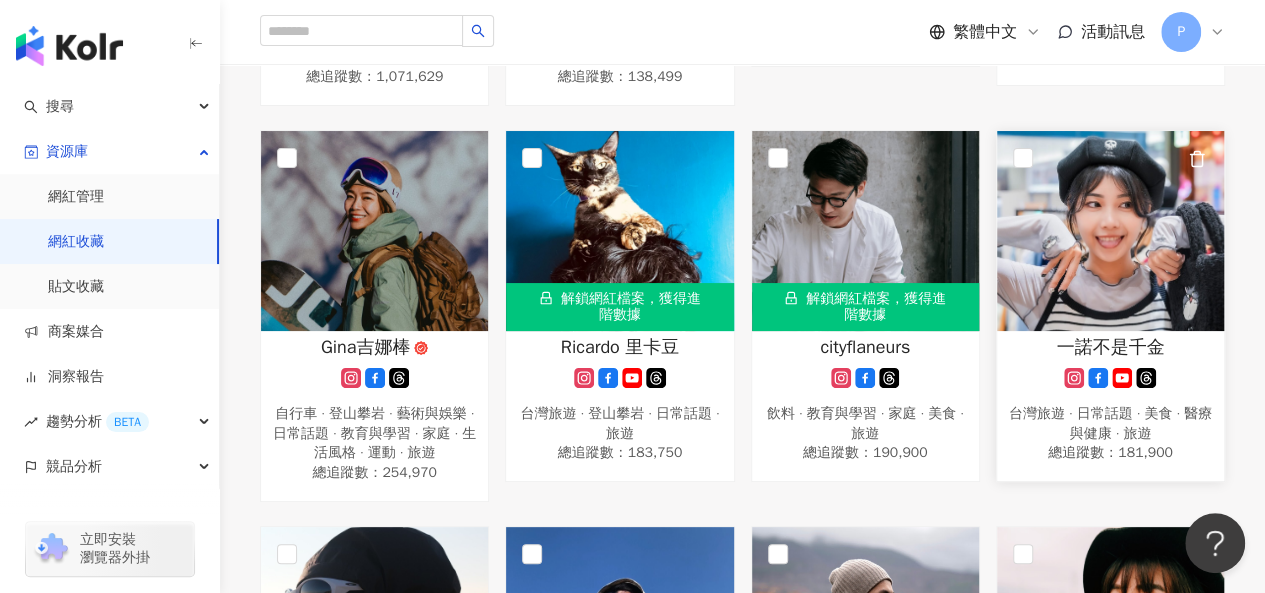 click at bounding box center [1110, 231] 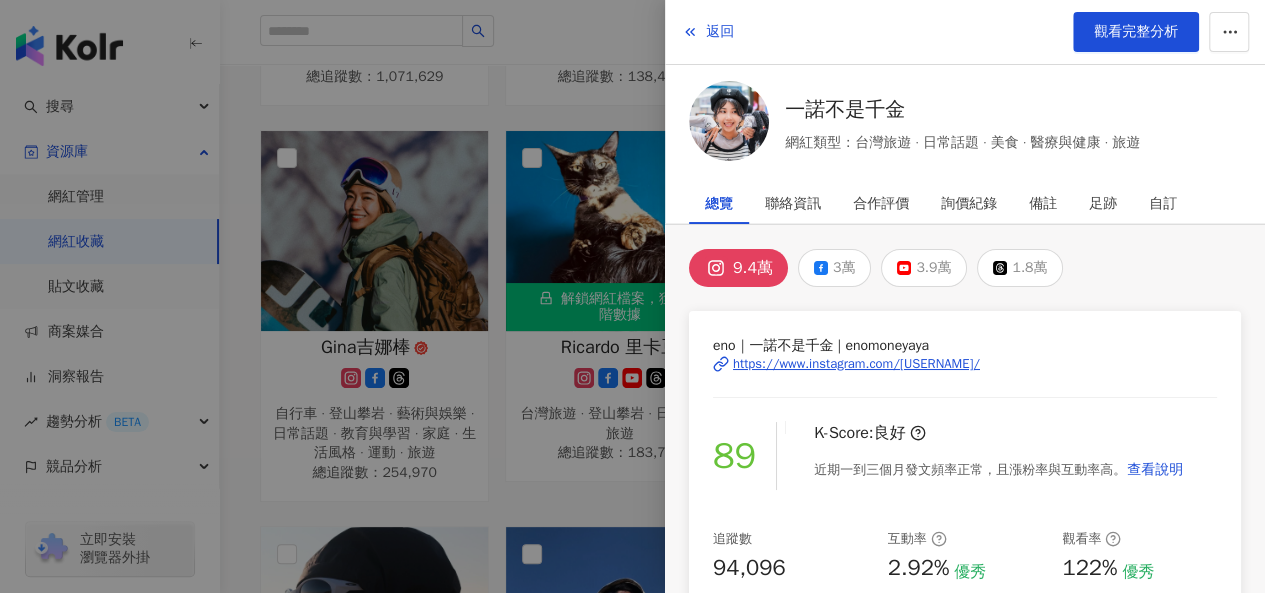 click on "https://www.instagram.com/[USERNAME]/" at bounding box center [856, 364] 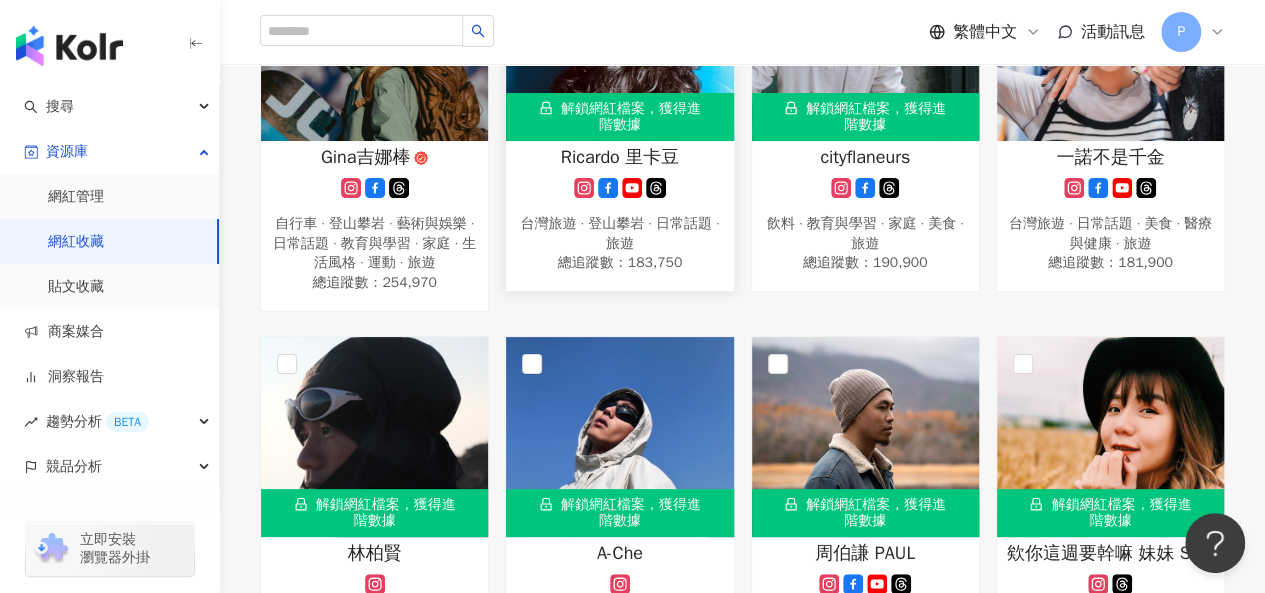 scroll, scrollTop: 1000, scrollLeft: 0, axis: vertical 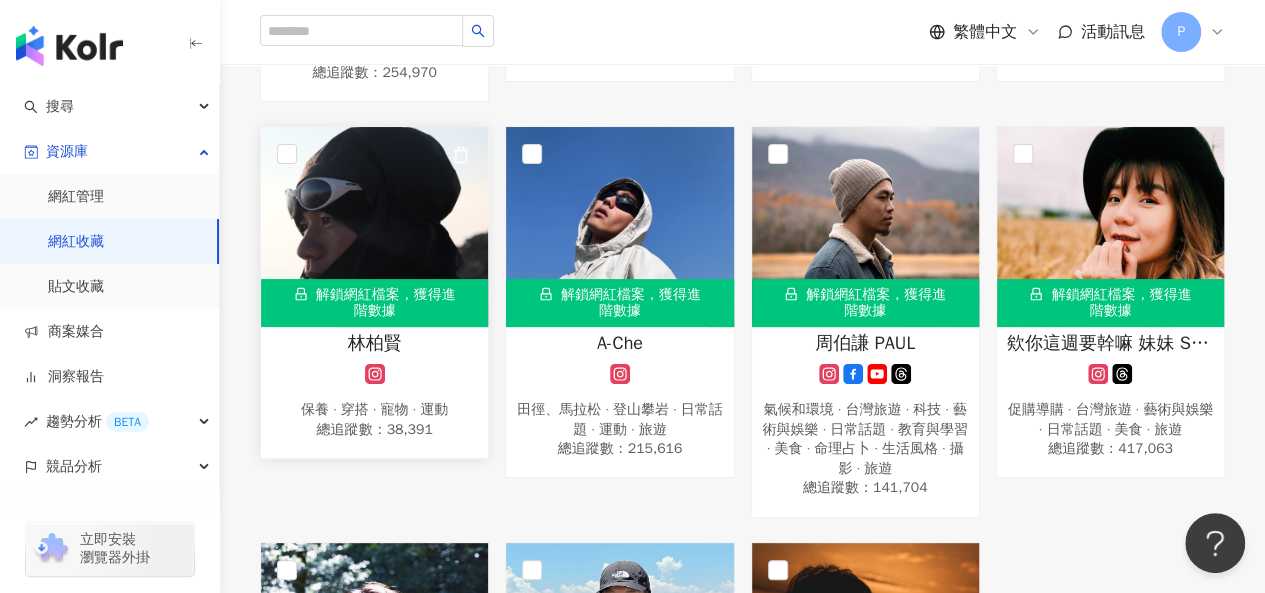 click at bounding box center [374, 374] 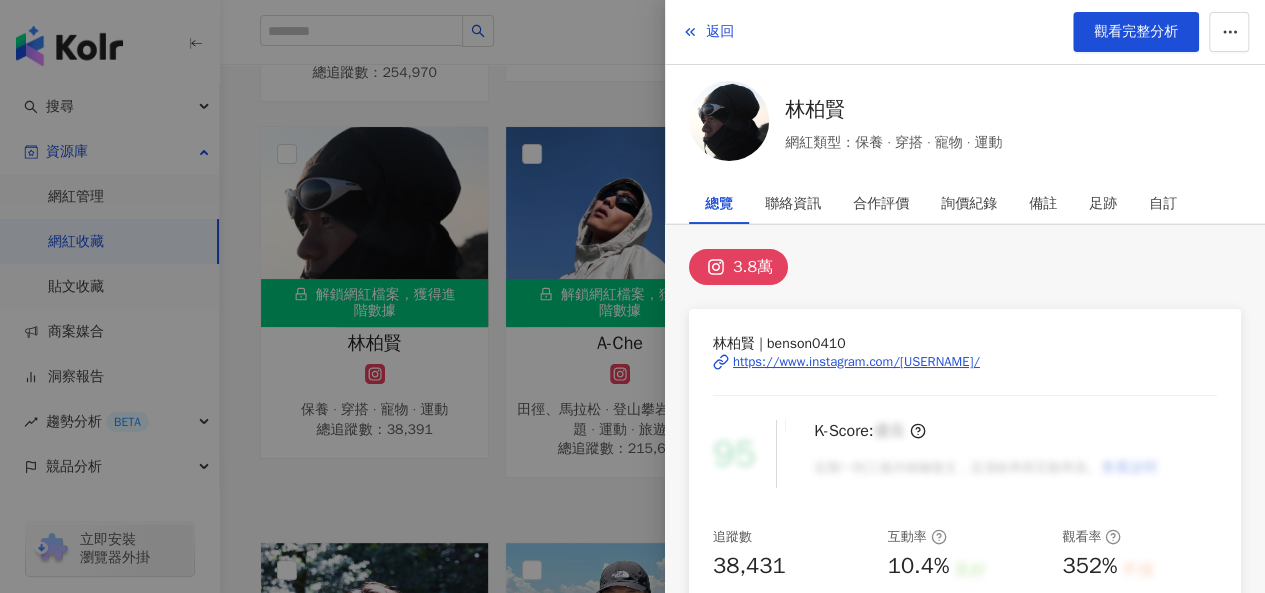 click on "https://www.instagram.com/benson0410/" at bounding box center [856, 362] 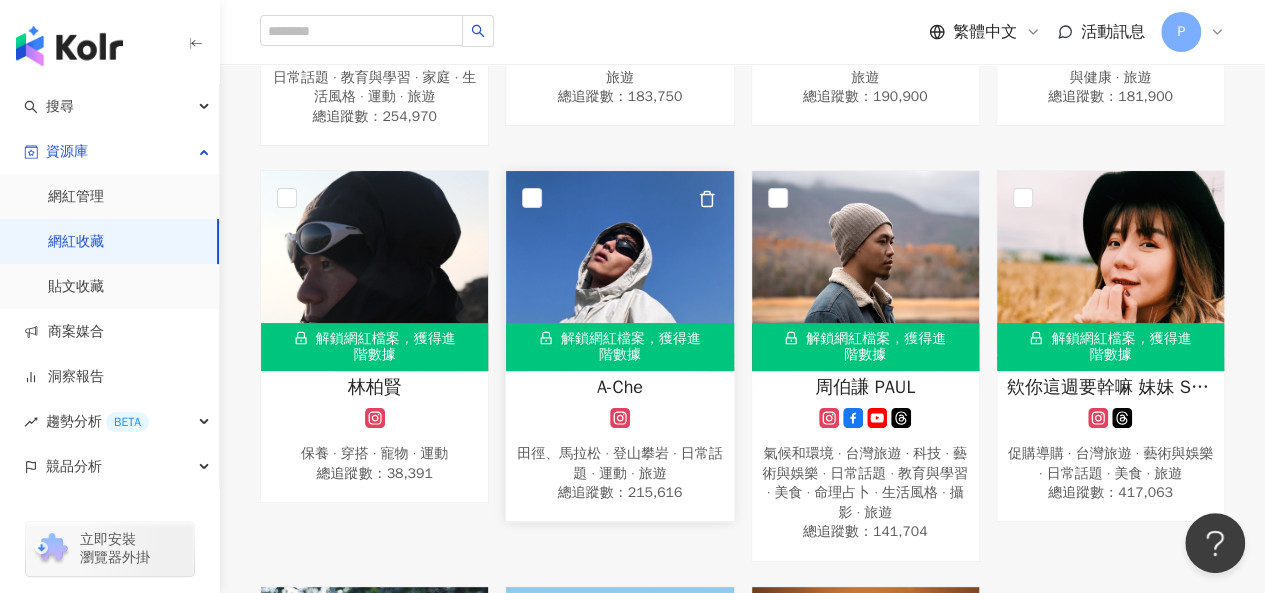 scroll, scrollTop: 1000, scrollLeft: 0, axis: vertical 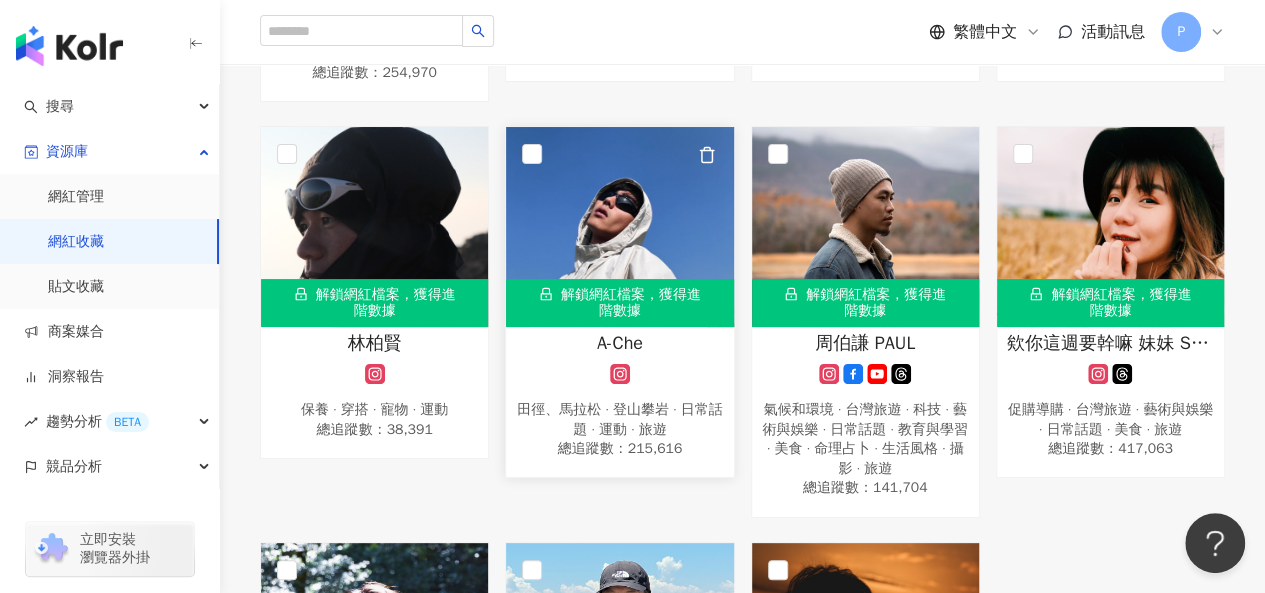 click at bounding box center [619, 227] 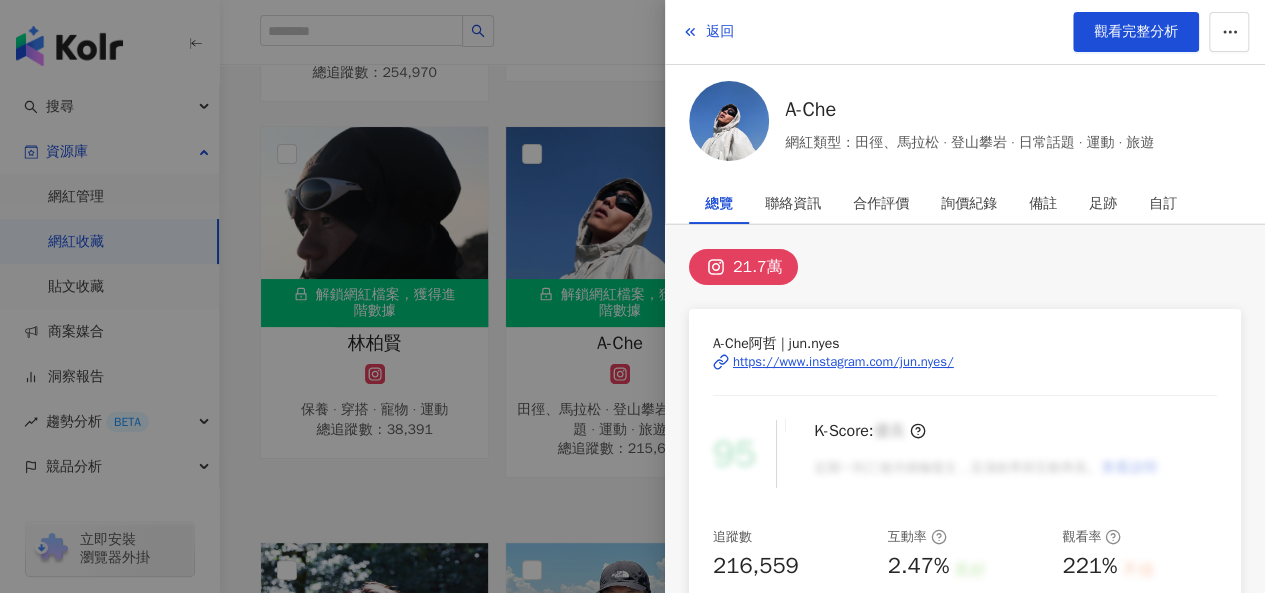 click on "https://www.instagram.com/jun.nyes/" at bounding box center (843, 362) 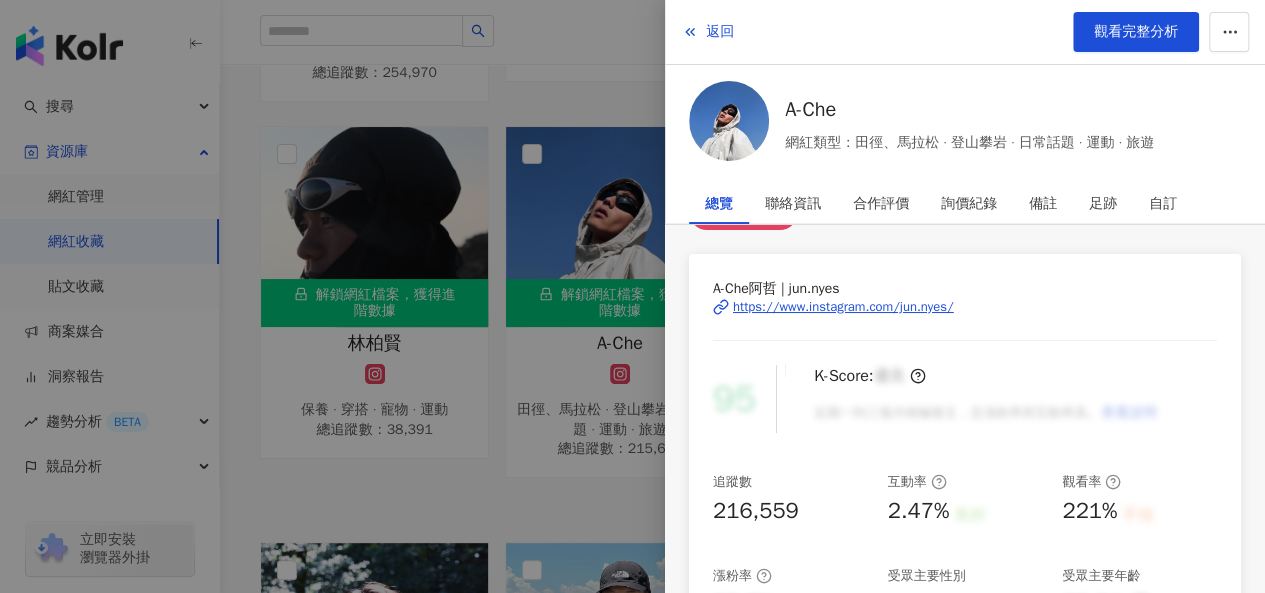 scroll, scrollTop: 100, scrollLeft: 0, axis: vertical 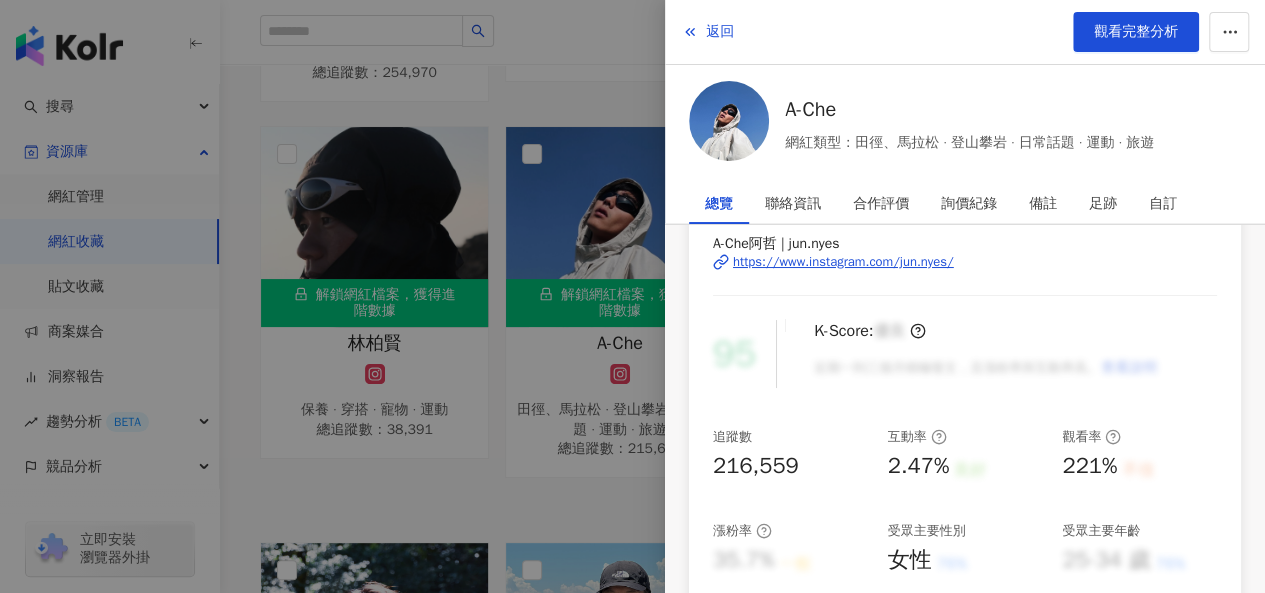 click at bounding box center (632, 296) 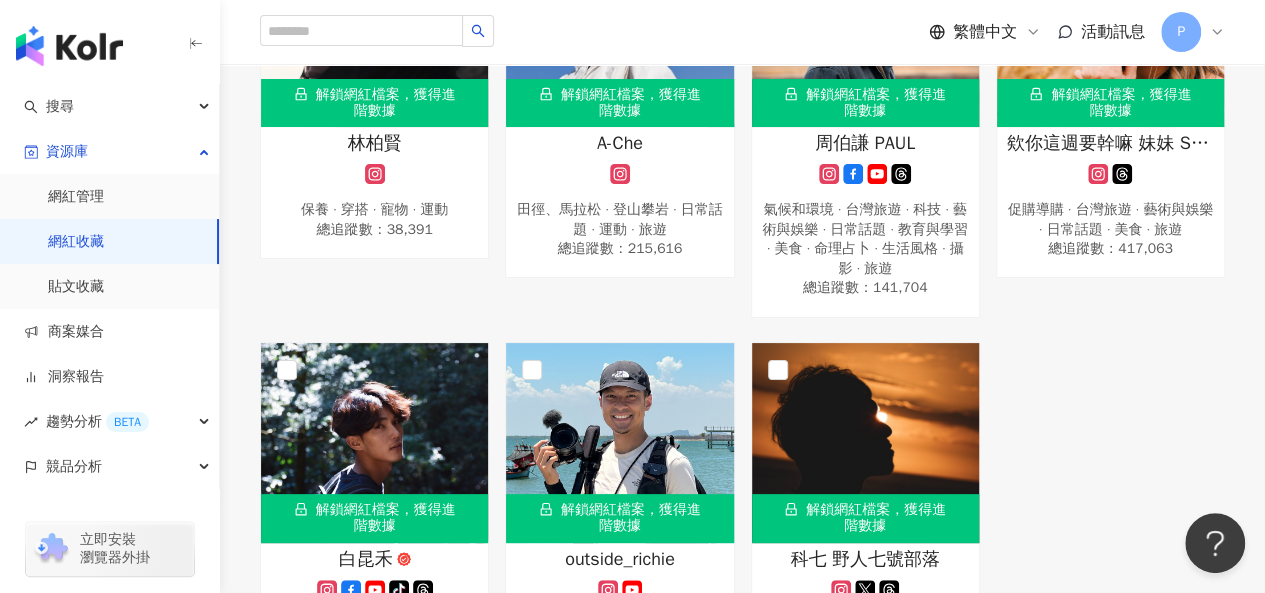 scroll, scrollTop: 1000, scrollLeft: 0, axis: vertical 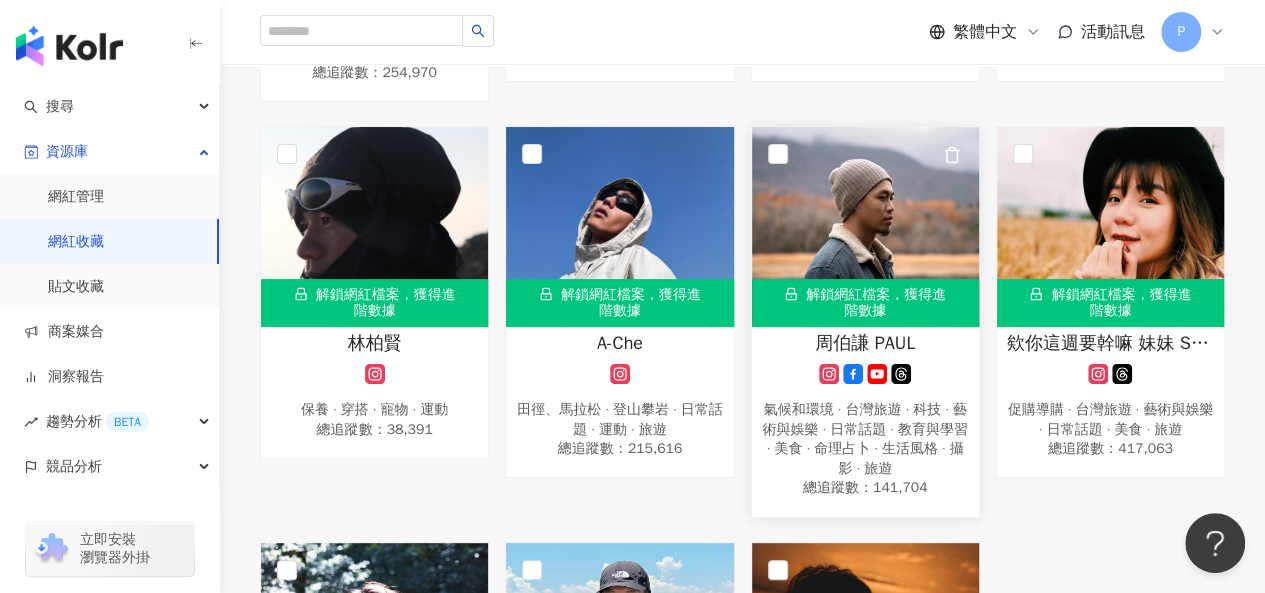 click on "解鎖網紅檔案，獲得進階數據" at bounding box center (865, 303) 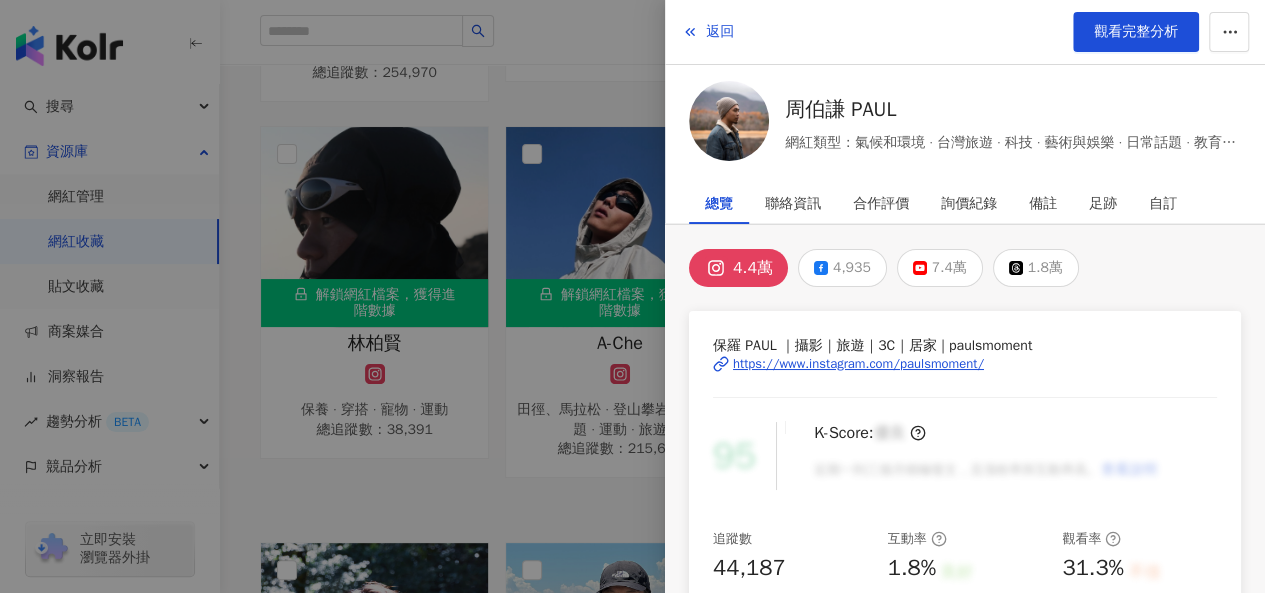 click on "https://www.instagram.com/paulsmoment/" at bounding box center [858, 364] 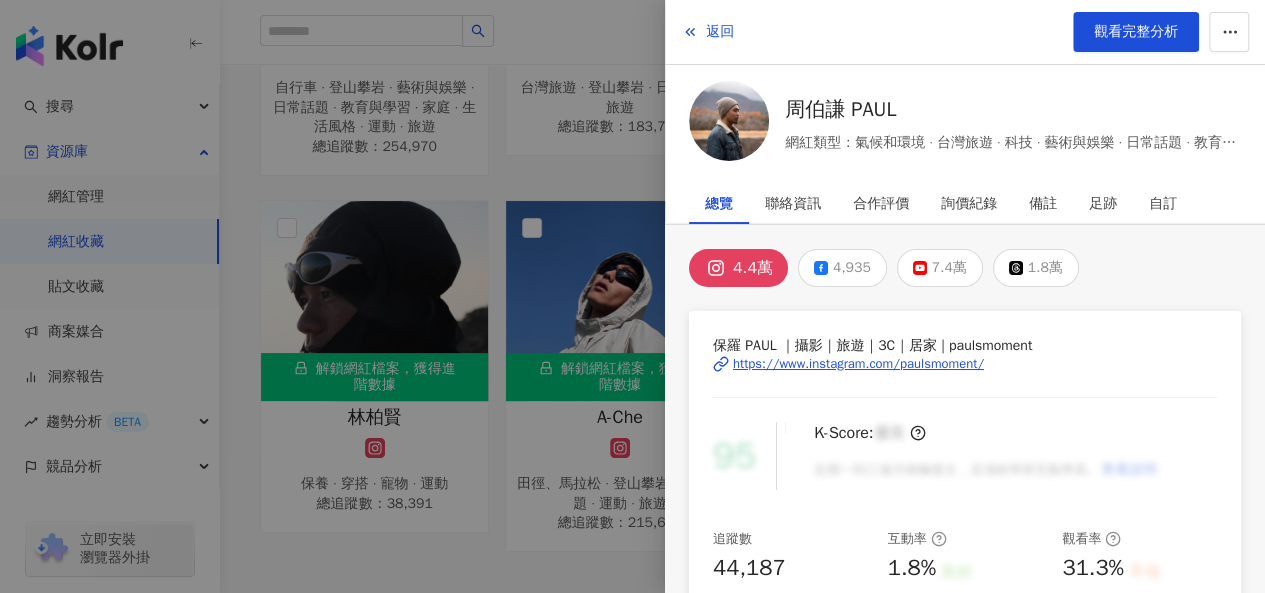 scroll, scrollTop: 1100, scrollLeft: 0, axis: vertical 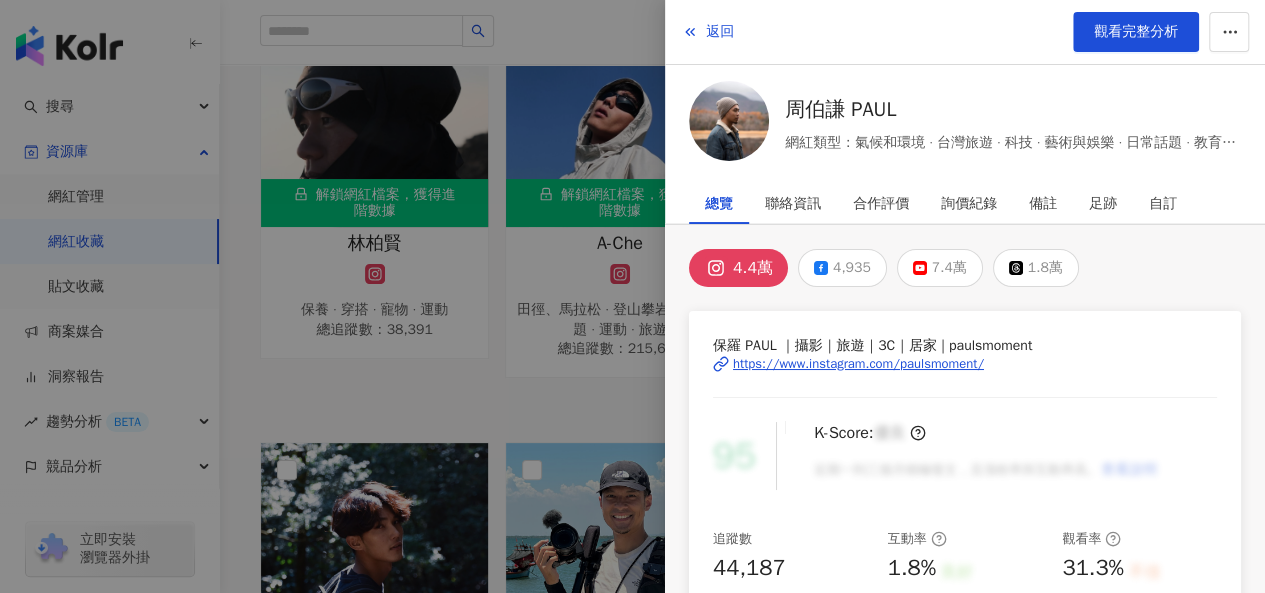 click at bounding box center [632, 296] 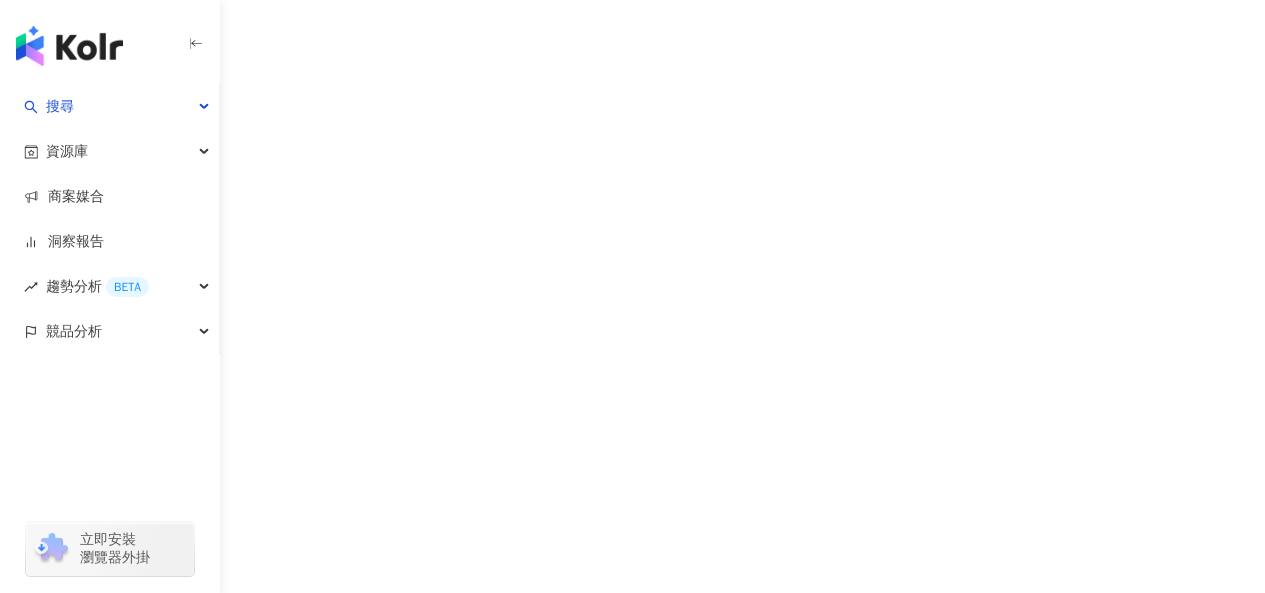 scroll, scrollTop: 0, scrollLeft: 0, axis: both 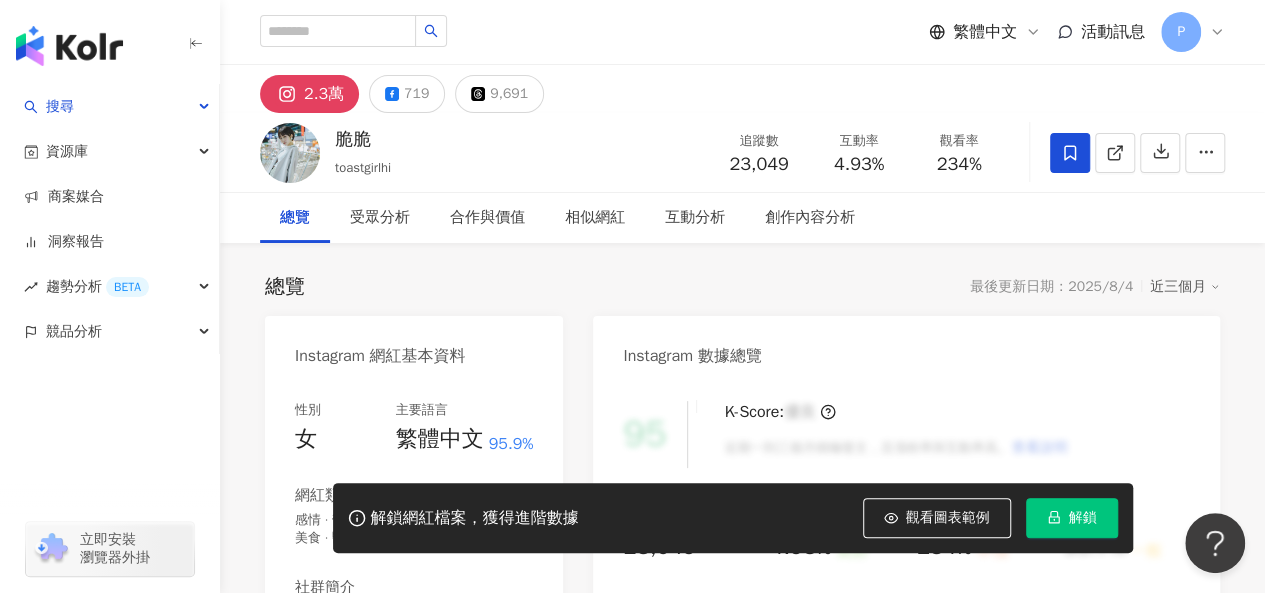 click 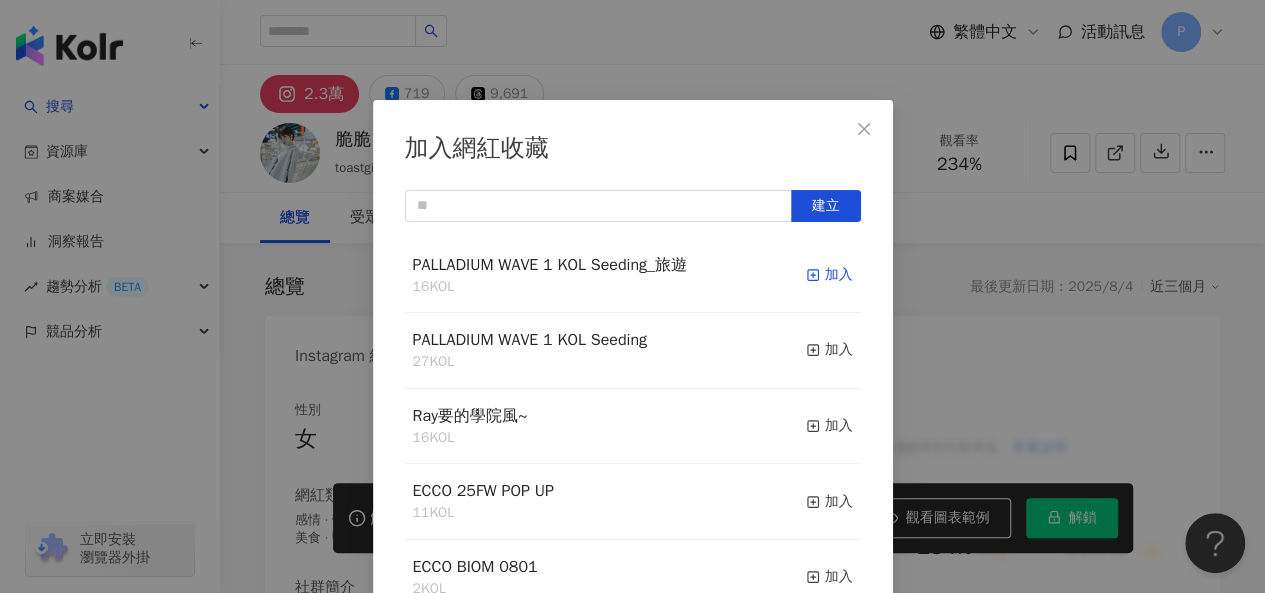 scroll, scrollTop: 28, scrollLeft: 0, axis: vertical 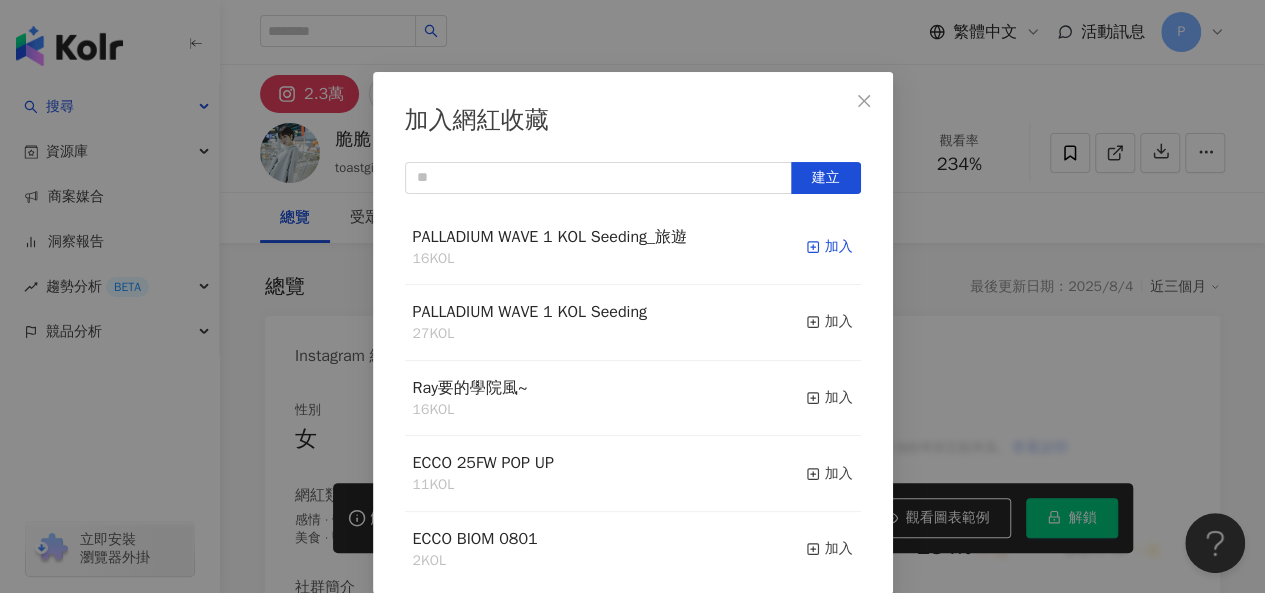click on "加入" at bounding box center [829, 247] 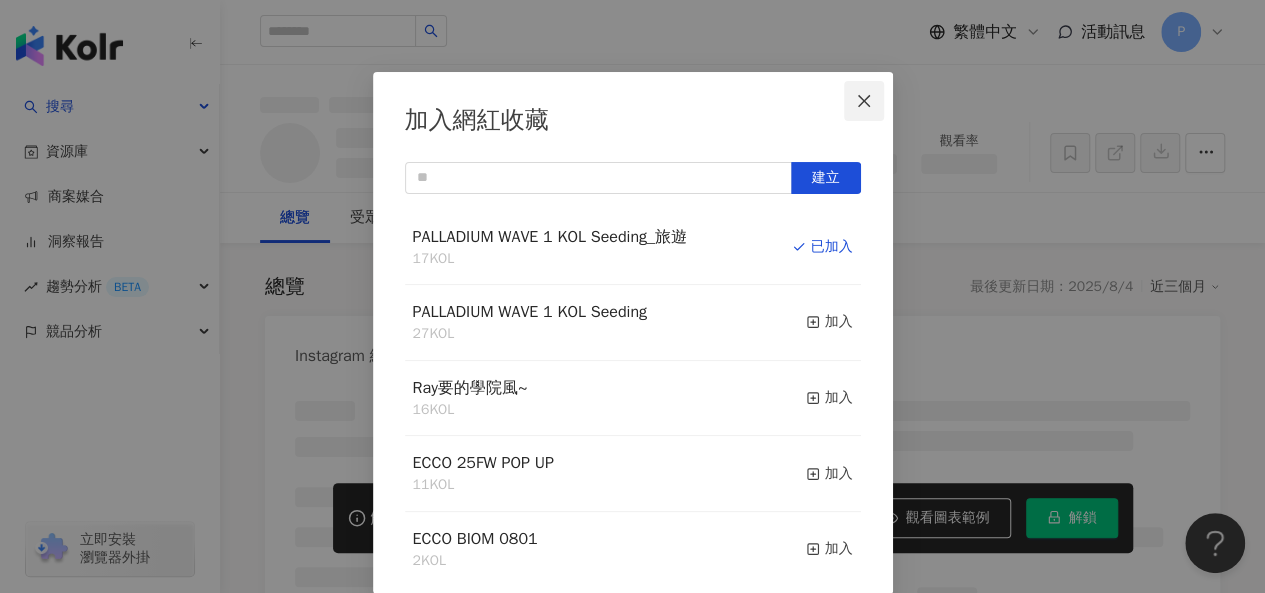 click 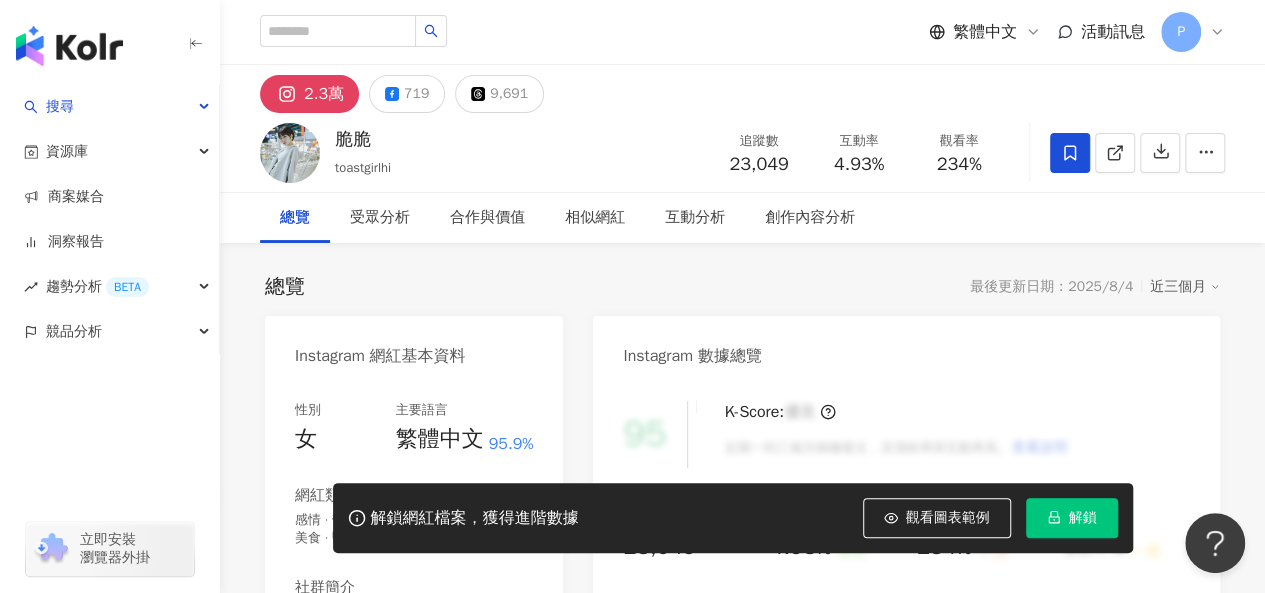 click 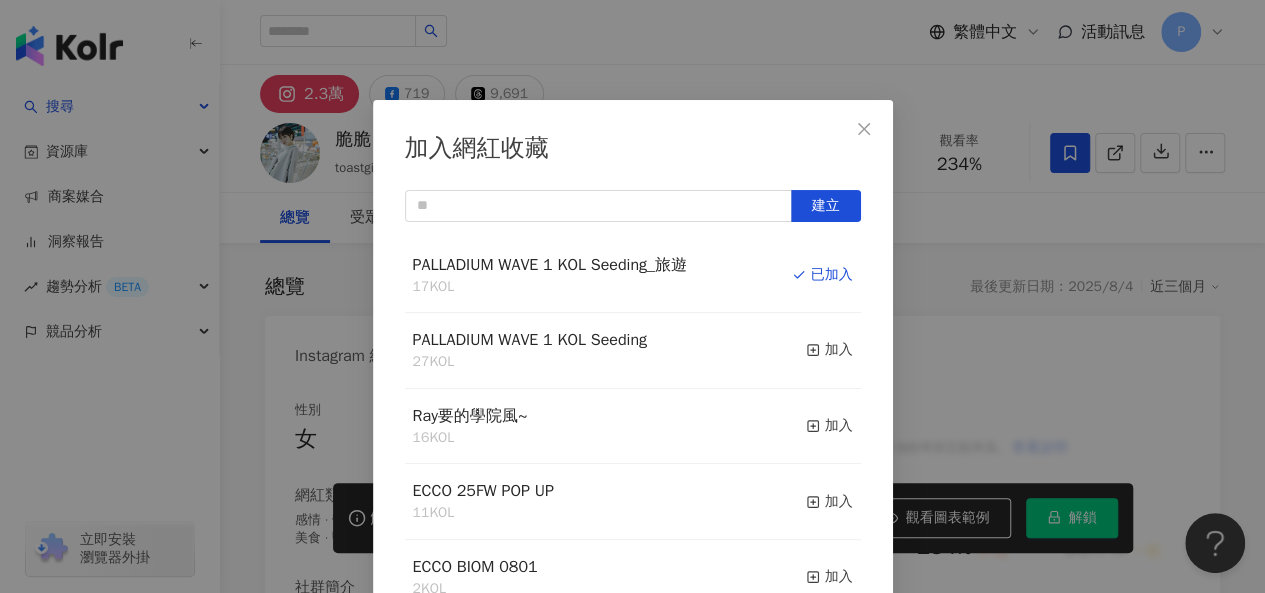 scroll, scrollTop: 28, scrollLeft: 0, axis: vertical 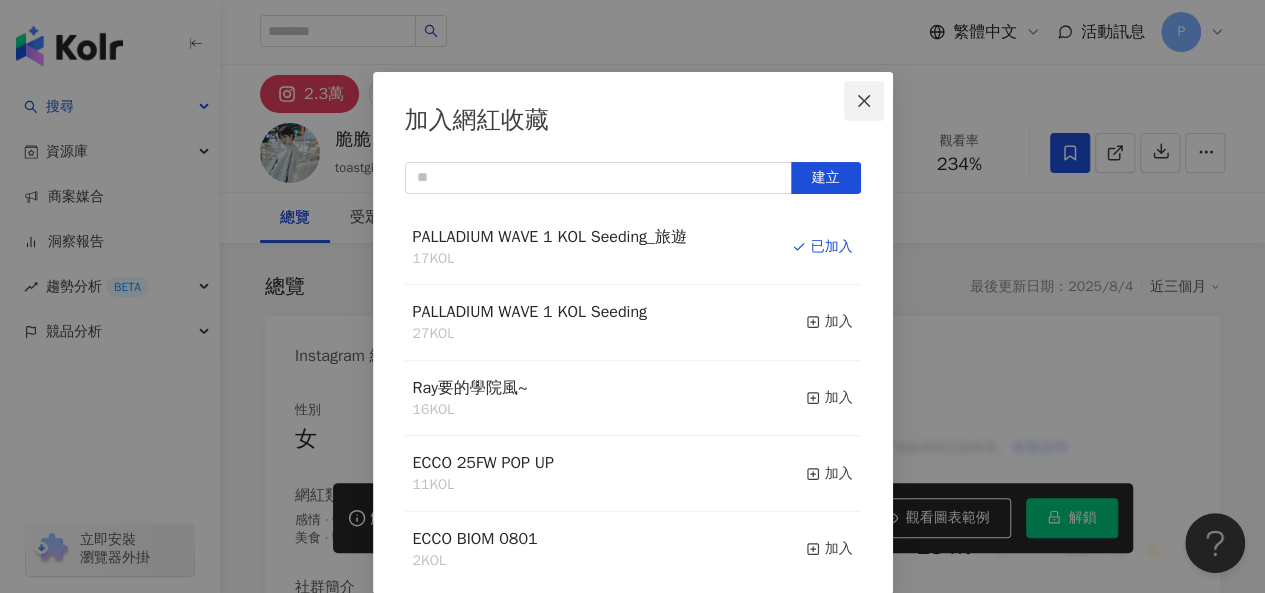 click 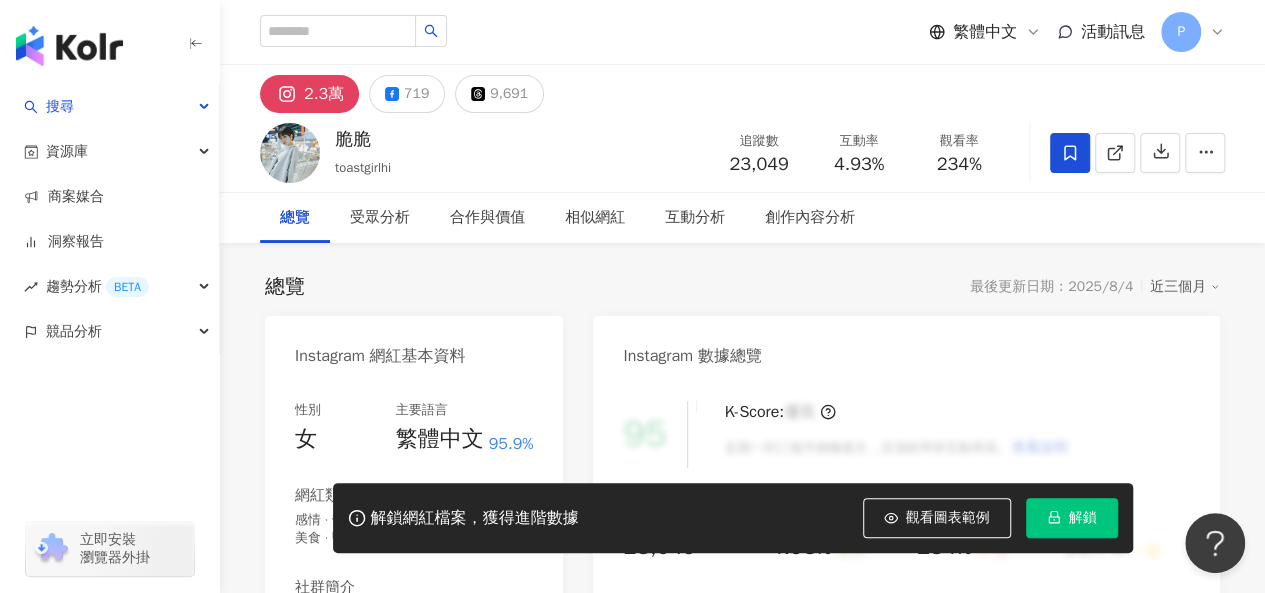 scroll, scrollTop: 0, scrollLeft: 0, axis: both 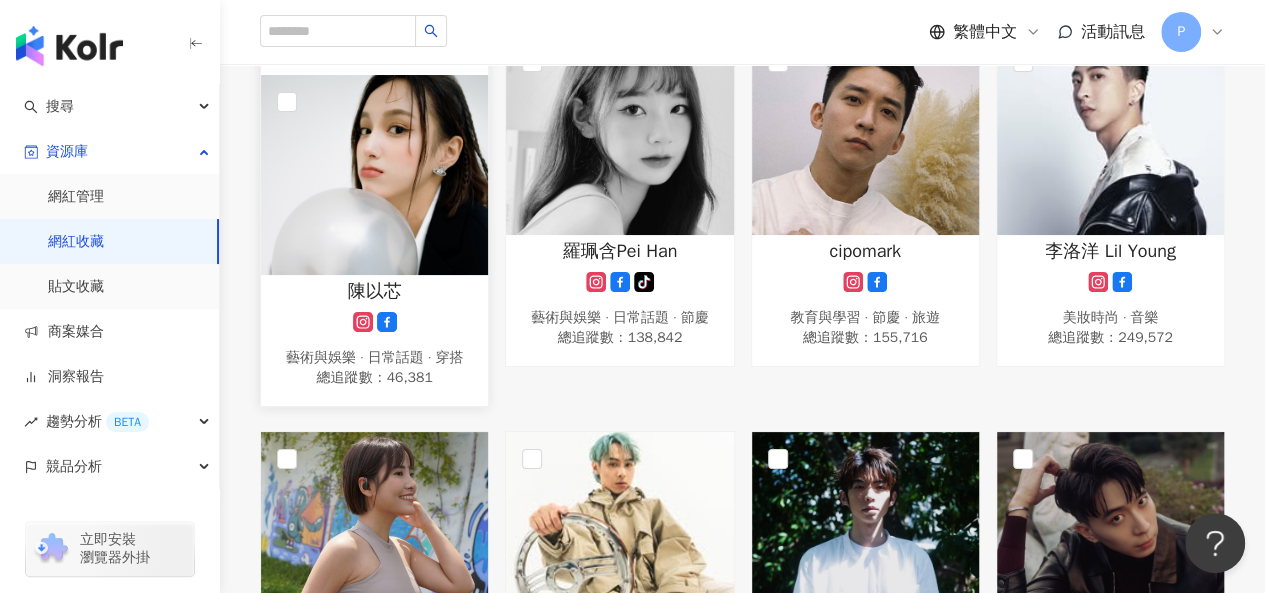 click on "陳以芯" at bounding box center [374, 291] 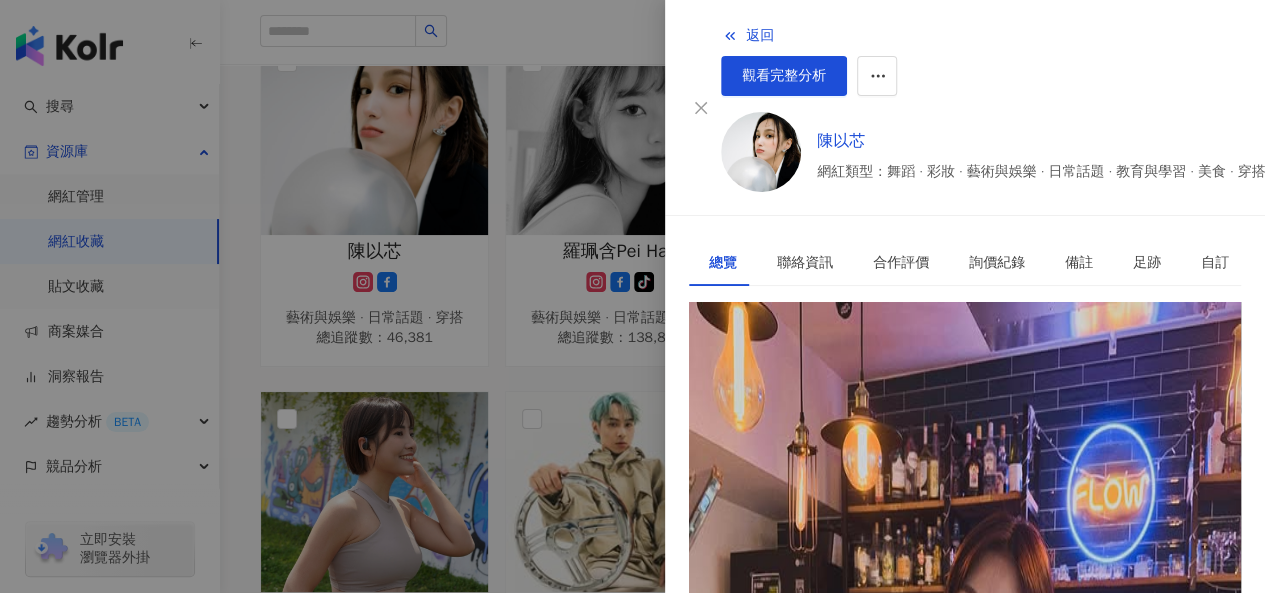 click on "https://www.instagram.com/c_x_i_n._.1011/" at bounding box center [849, 394] 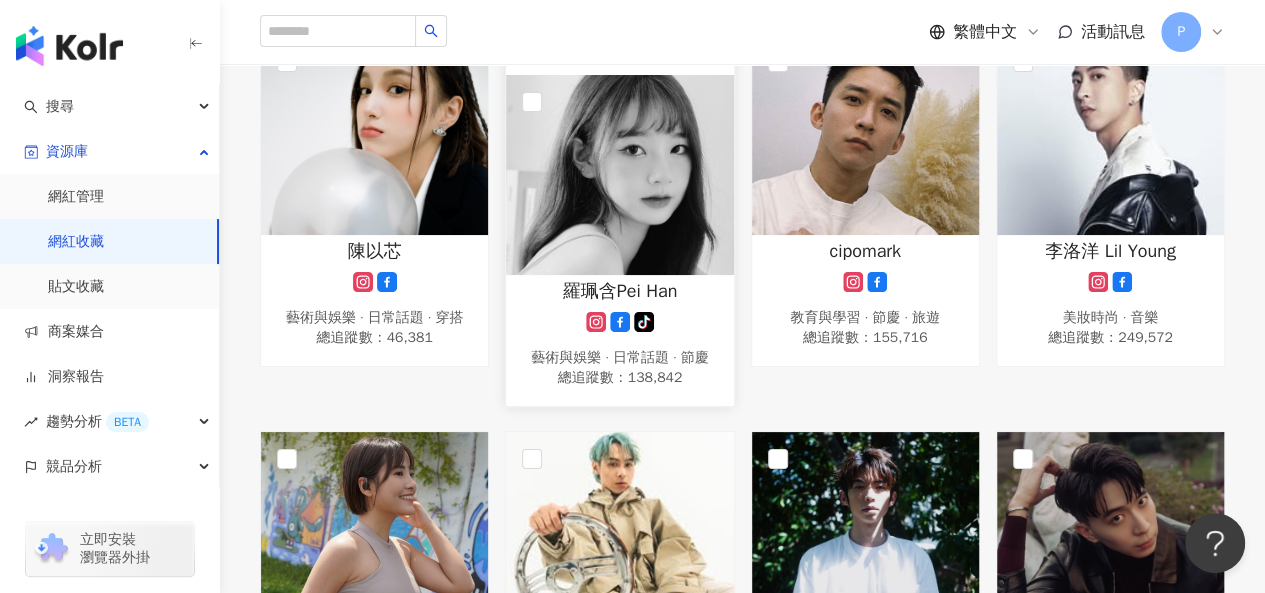 click at bounding box center (619, 175) 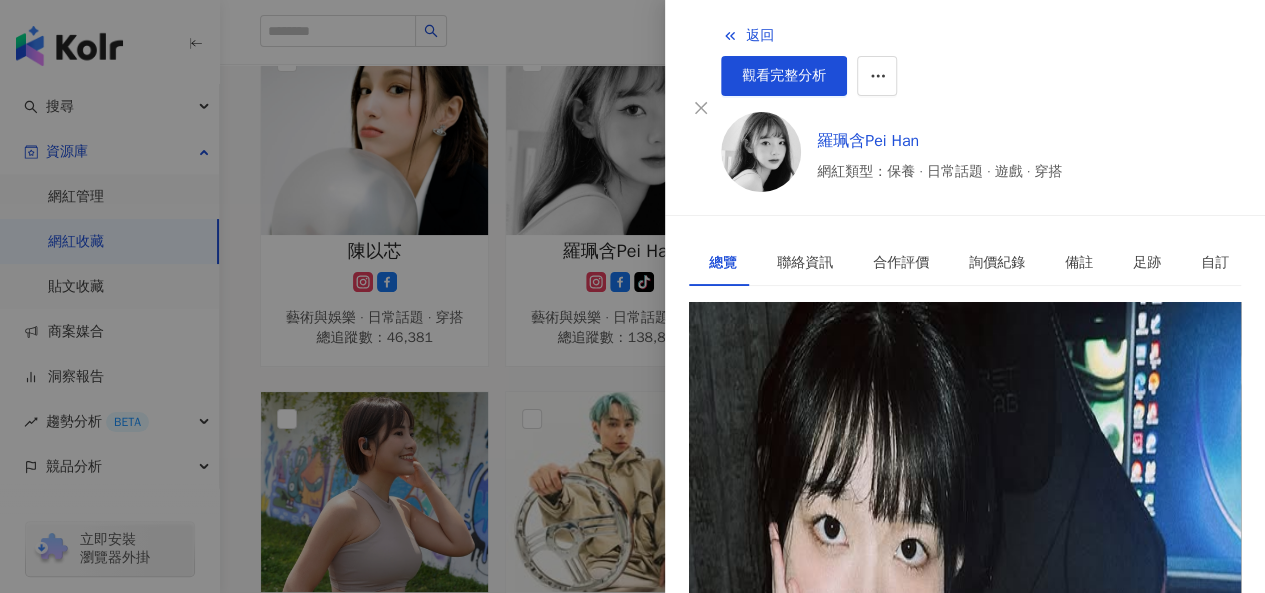 click on "https://www.instagram.com/pei._.0709/" at bounding box center [836, 394] 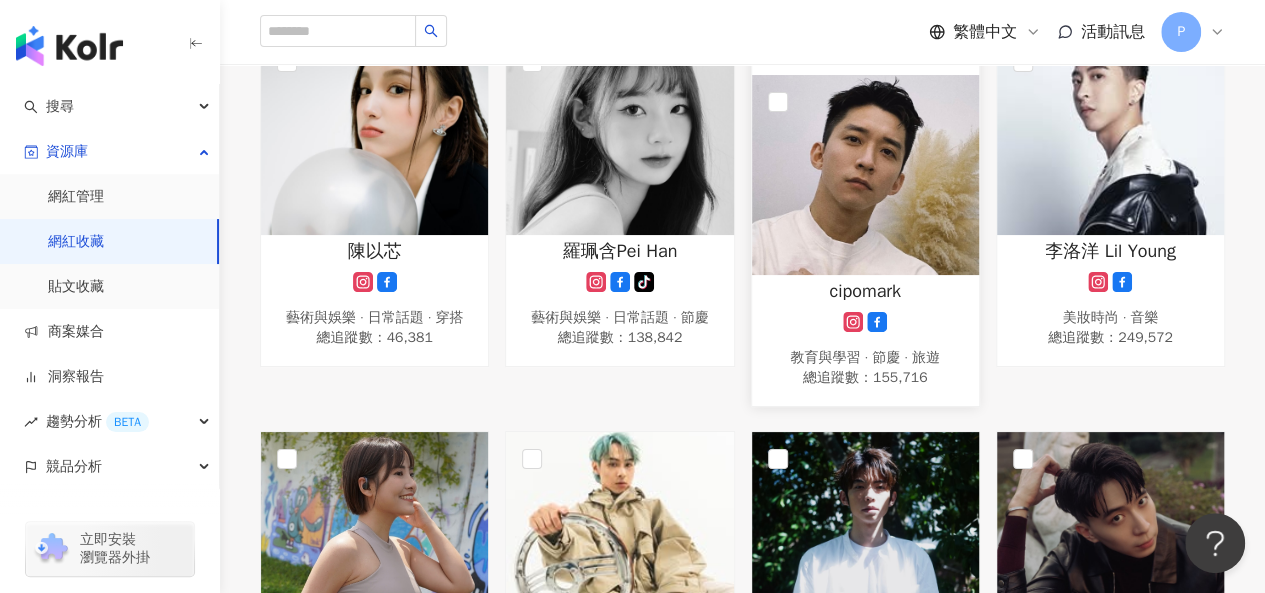 click at bounding box center (865, 175) 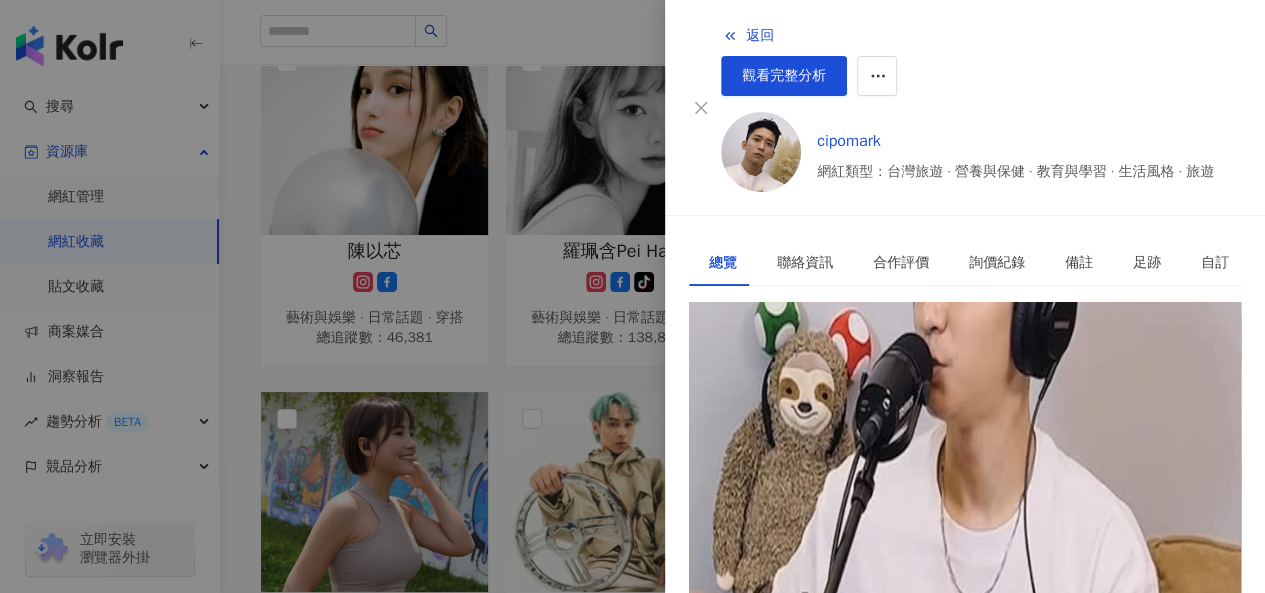 click on "https://www.instagram.com/cipomark/" at bounding box center [830, 394] 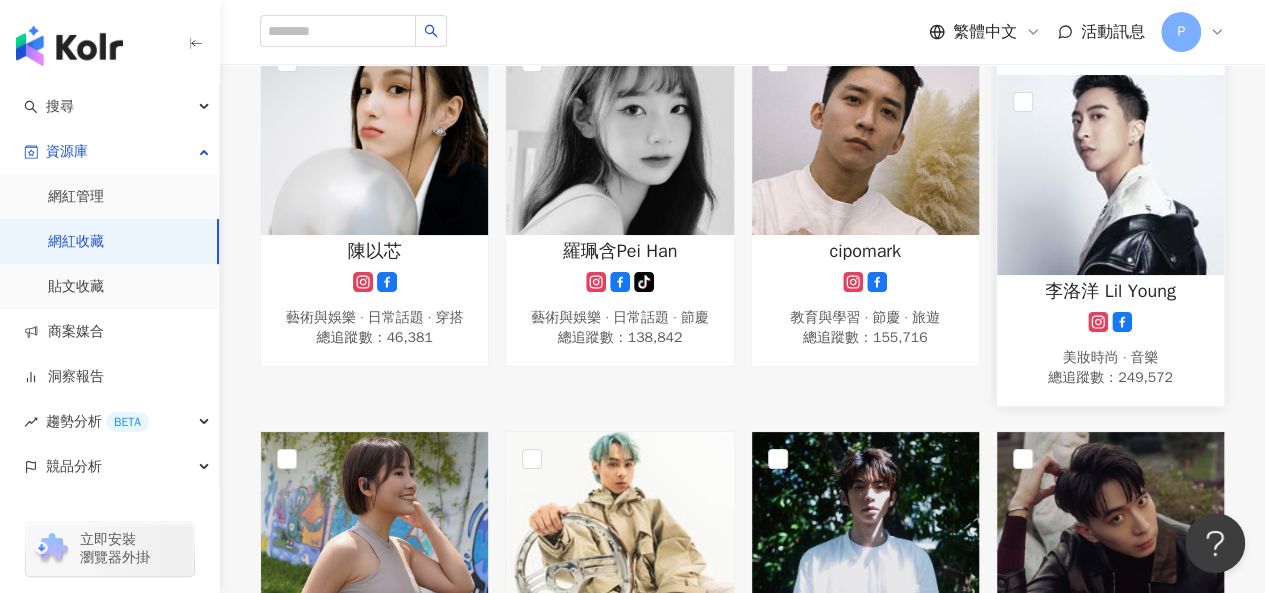 click on "李洛洋 Lil Young" at bounding box center (1110, 291) 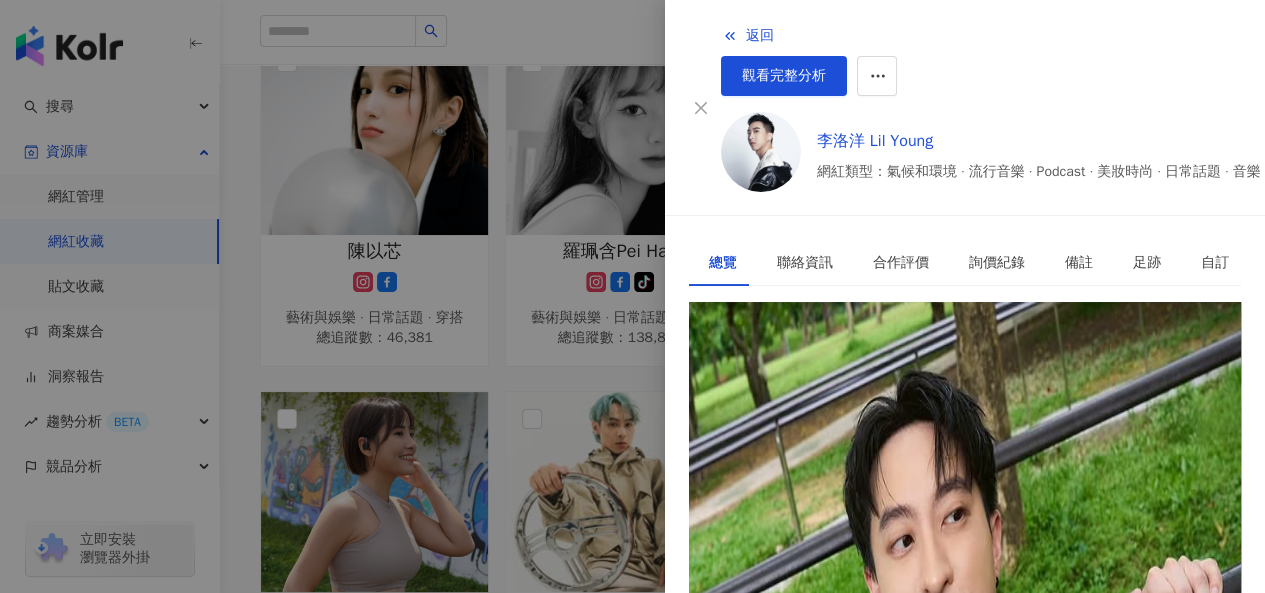 click on "https://www.instagram.com/lilyoung_official/" at bounding box center [849, 394] 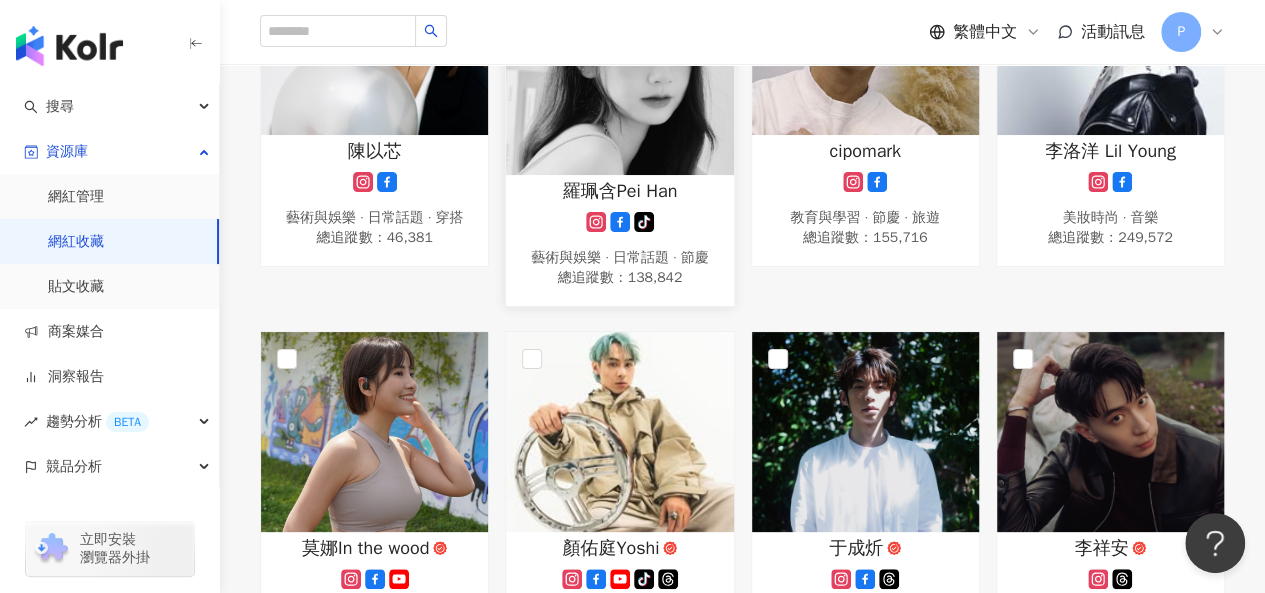 scroll, scrollTop: 500, scrollLeft: 0, axis: vertical 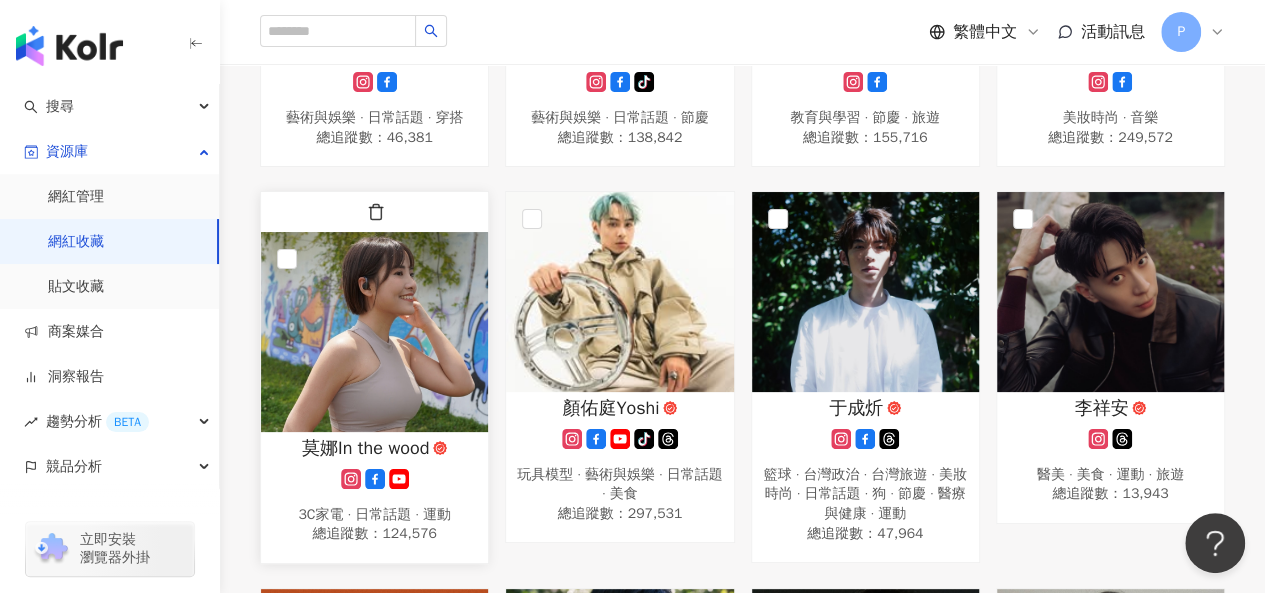 click at bounding box center [374, 332] 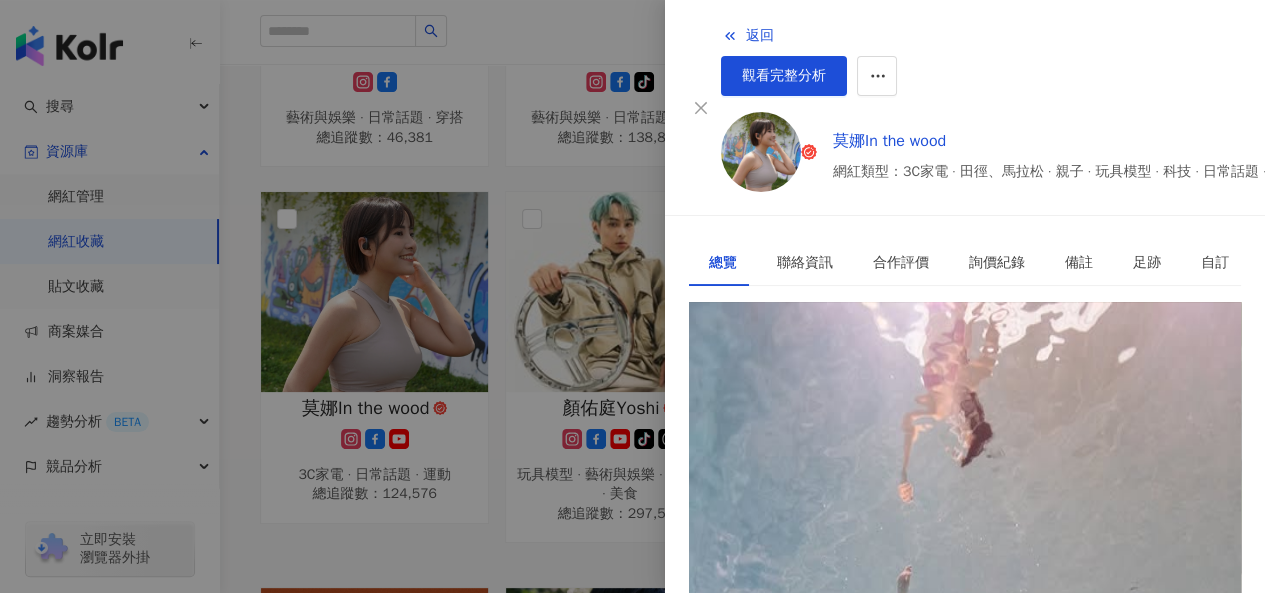 click on "https://www.instagram.com/moana_inthewood/" at bounding box center (858, 394) 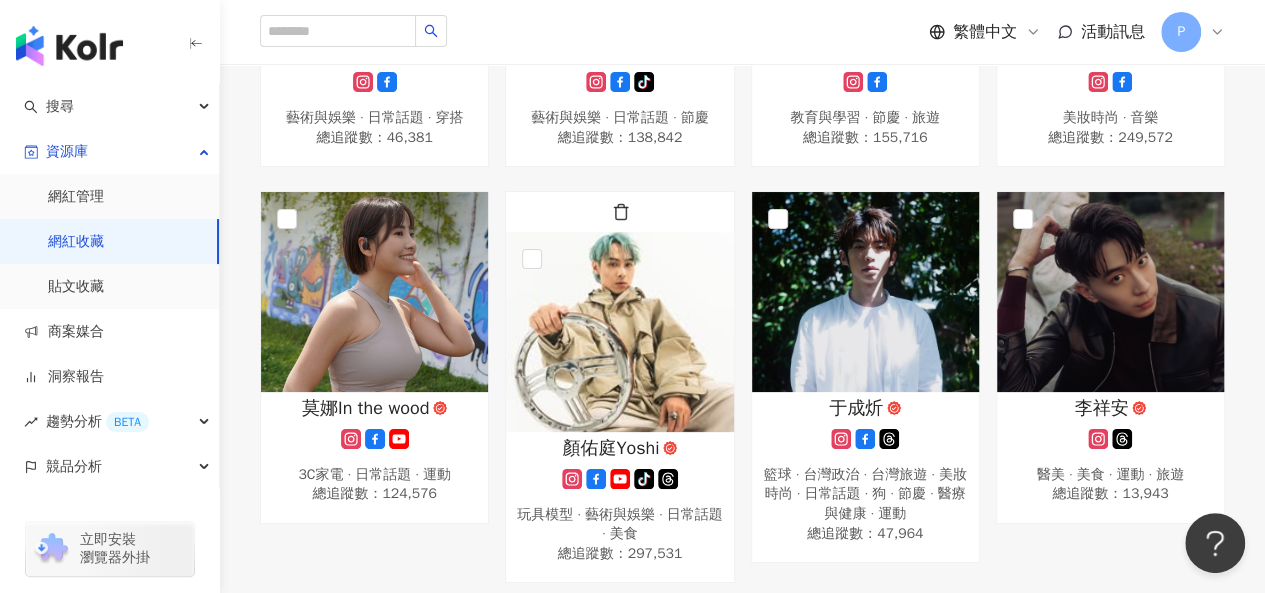 click at bounding box center [619, 332] 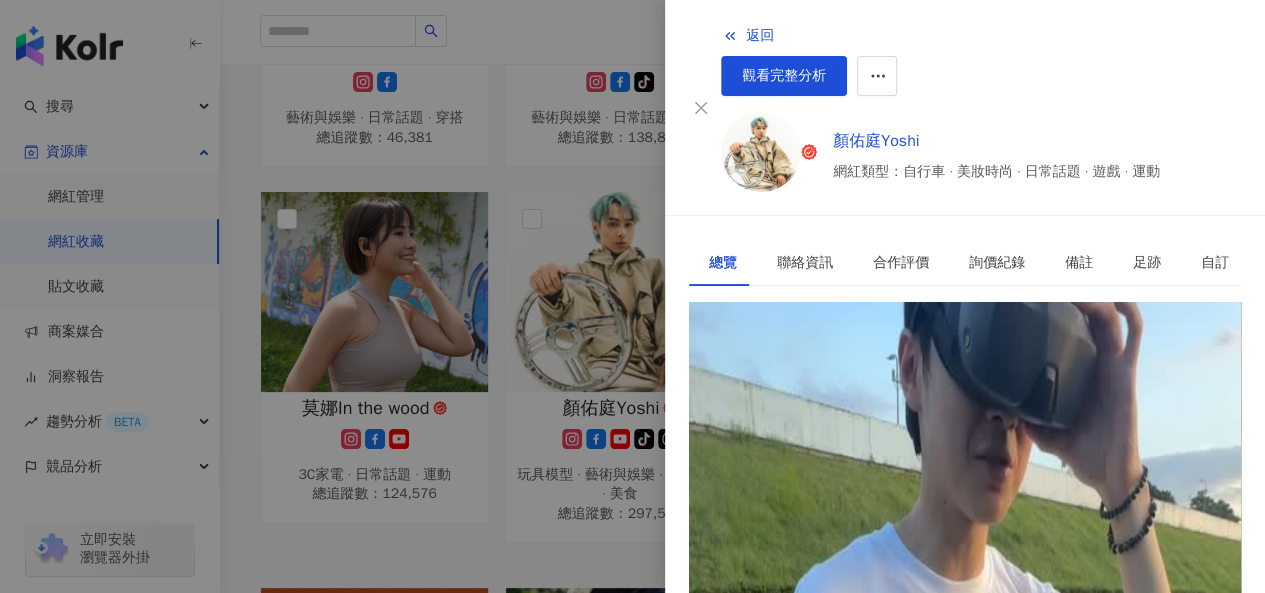 click on "https://www.instagram.com/yoshiyen94/" at bounding box center (837, 394) 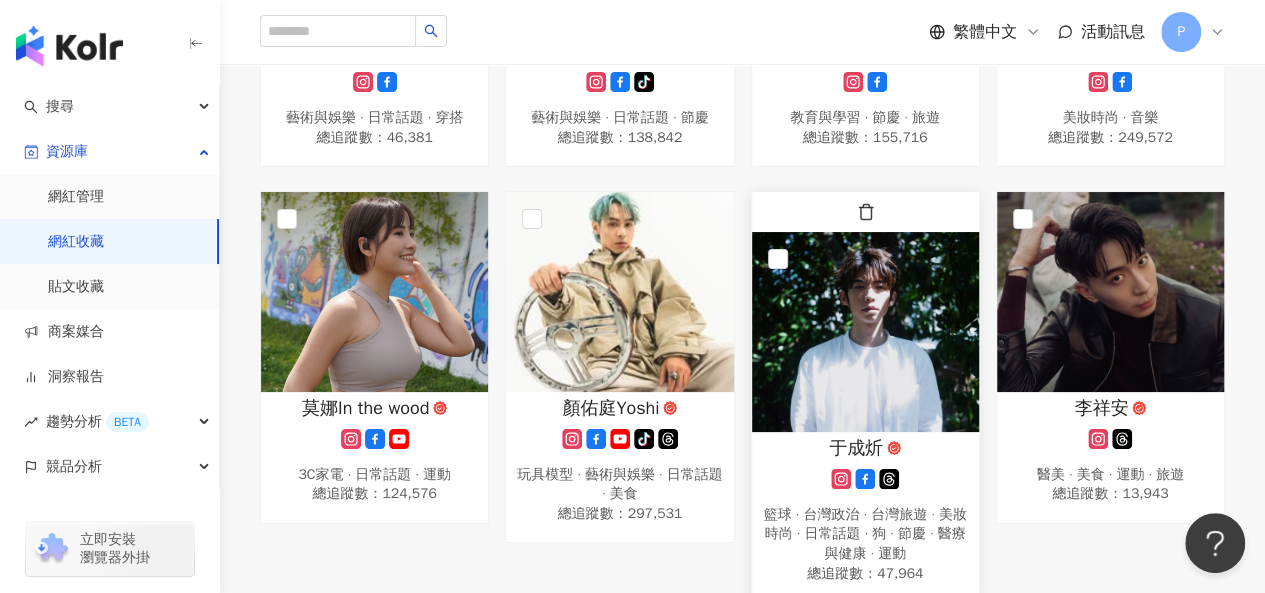 click at bounding box center [865, 332] 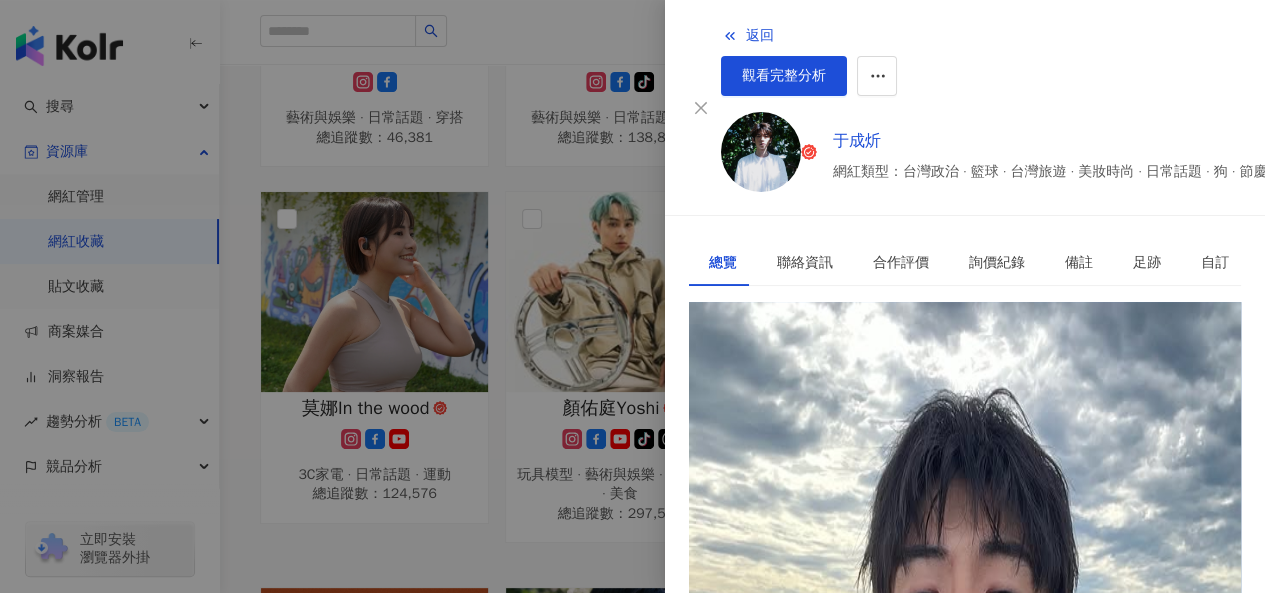 click on "https://www.instagram.com/chenghsin_yu/" at bounding box center [844, 394] 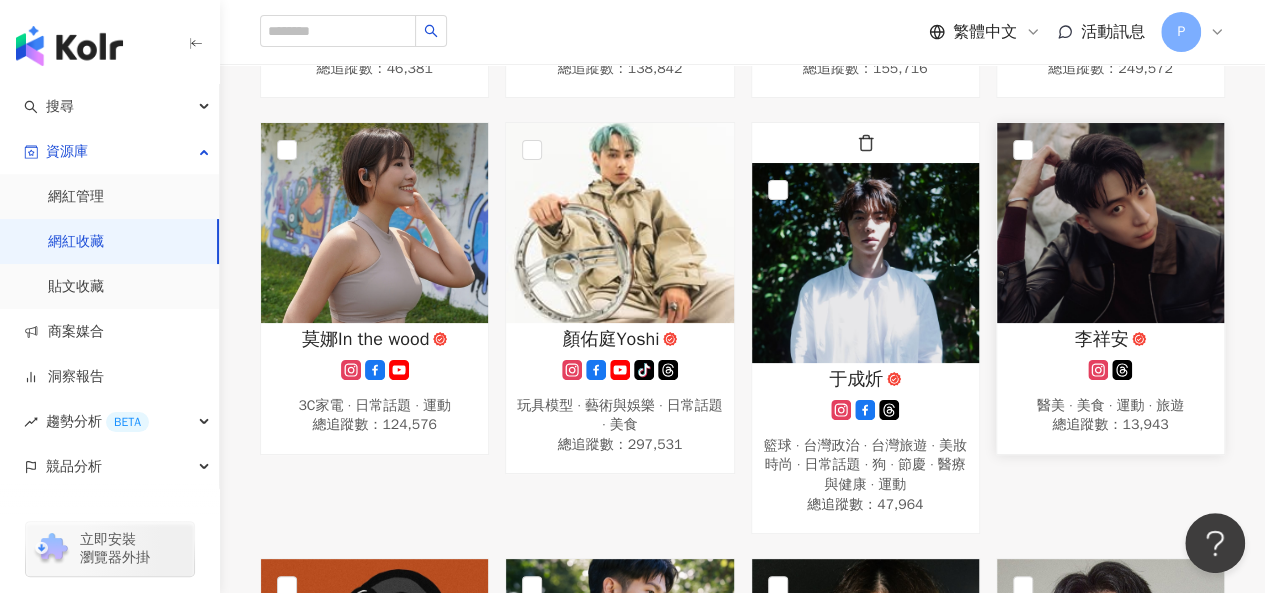 scroll, scrollTop: 600, scrollLeft: 0, axis: vertical 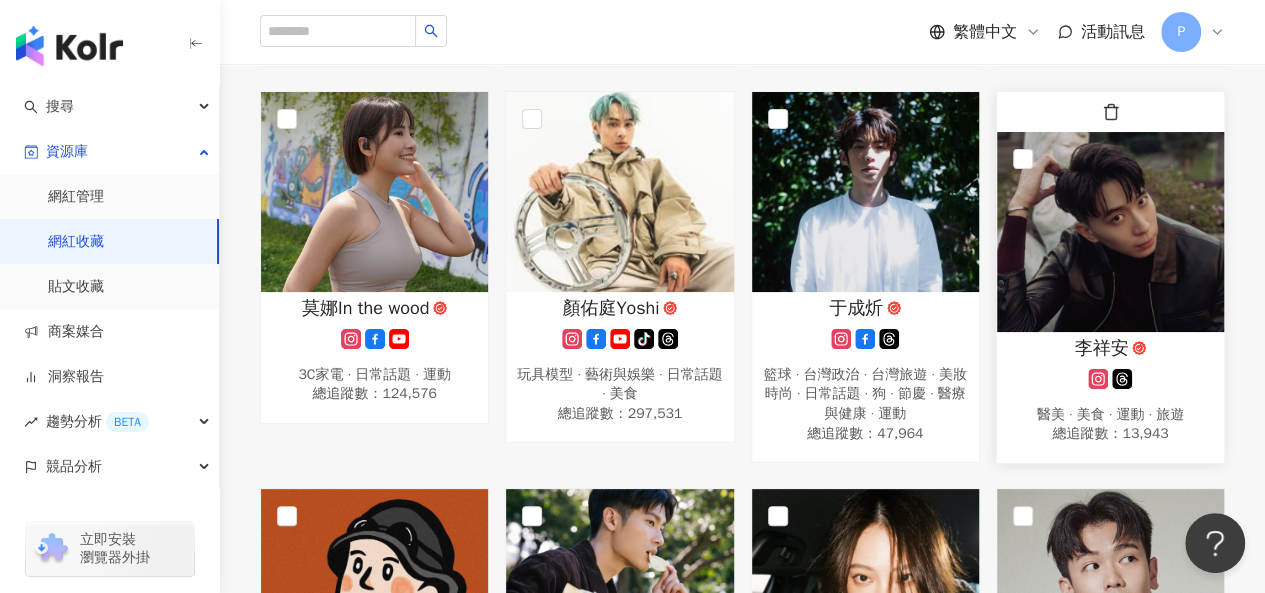click at bounding box center [1110, 232] 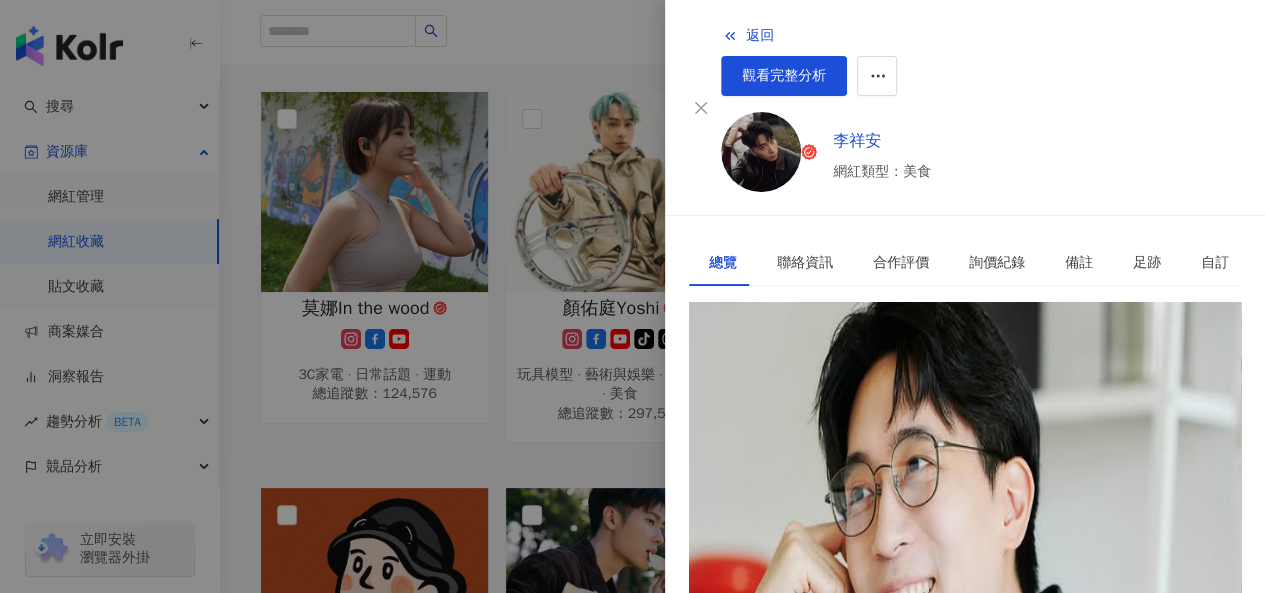 click on "https://www.instagram.com/li_shyang_an/" at bounding box center [842, 394] 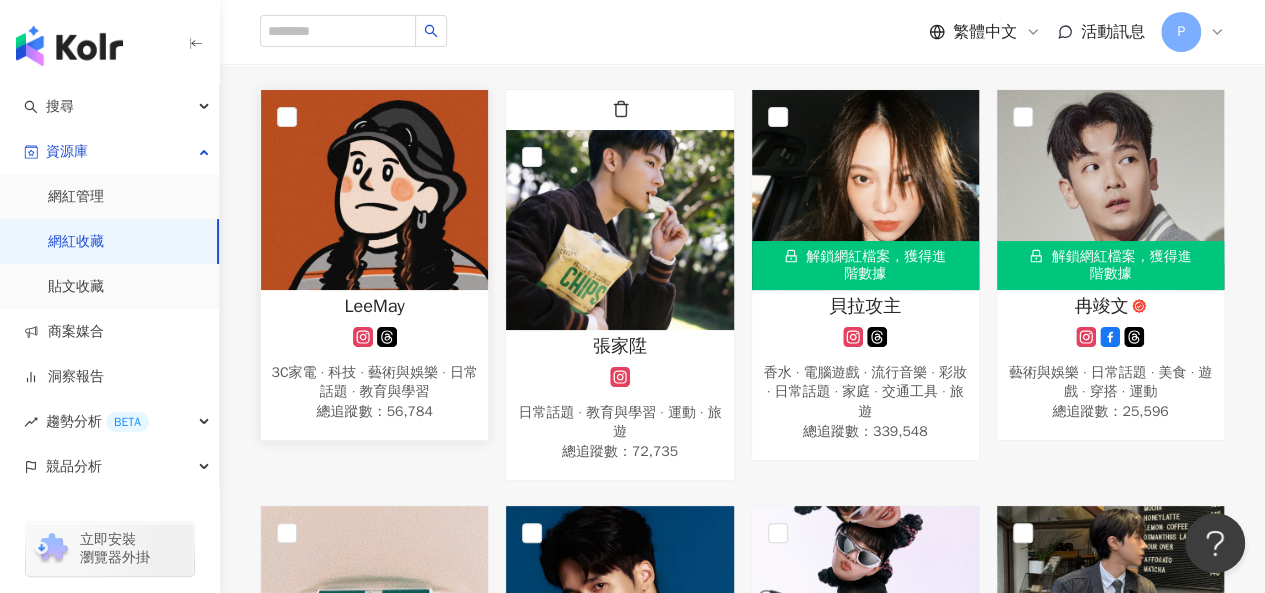 scroll, scrollTop: 1000, scrollLeft: 0, axis: vertical 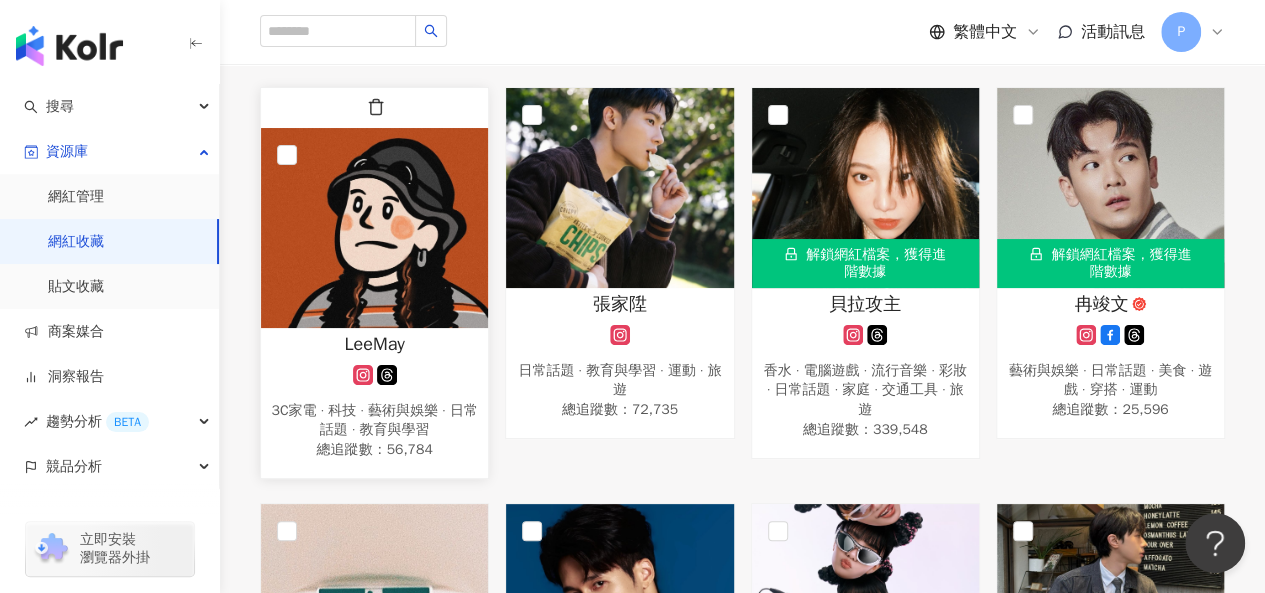 click at bounding box center (374, 228) 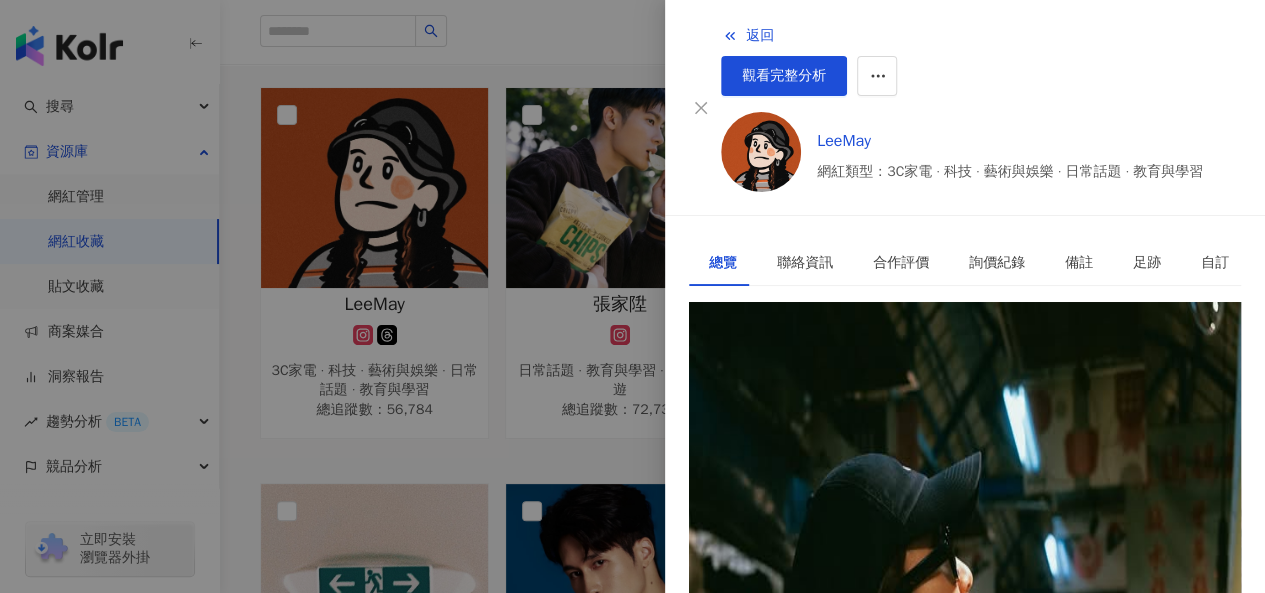 click on "https://www.instagram.com/leemay.hey/" at bounding box center (837, 394) 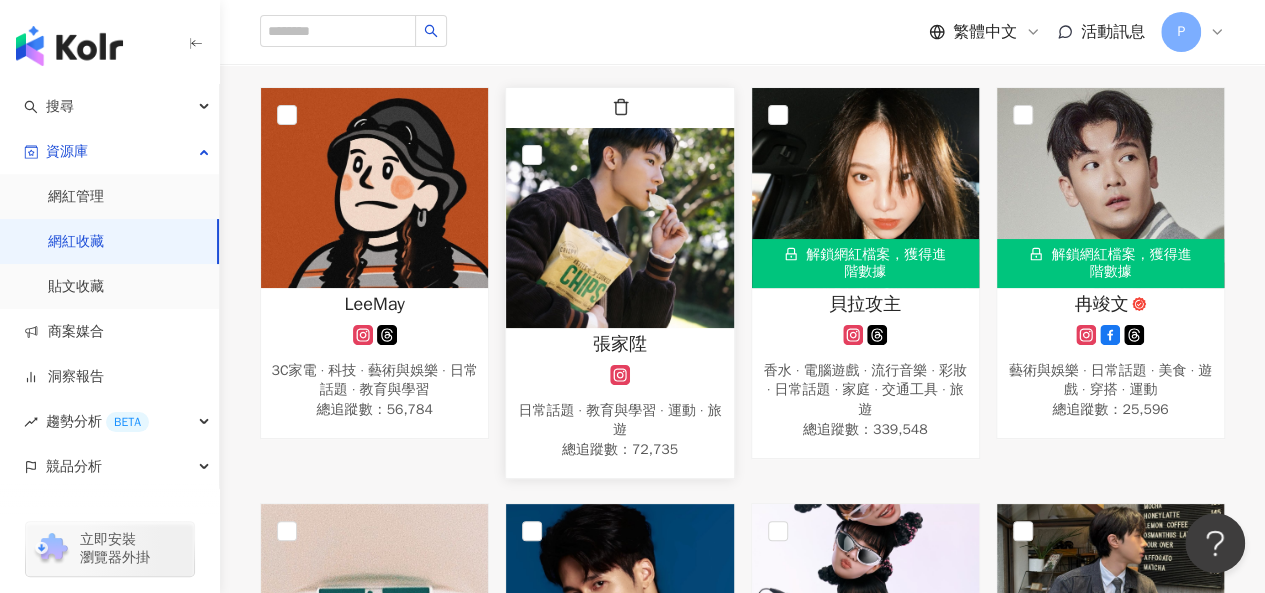click at bounding box center (619, 228) 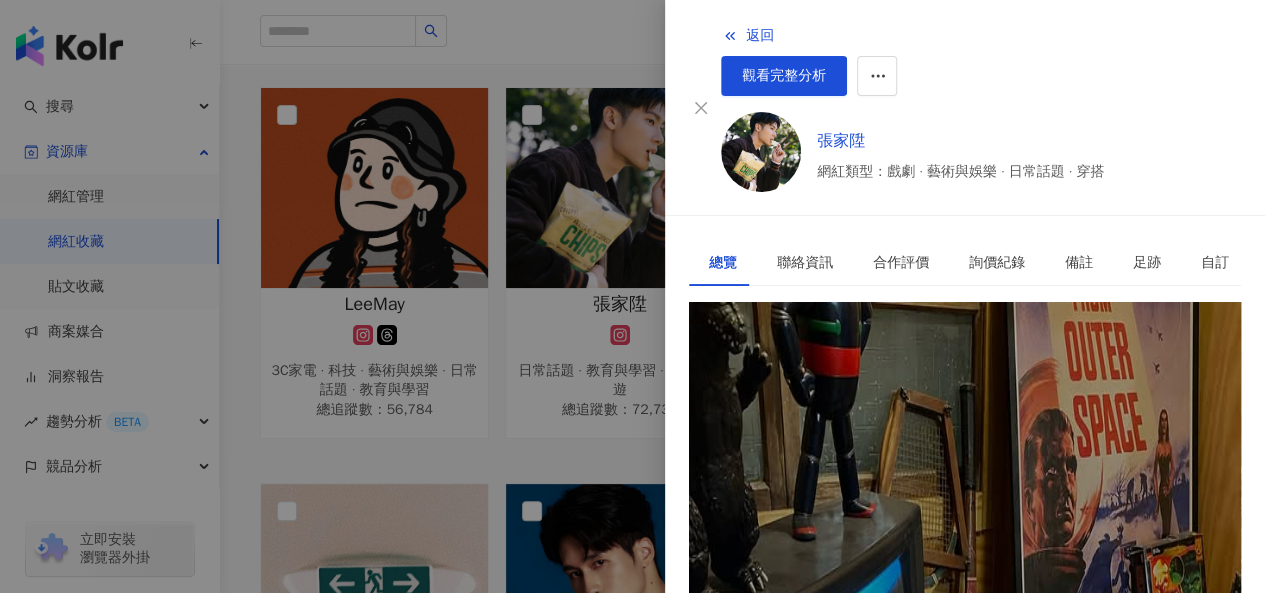 click on "https://www.instagram.com/1108__j/" at bounding box center [828, 394] 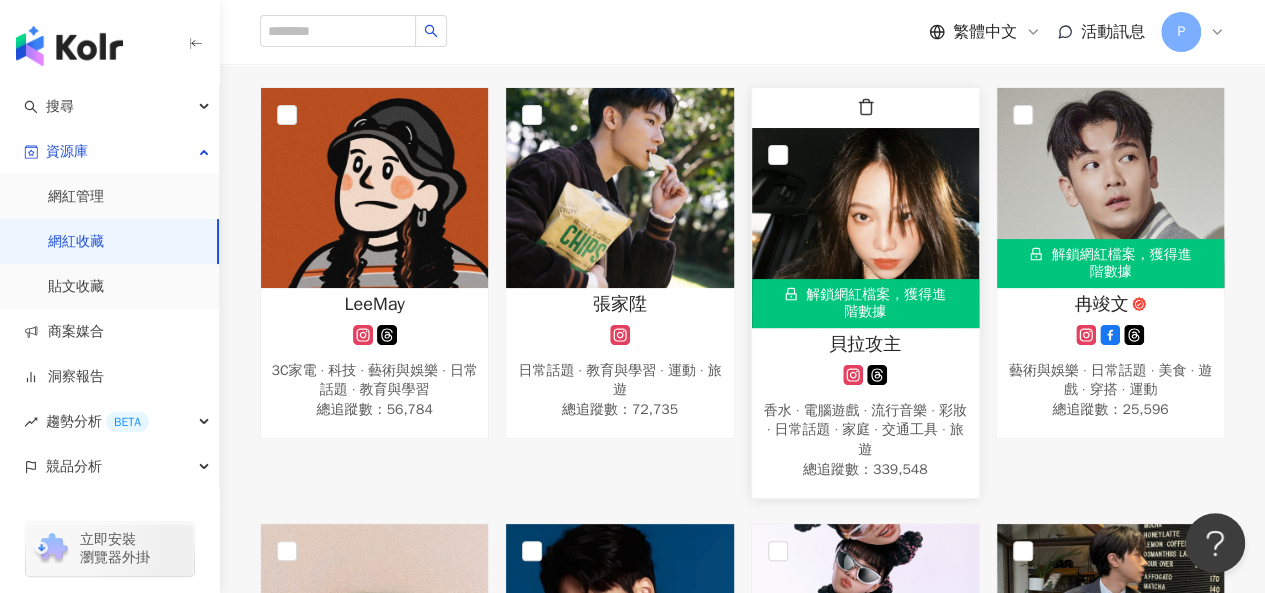 click on "解鎖網紅檔案，獲得進階數據" at bounding box center (865, 303) 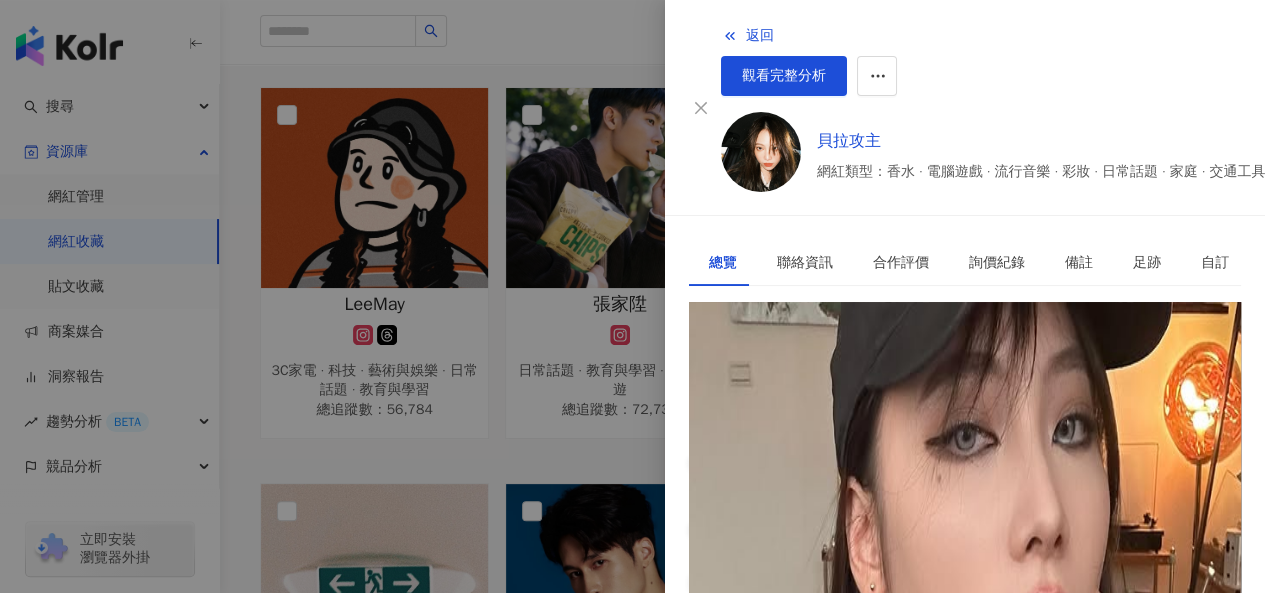 click on "https://www.instagram.com/yangtsaifeiiii/" at bounding box center (840, 394) 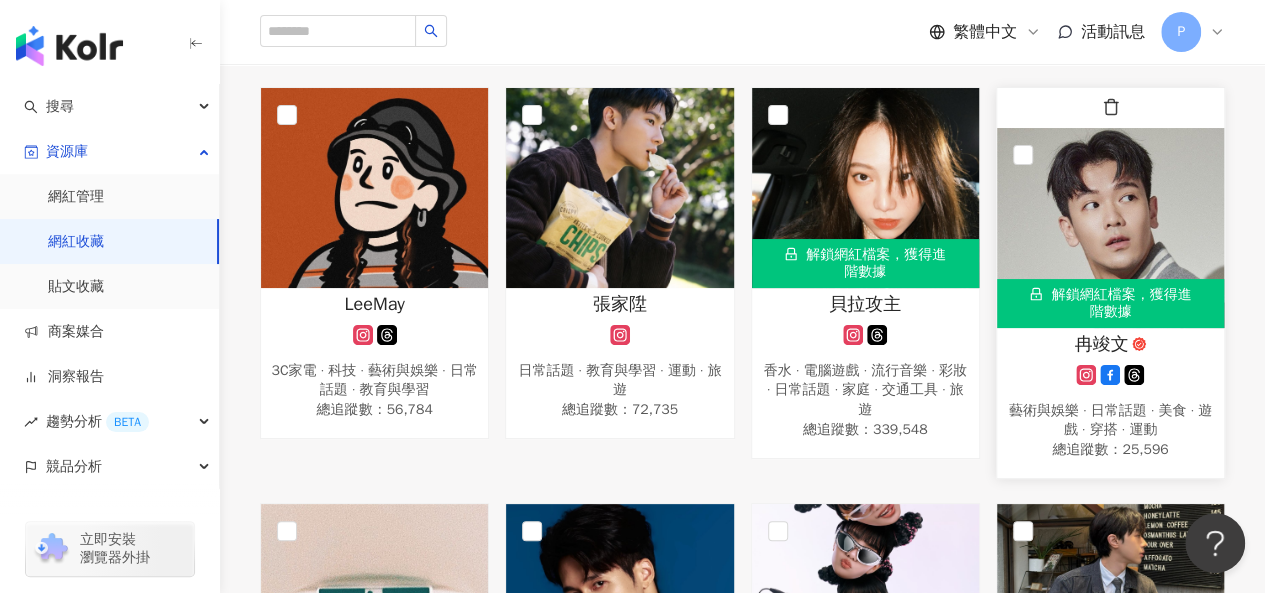 click at bounding box center (1110, 228) 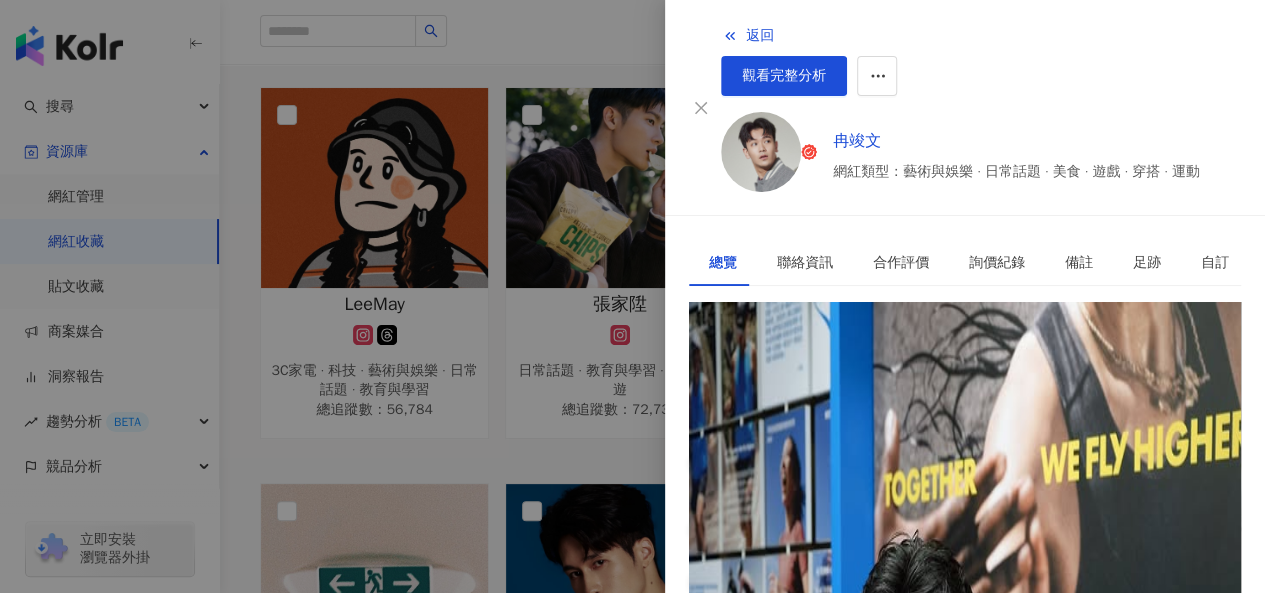 click on "https://www.instagram.com/heyjumi/" at bounding box center [826, 394] 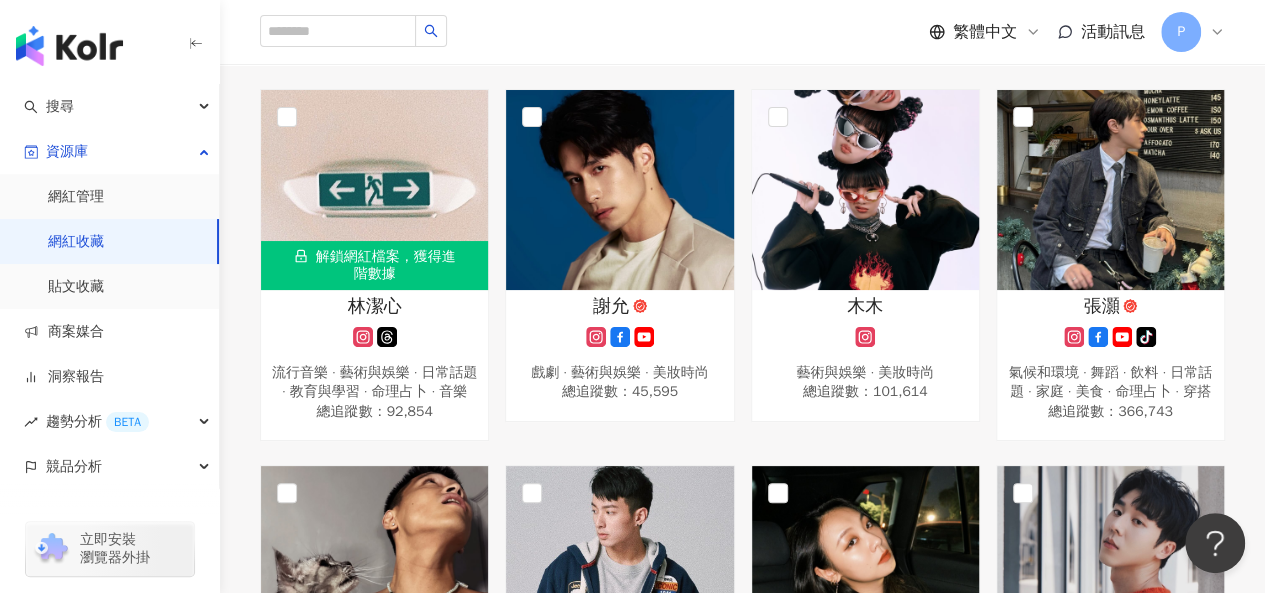 scroll, scrollTop: 1400, scrollLeft: 0, axis: vertical 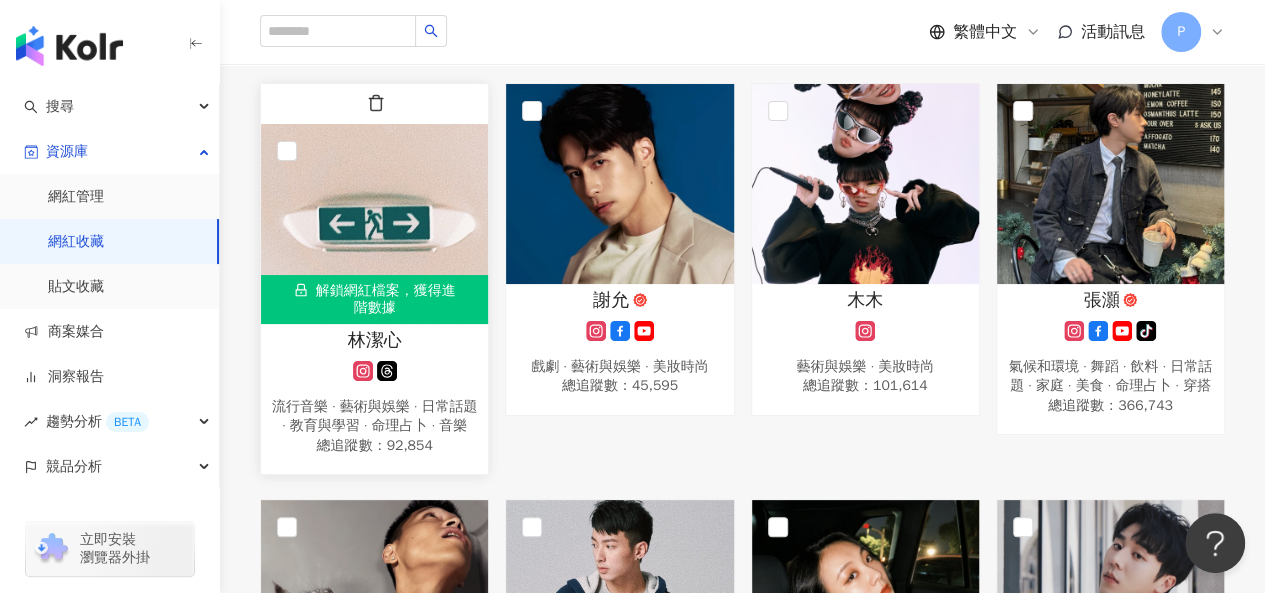click on "林潔心" at bounding box center (374, 340) 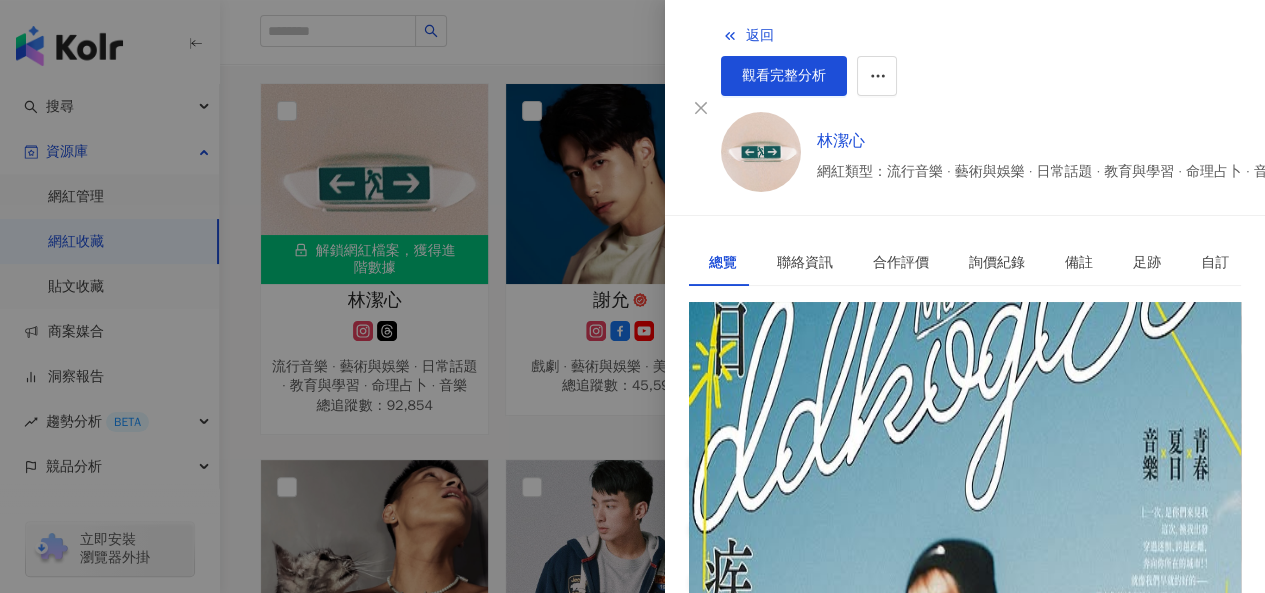 click on "https://www.instagram.com/ddkogi88/" at bounding box center [831, 394] 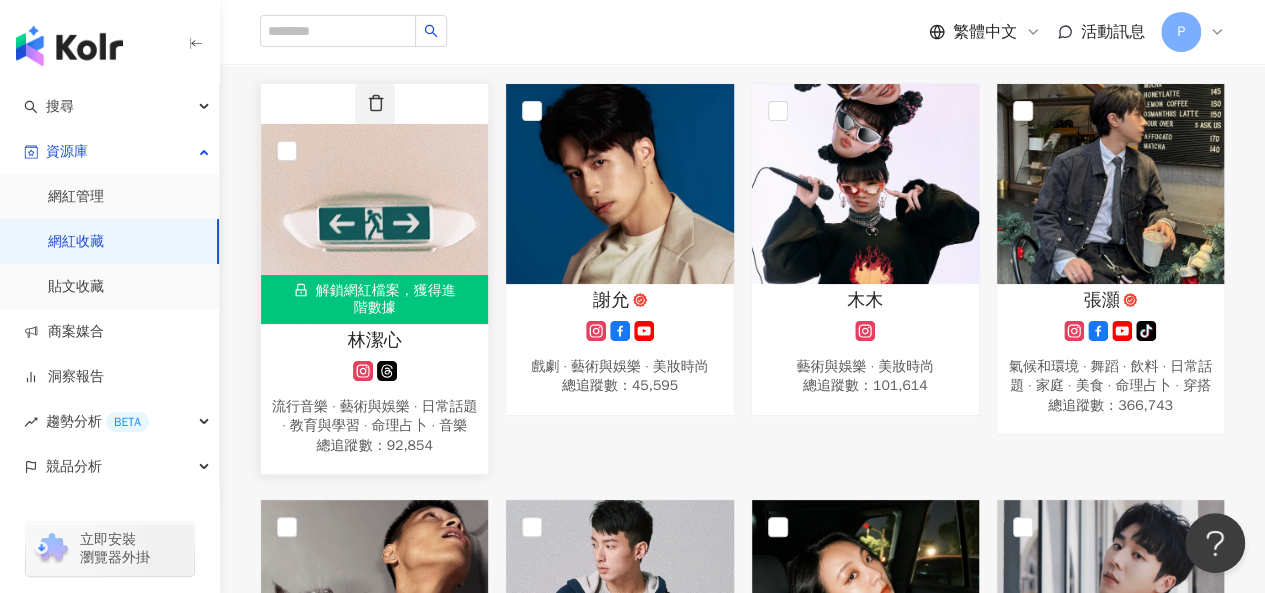 click 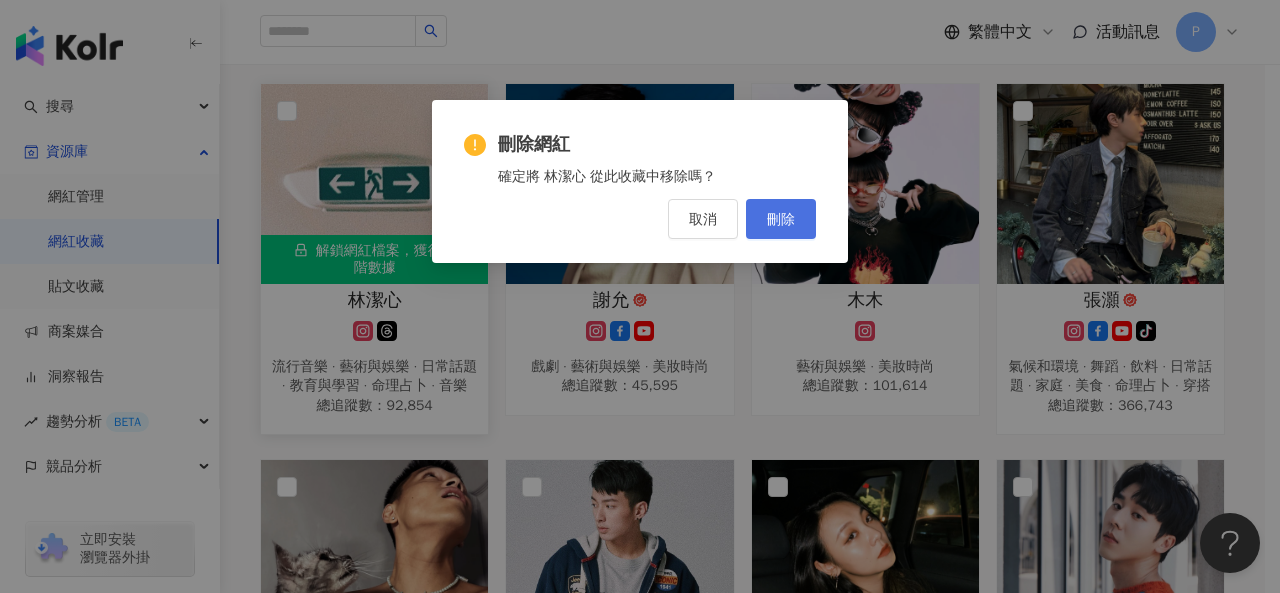click on "刪除" at bounding box center [781, 219] 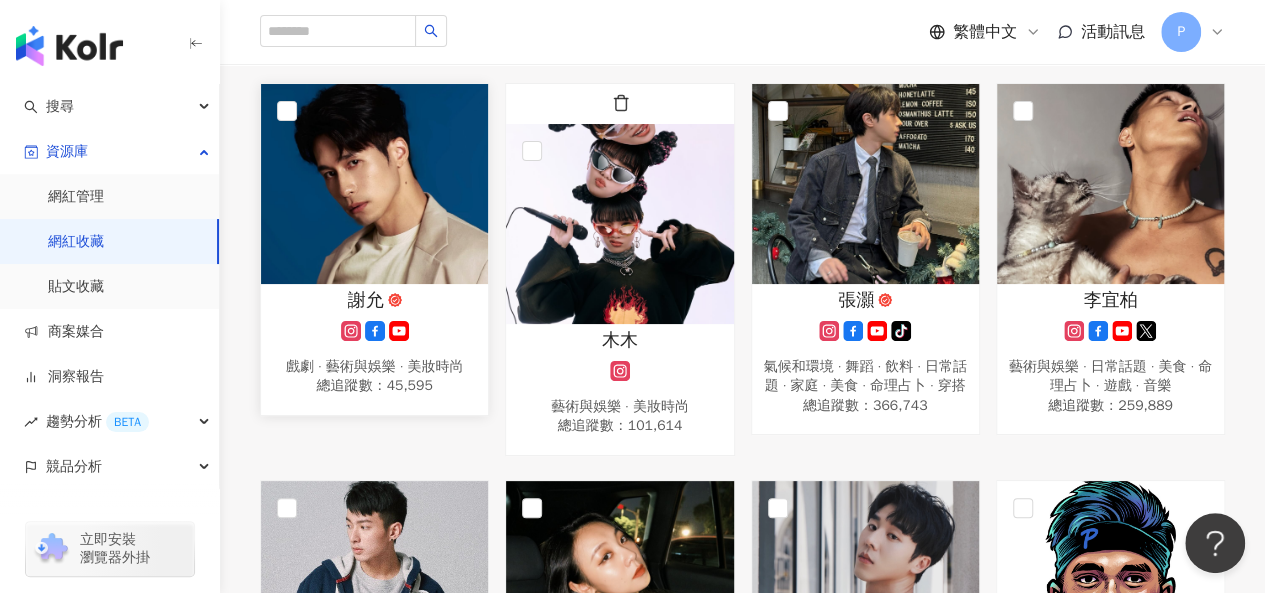 click at bounding box center (374, 184) 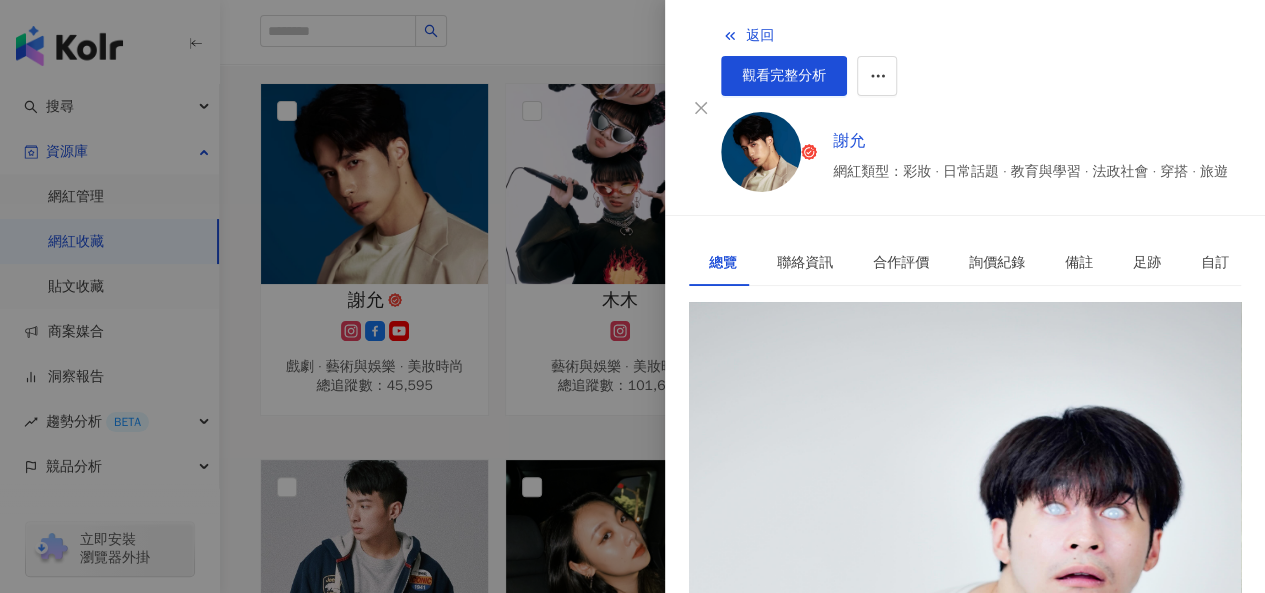 click on "https://www.instagram.com/nick_czhsieh/" at bounding box center (841, 394) 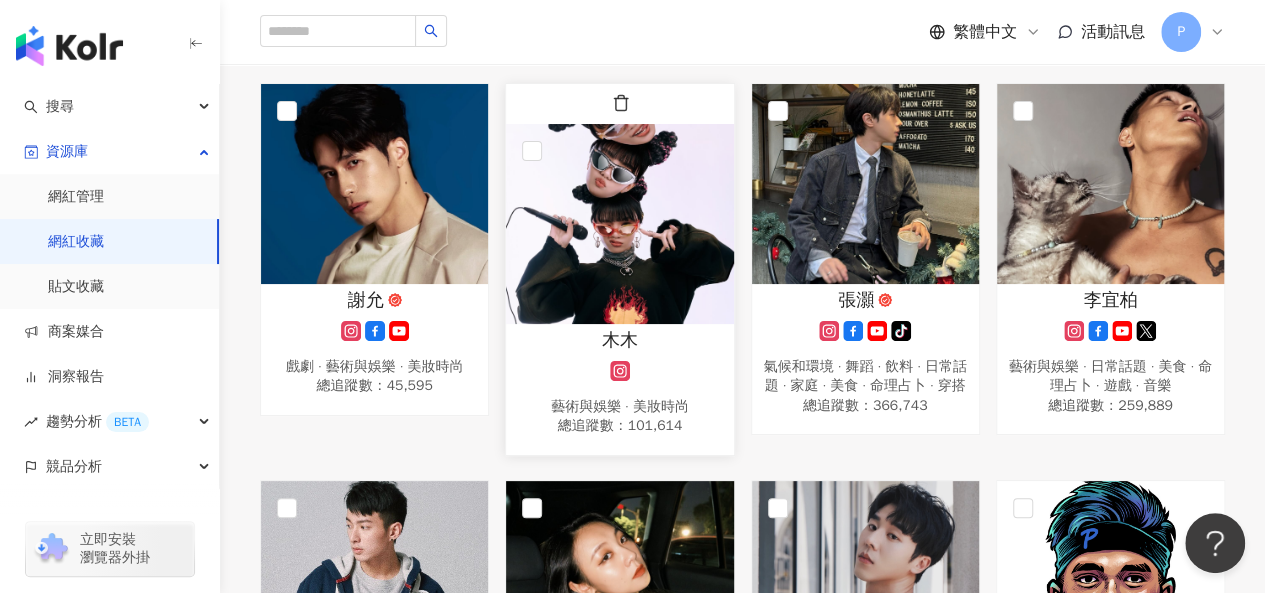 click at bounding box center [619, 224] 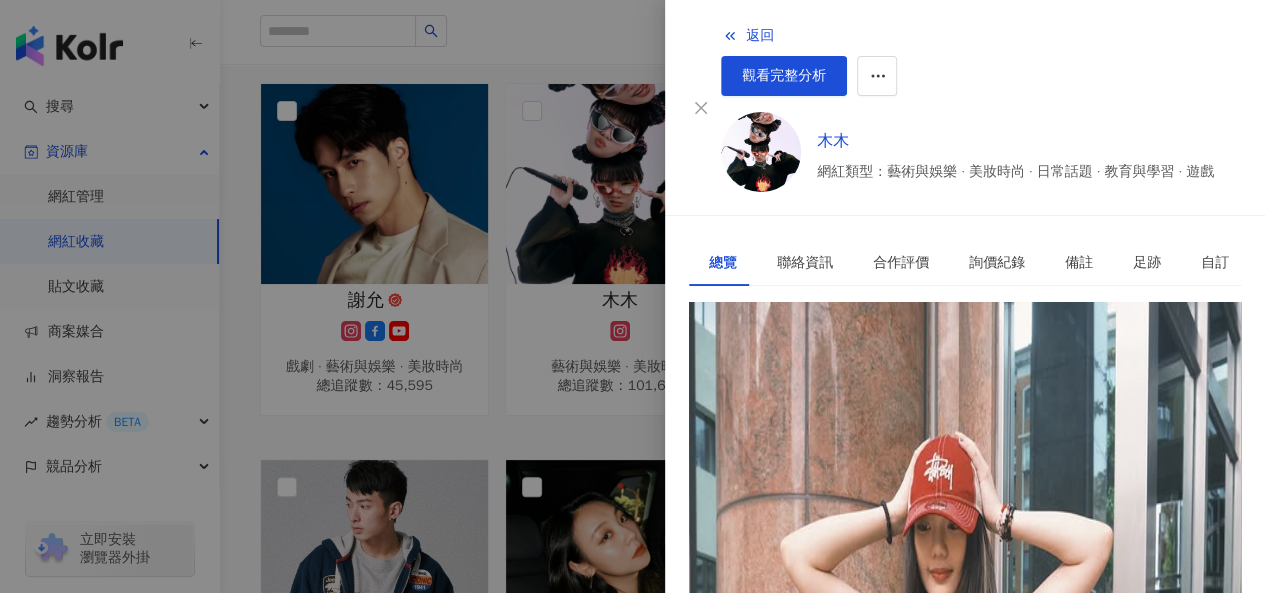 click on "木 木、林葦妮 | mumu0808_" at bounding box center [778, 371] 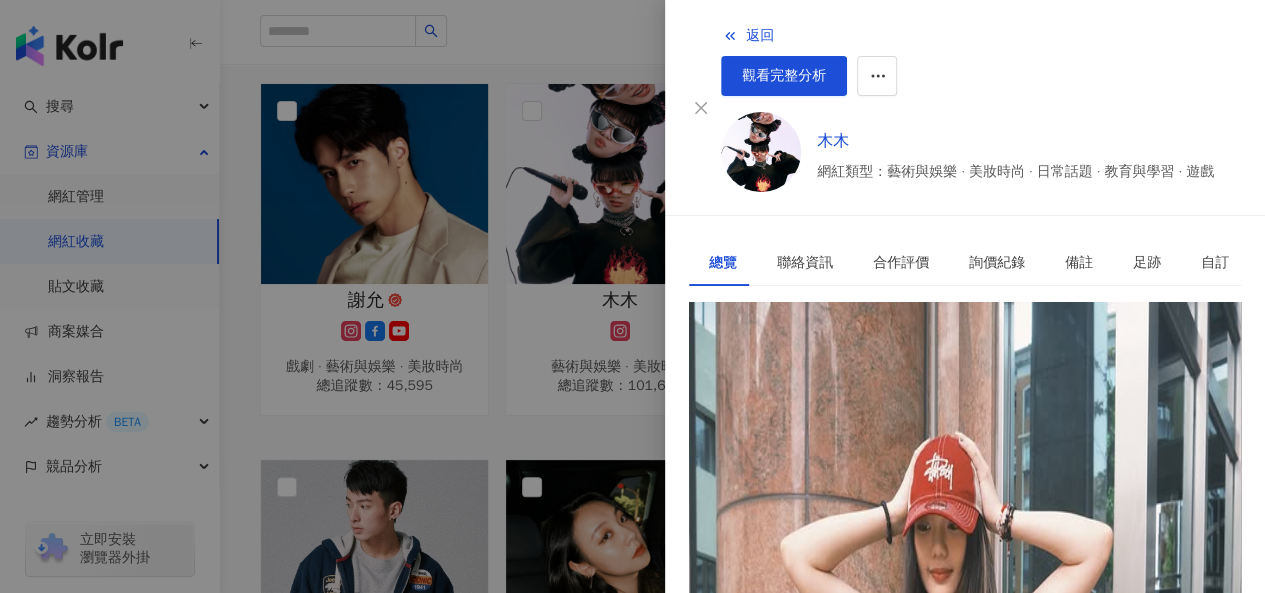 drag, startPoint x: 613, startPoint y: 442, endPoint x: 619, endPoint y: 431, distance: 12.529964 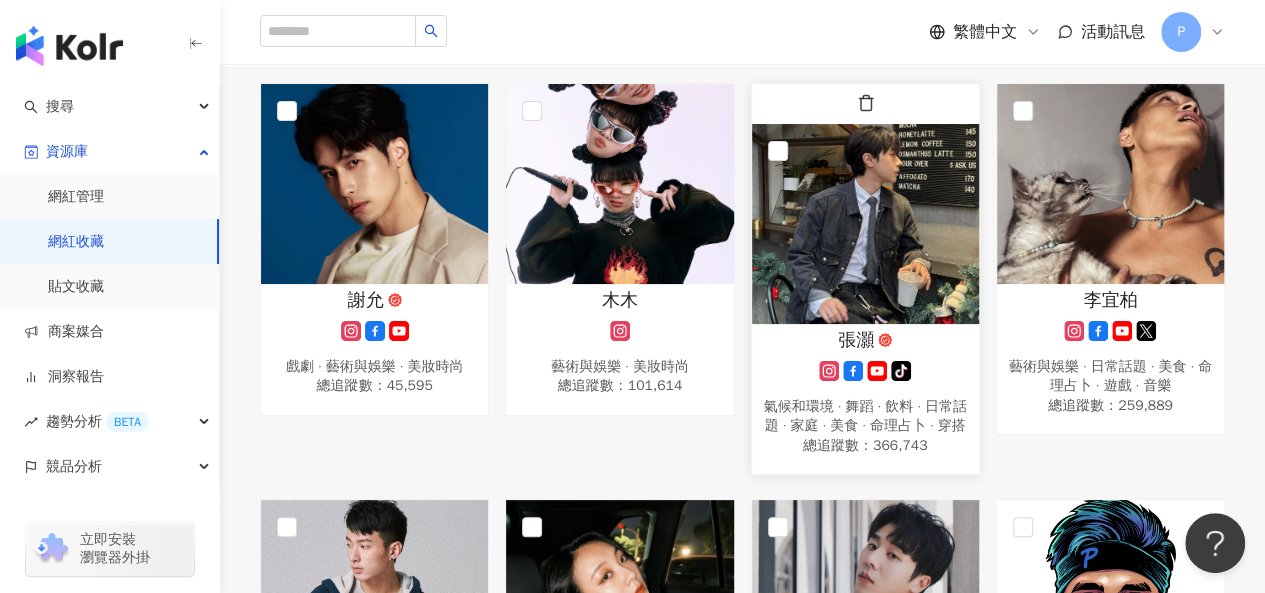 click at bounding box center (865, 224) 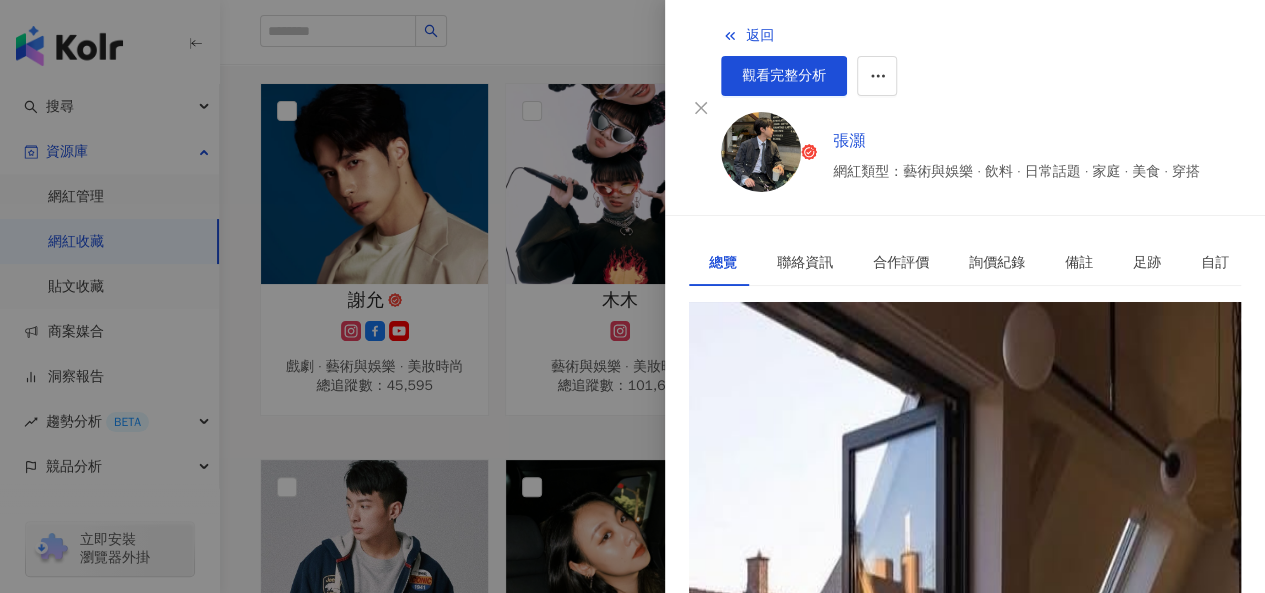 click on "https://www.instagram.com/haochanghxx/" at bounding box center (842, 394) 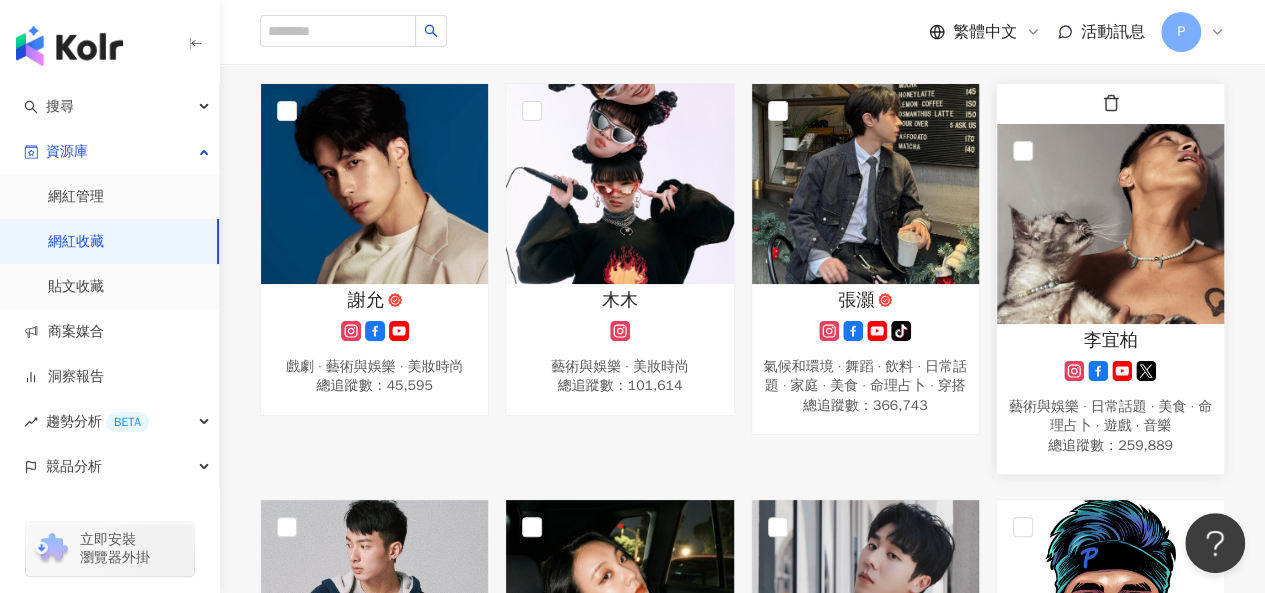 click at bounding box center (1110, 224) 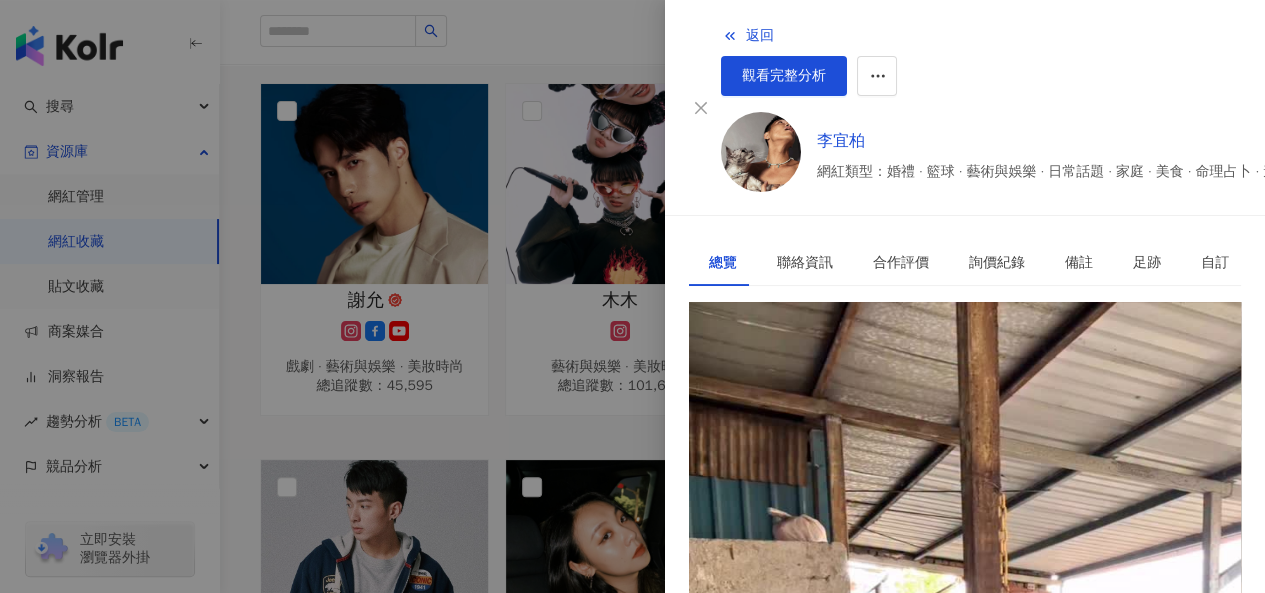 click on "https://www.instagram.com/paulybleeonly/" at bounding box center [843, 394] 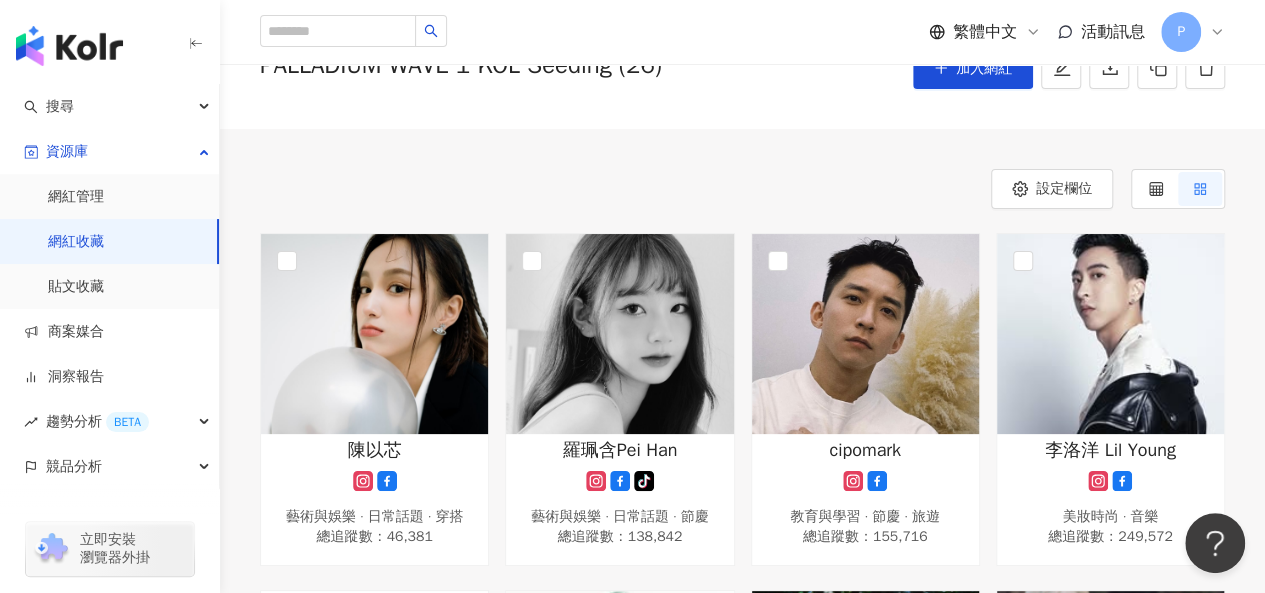 scroll, scrollTop: 100, scrollLeft: 0, axis: vertical 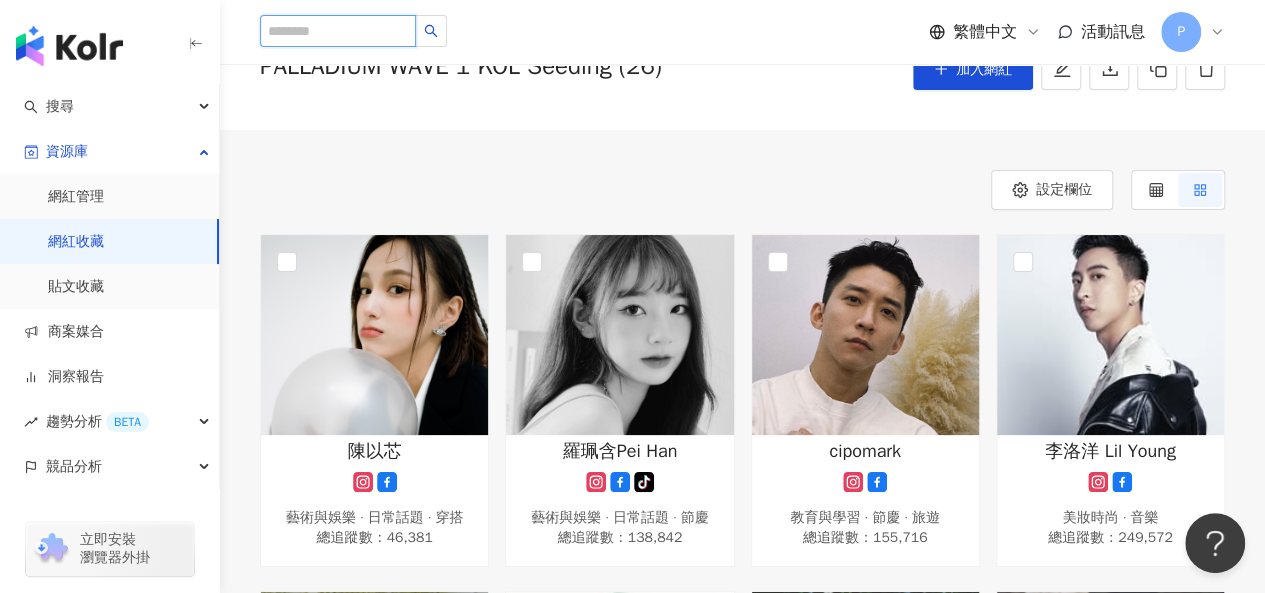 click at bounding box center [338, 31] 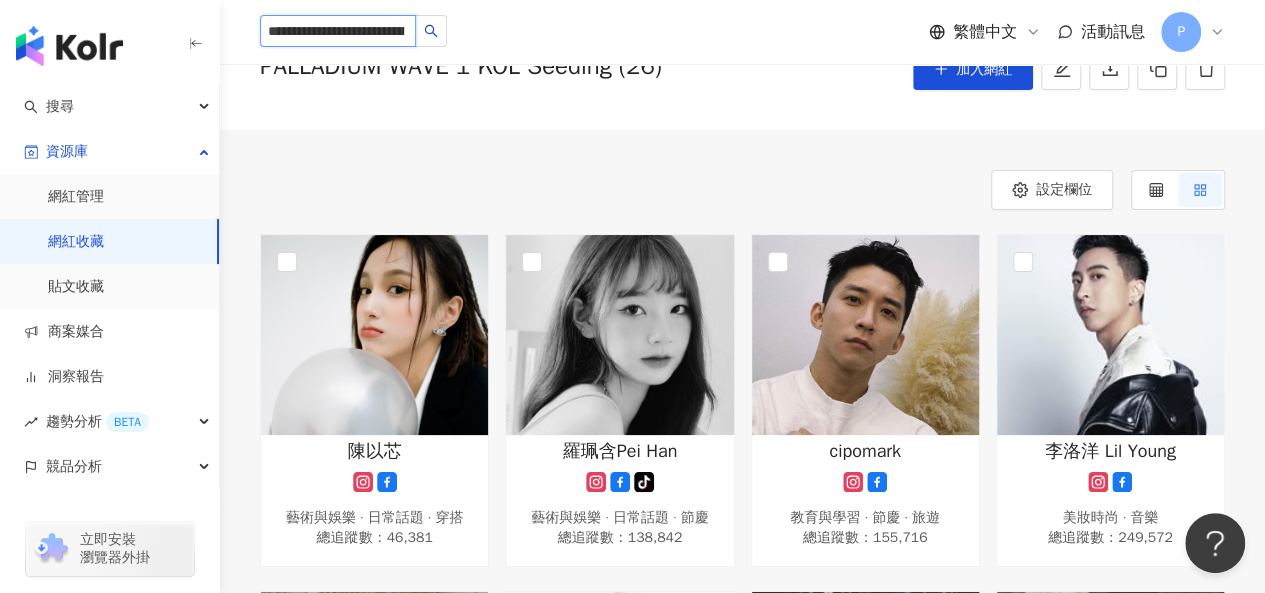scroll, scrollTop: 0, scrollLeft: 116, axis: horizontal 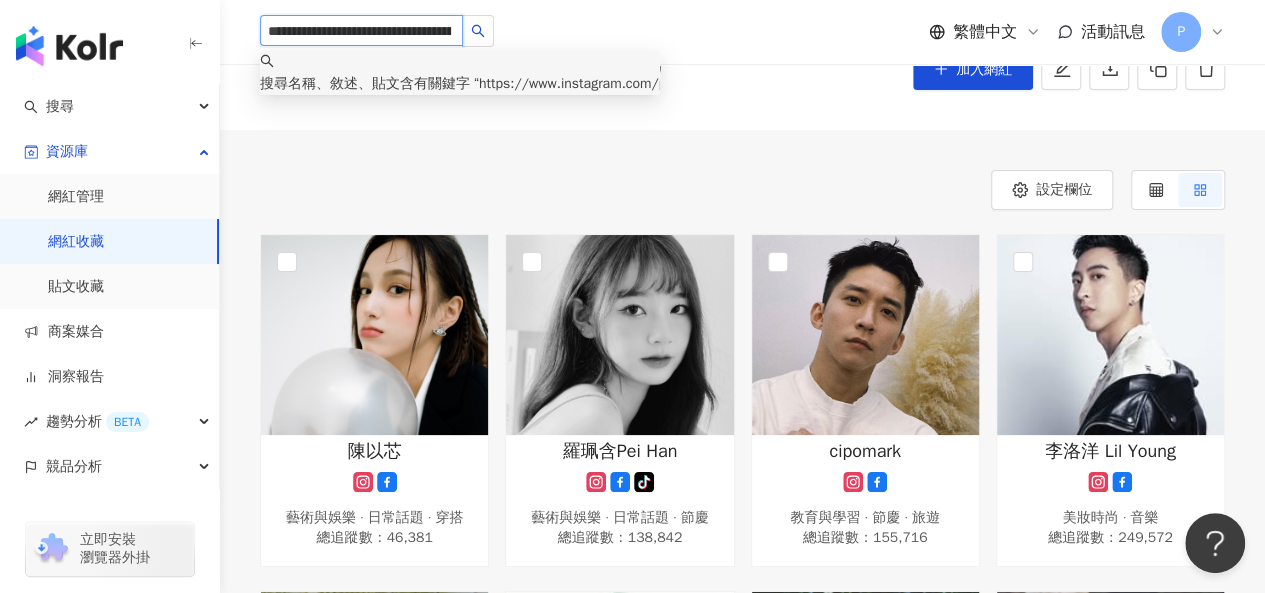 click on "**********" at bounding box center (361, 30) 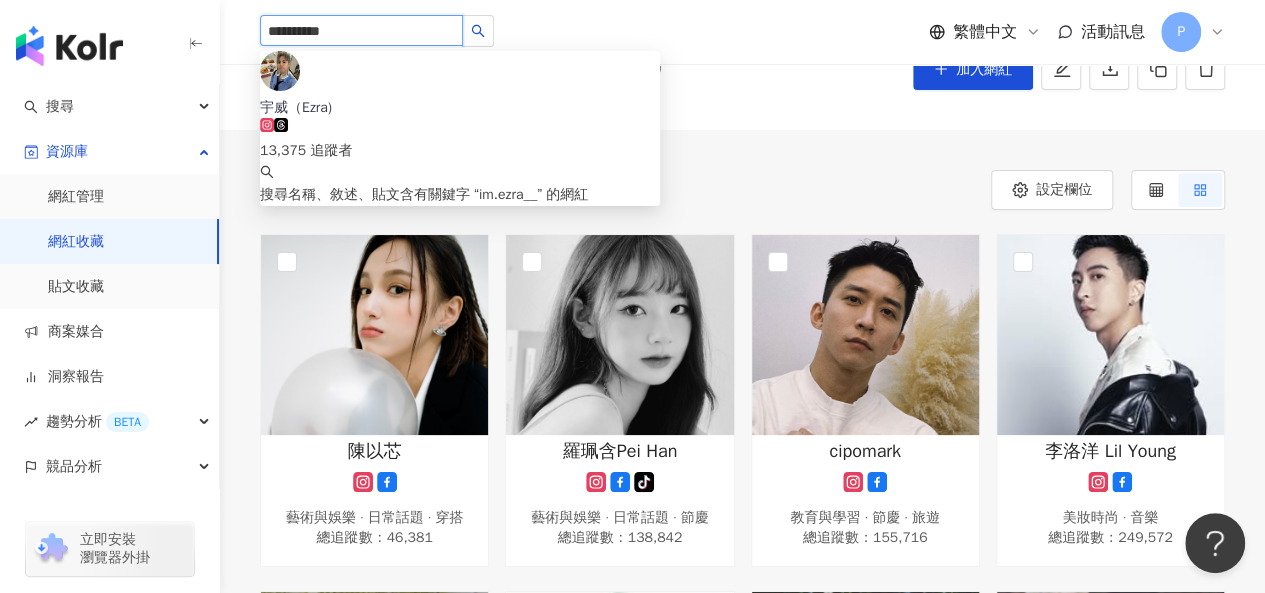 click on "宇威（Ezra)" at bounding box center (296, 108) 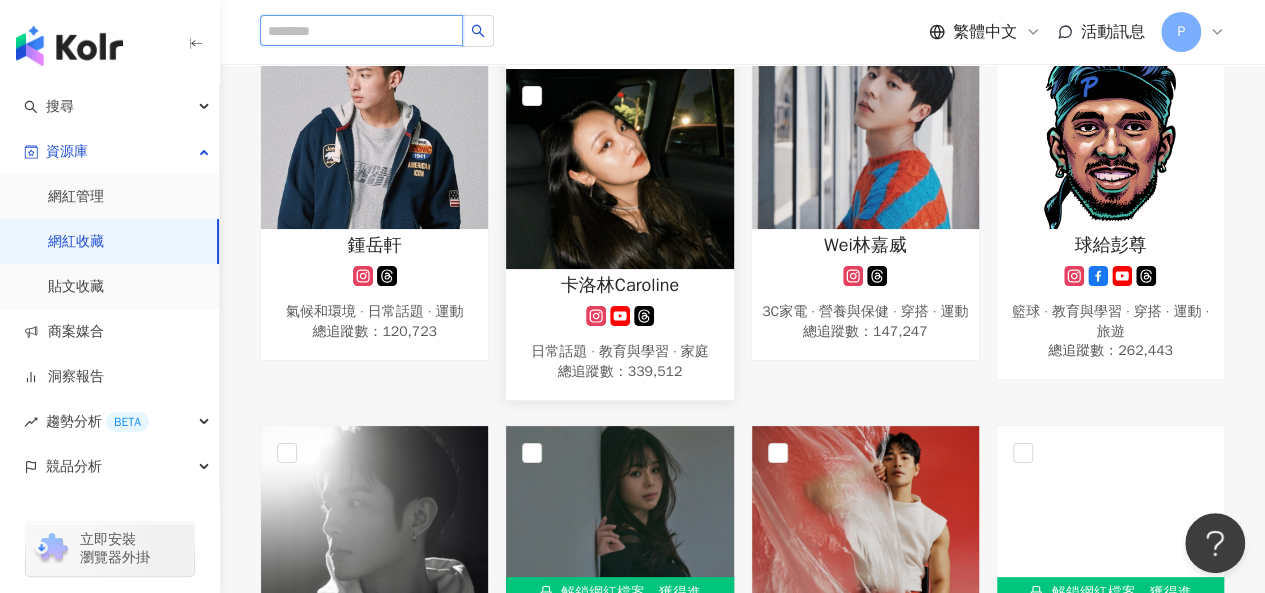 scroll, scrollTop: 1800, scrollLeft: 0, axis: vertical 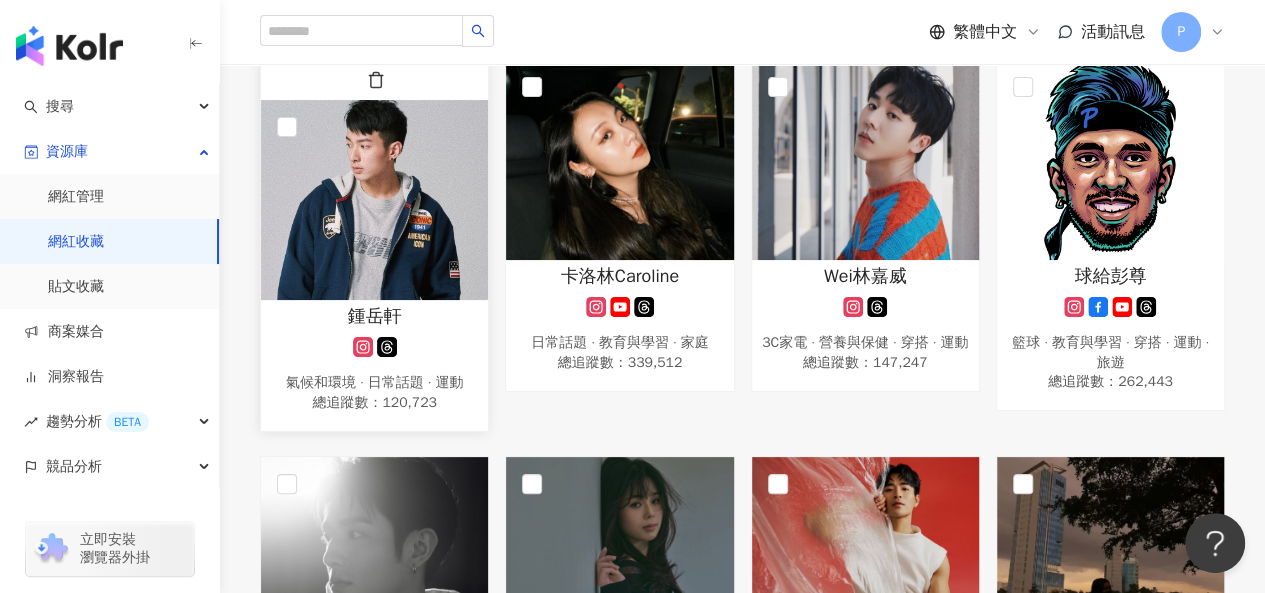 click at bounding box center (374, 200) 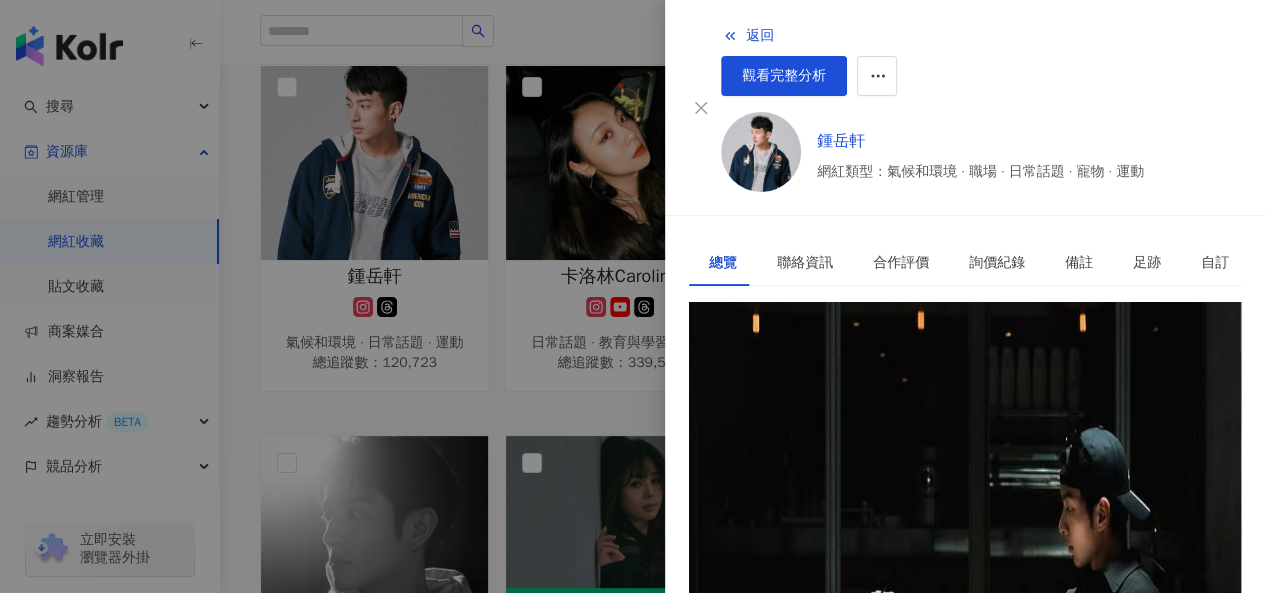 click on "https://www.instagram.com/jed1227/" at bounding box center (828, 394) 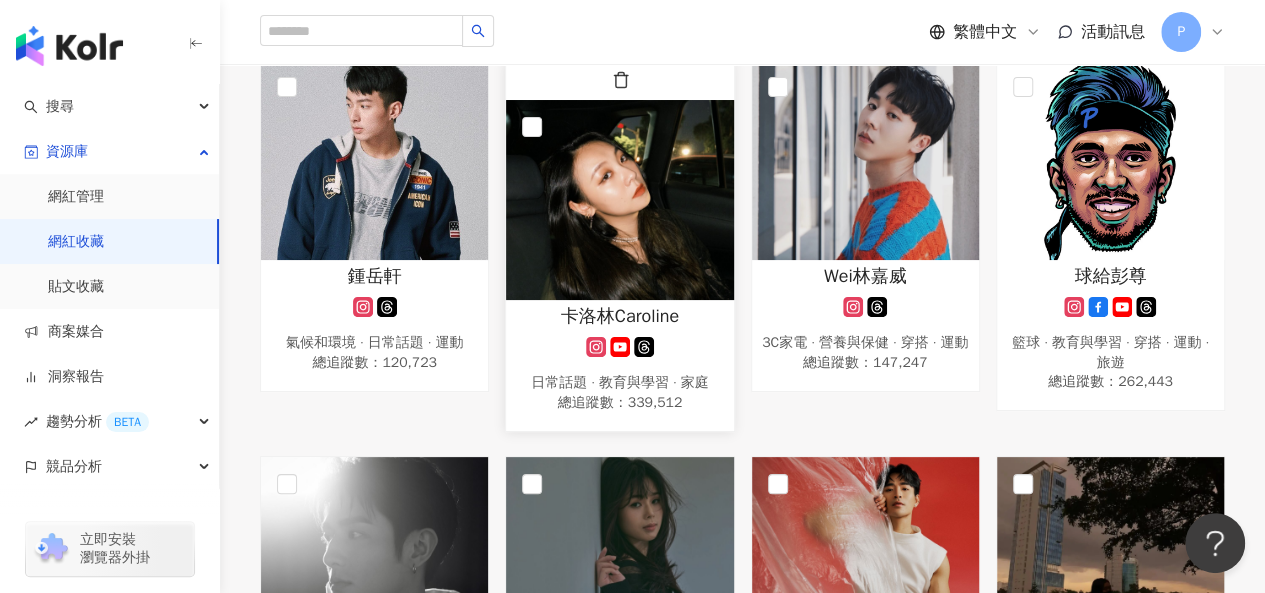 click at bounding box center [619, 200] 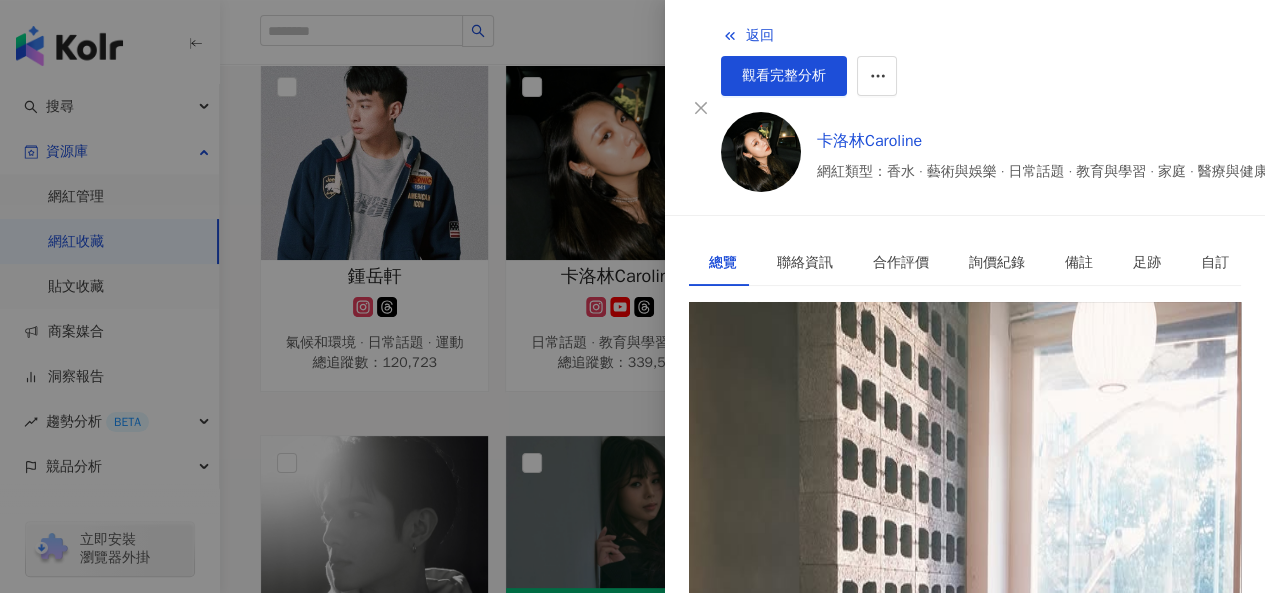 click on "https://www.instagram.com/caroline3469/" at bounding box center (843, 394) 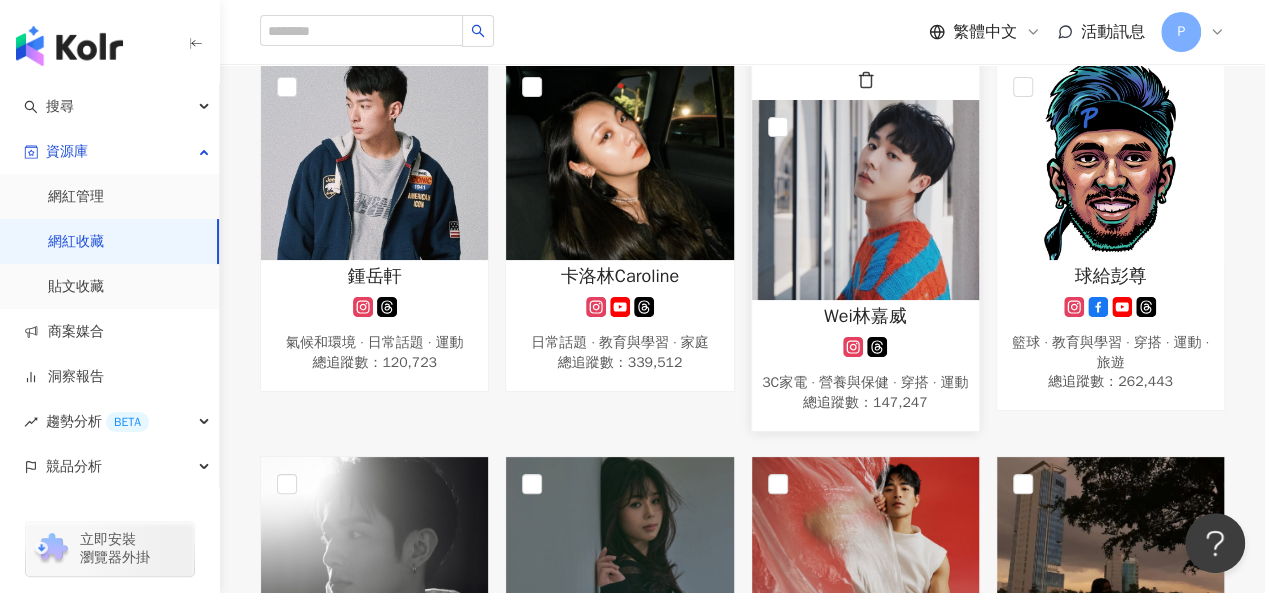 click on "Wei林嘉威" at bounding box center (865, 316) 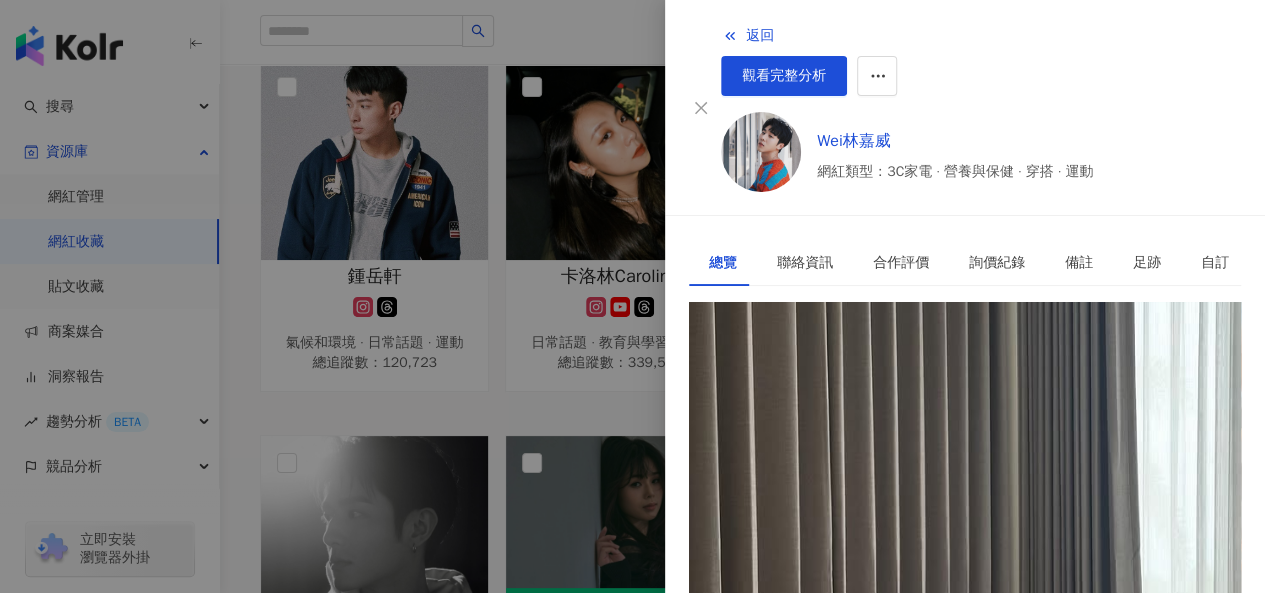 click on "https://www.instagram.com/linchia_wei/" at bounding box center [836, 394] 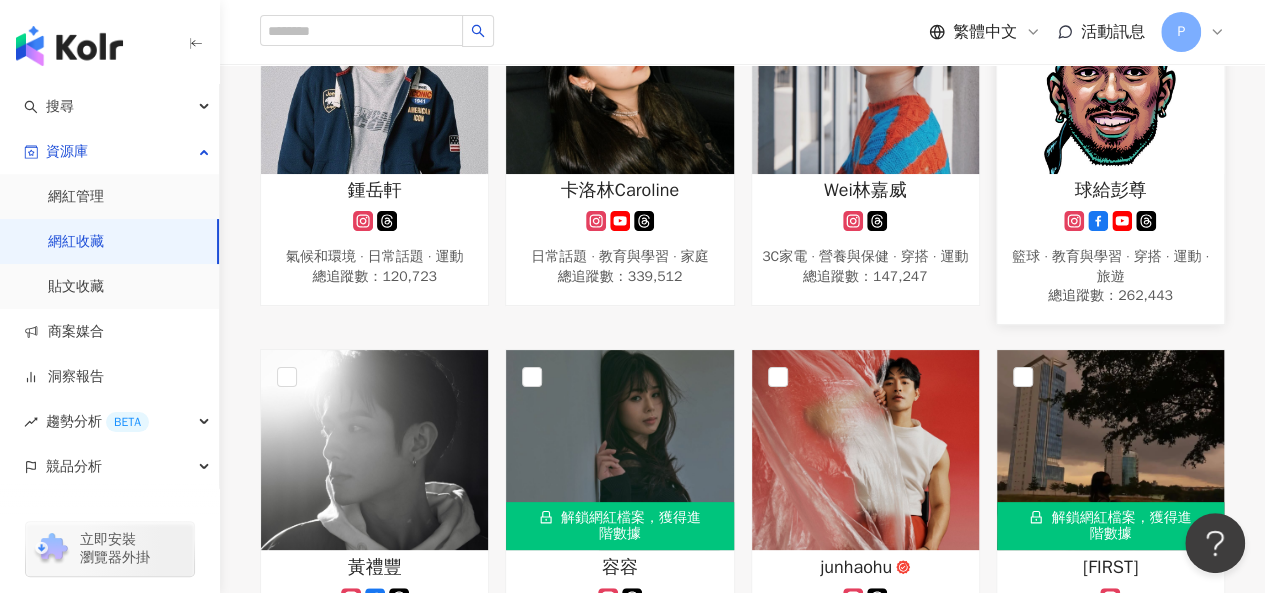 scroll, scrollTop: 1800, scrollLeft: 0, axis: vertical 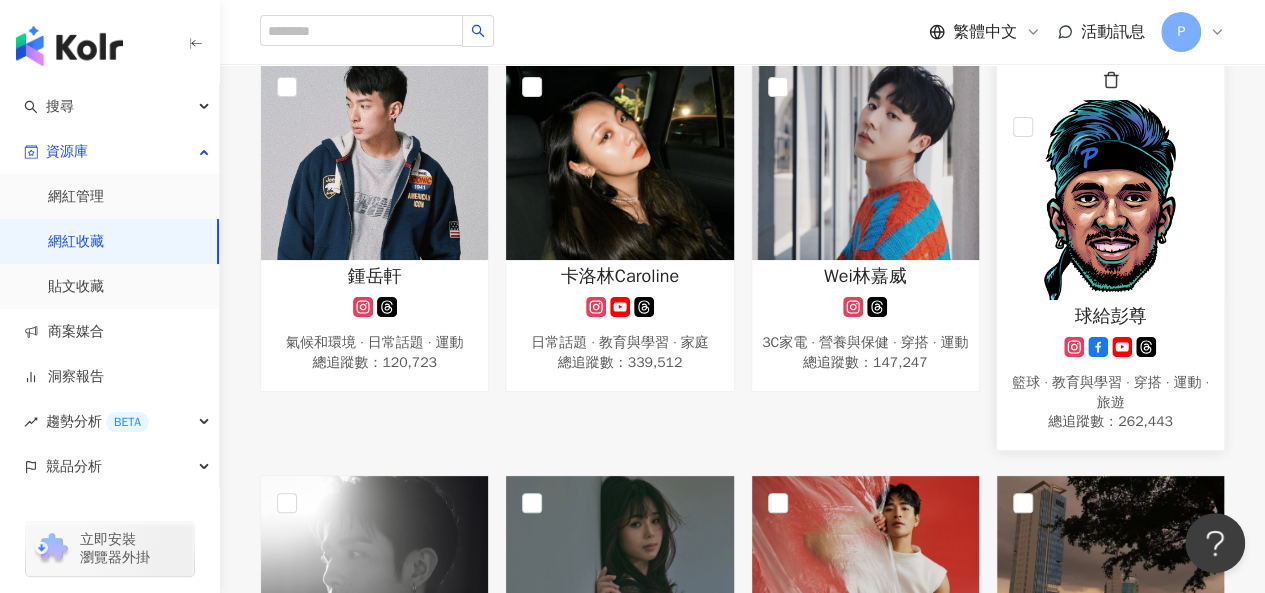 click at bounding box center [1110, 200] 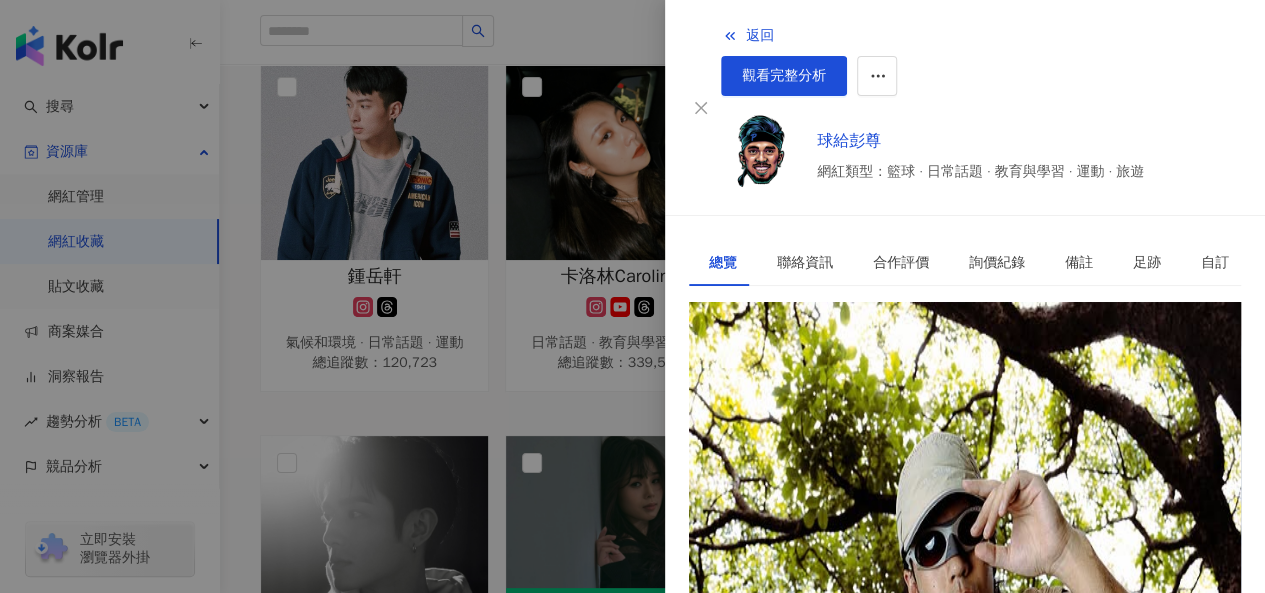 click on "https://www.instagram.com/ryderfor3/" at bounding box center (830, 394) 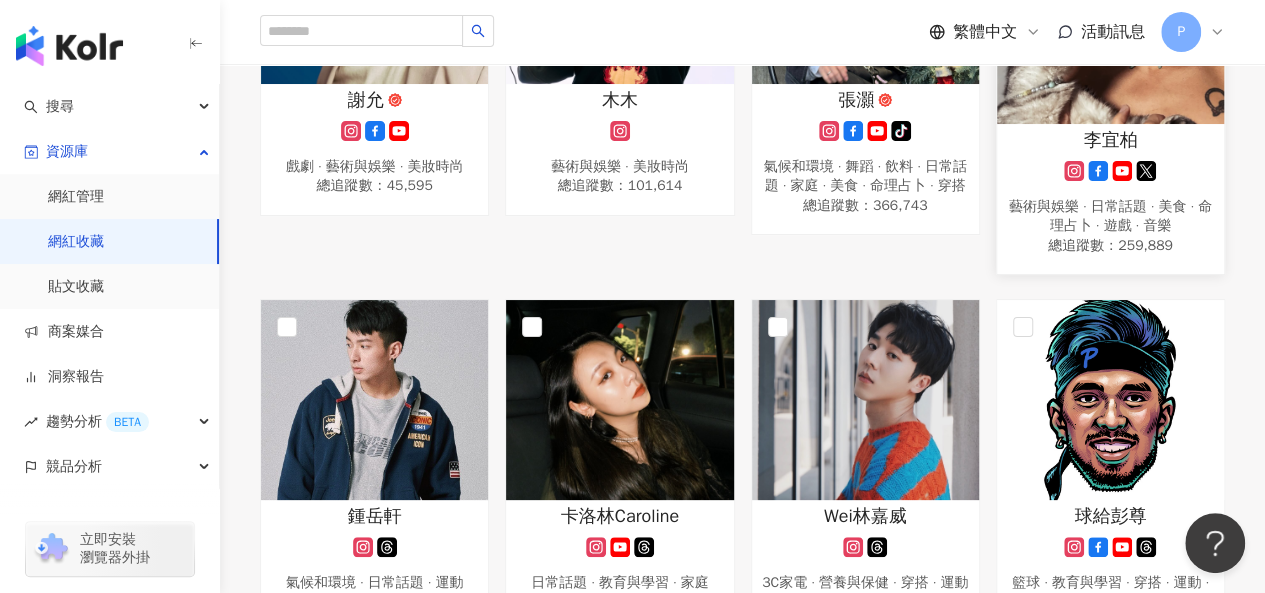 scroll, scrollTop: 1700, scrollLeft: 0, axis: vertical 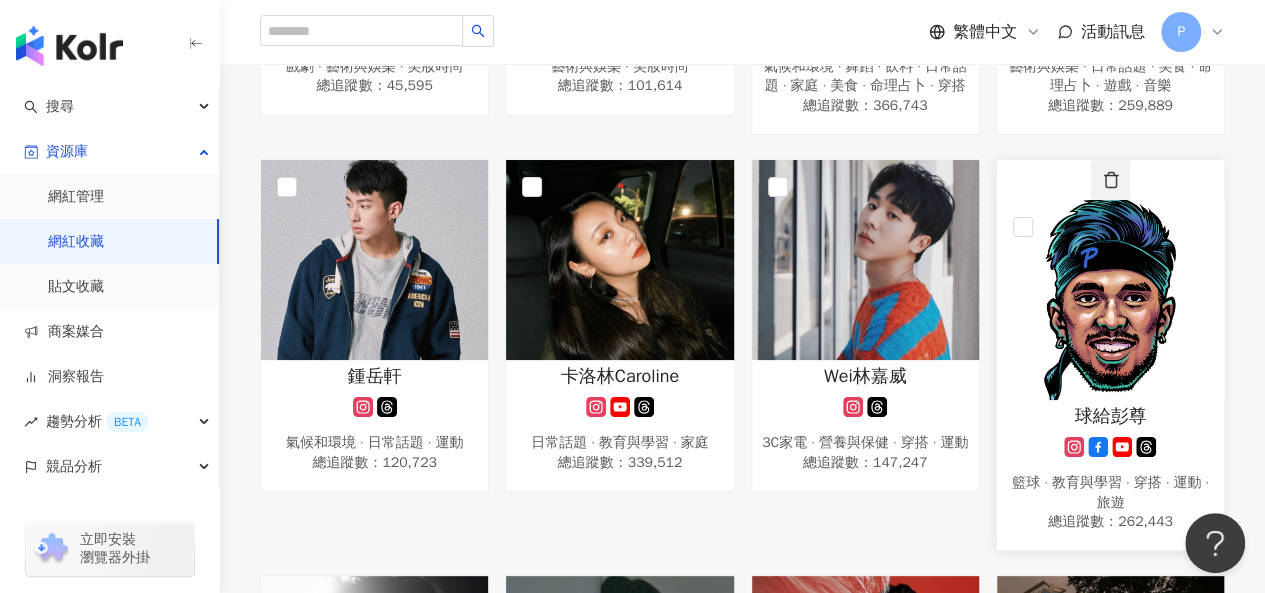 click at bounding box center (1111, 180) 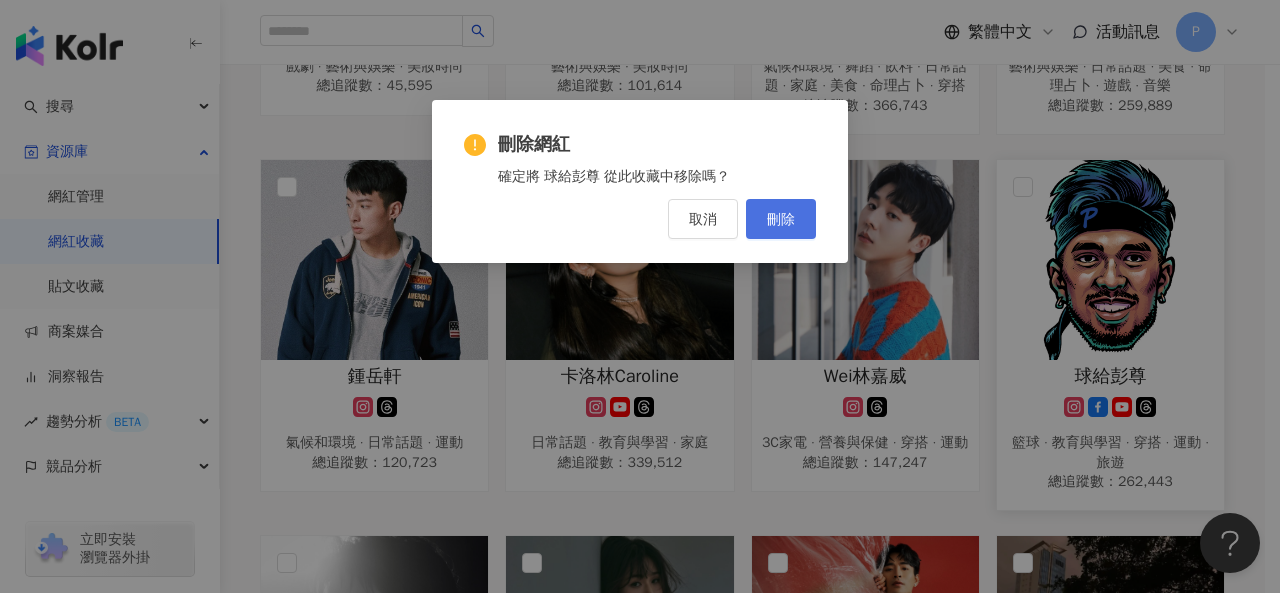 click on "刪除" at bounding box center [781, 219] 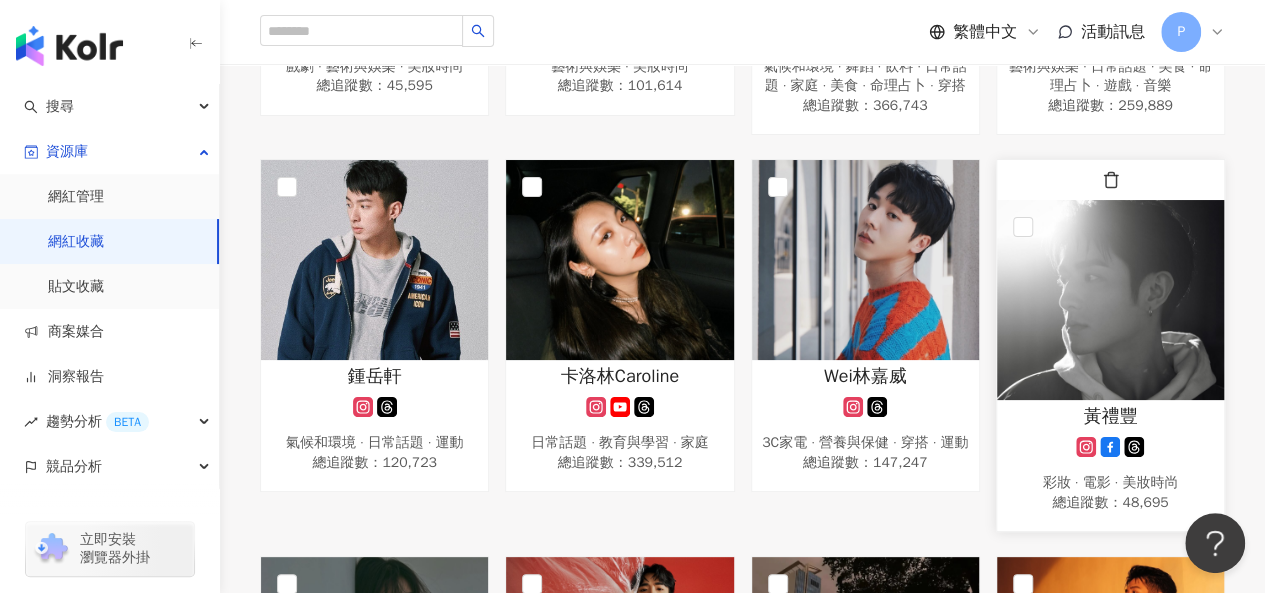click at bounding box center (1110, 300) 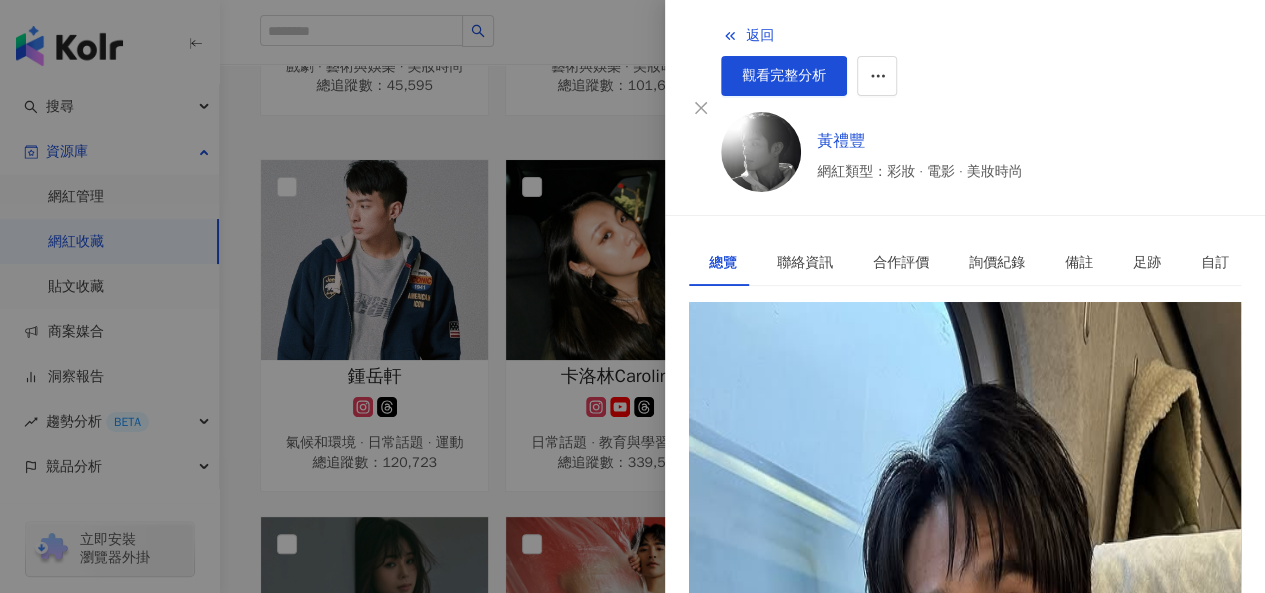 click on "https://www.instagram.com/huangleaf/" at bounding box center (832, 394) 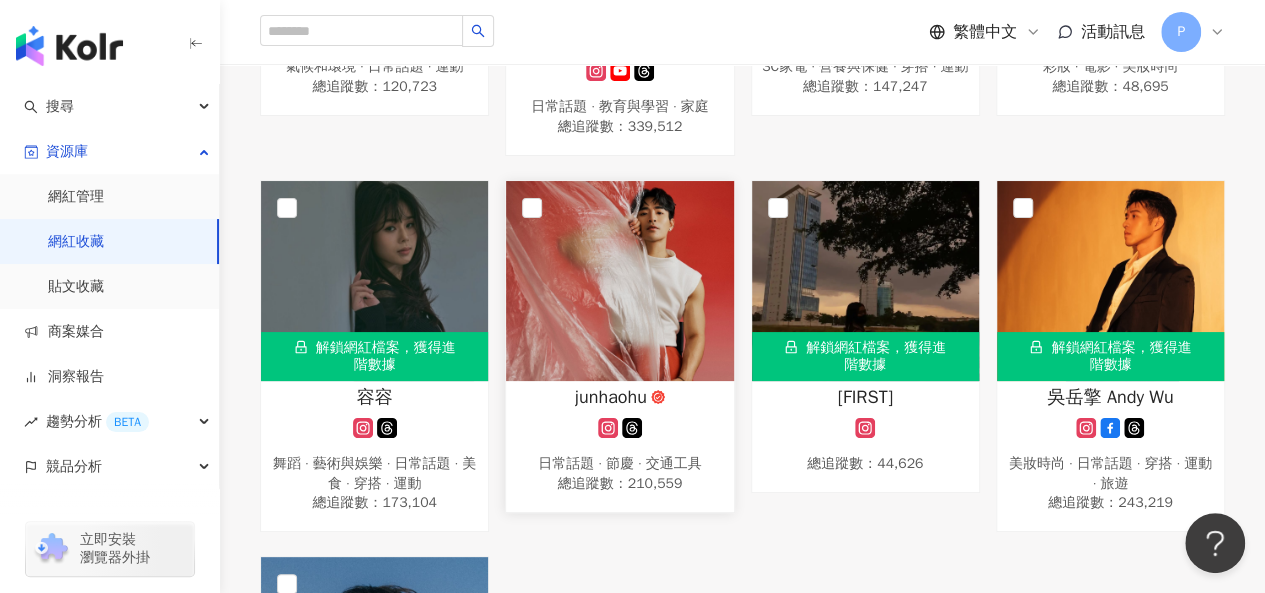 scroll, scrollTop: 2100, scrollLeft: 0, axis: vertical 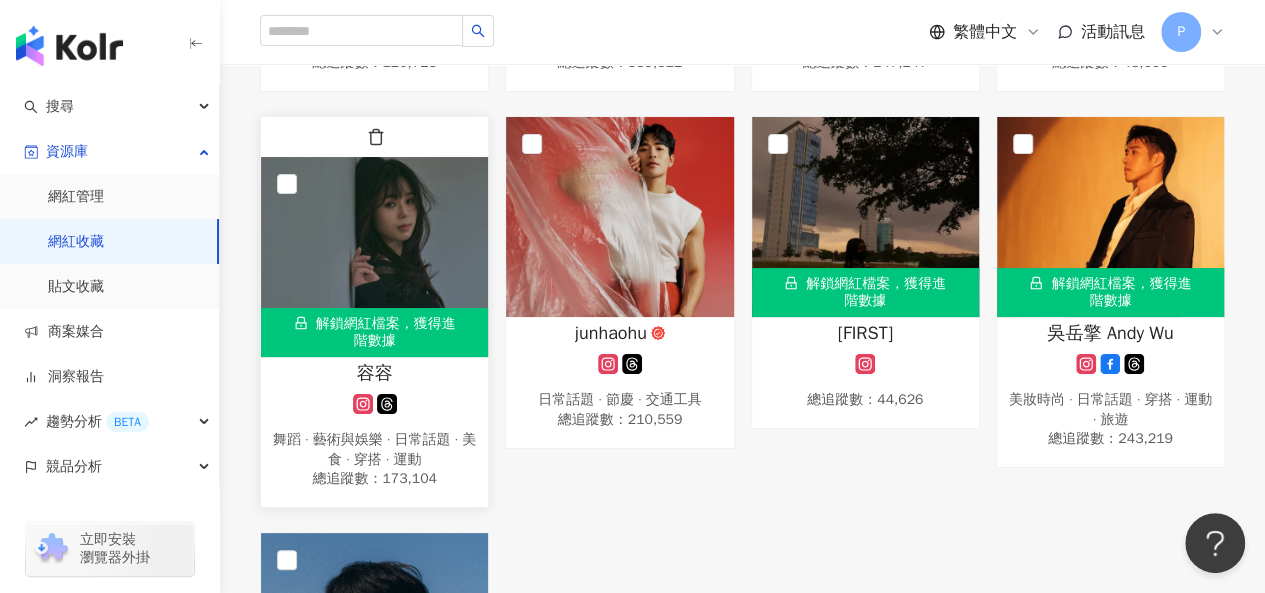 click on "容容 舞蹈 · 藝術與娛樂 · 日常話題 · 美食 · 穿搭 · 運動 總追蹤數 ： 173,104" at bounding box center (374, 427) 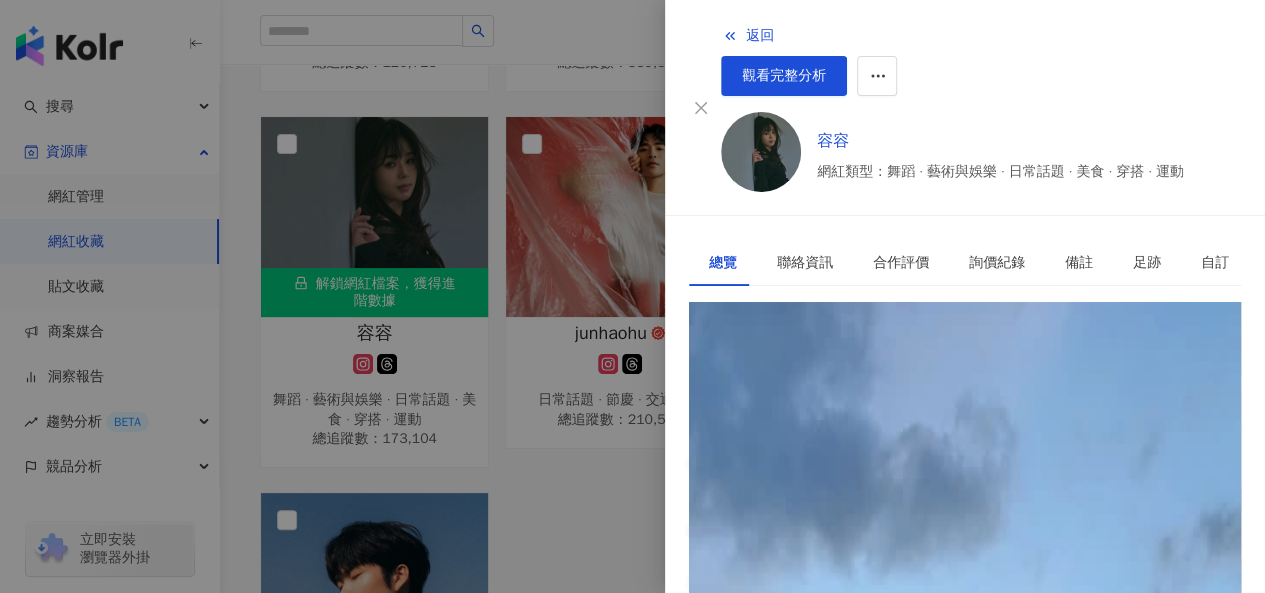 click on "https://www.instagram.com/yurong_ccc1107/" at bounding box center (853, 394) 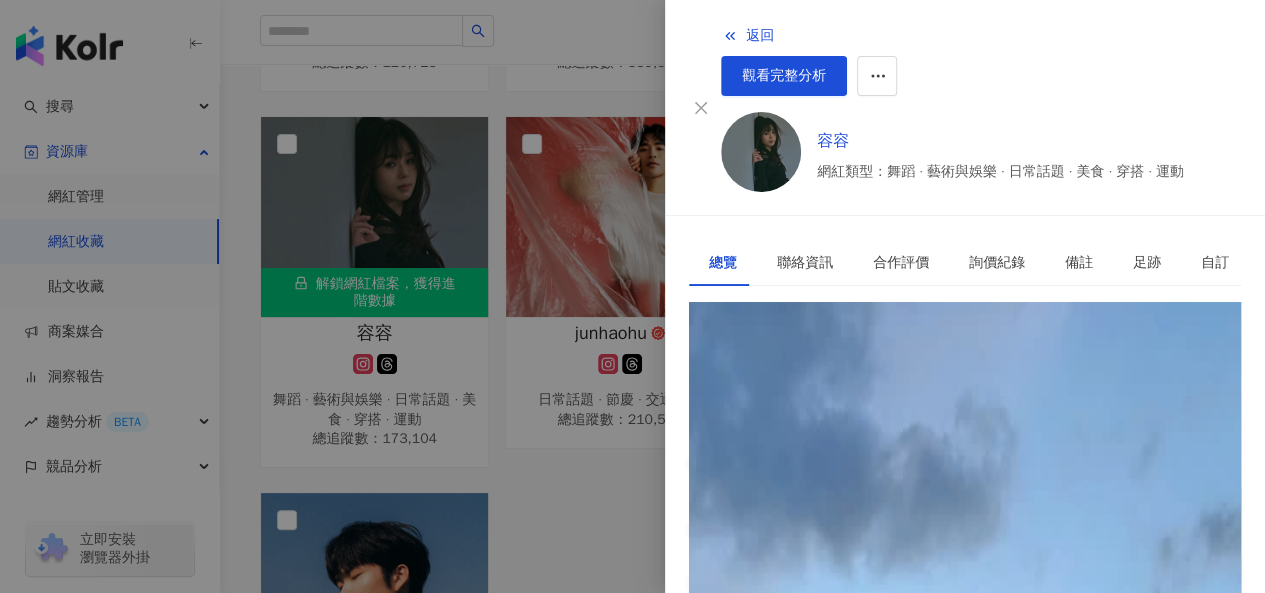 click at bounding box center (632, 296) 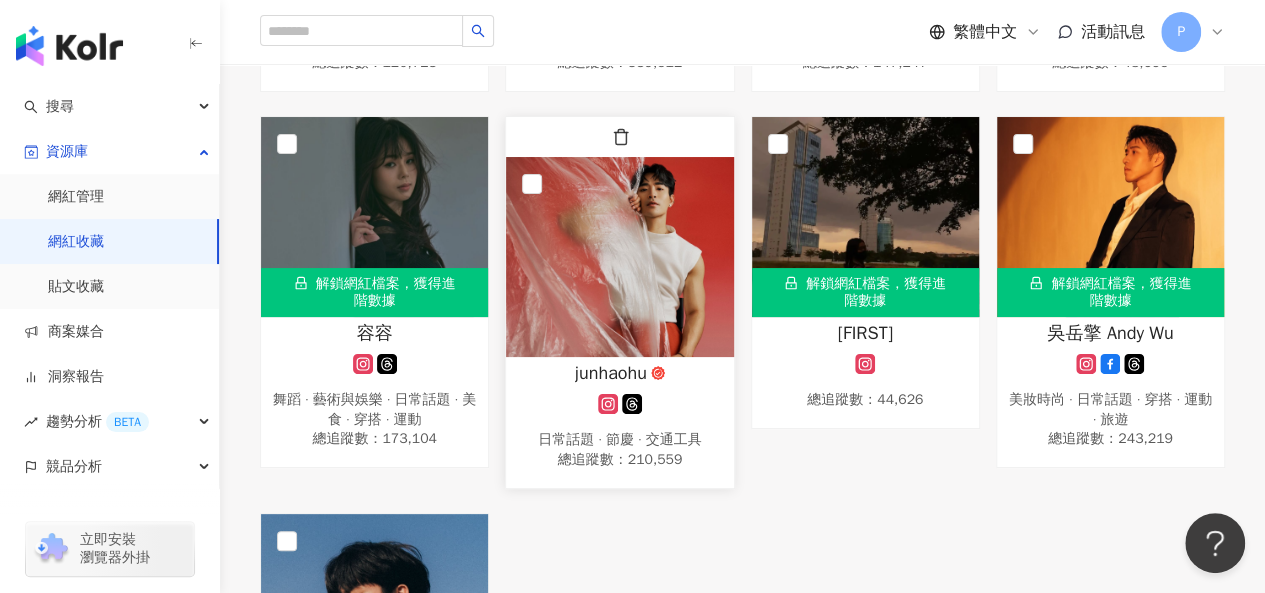 click on "junhaohu" at bounding box center (611, 373) 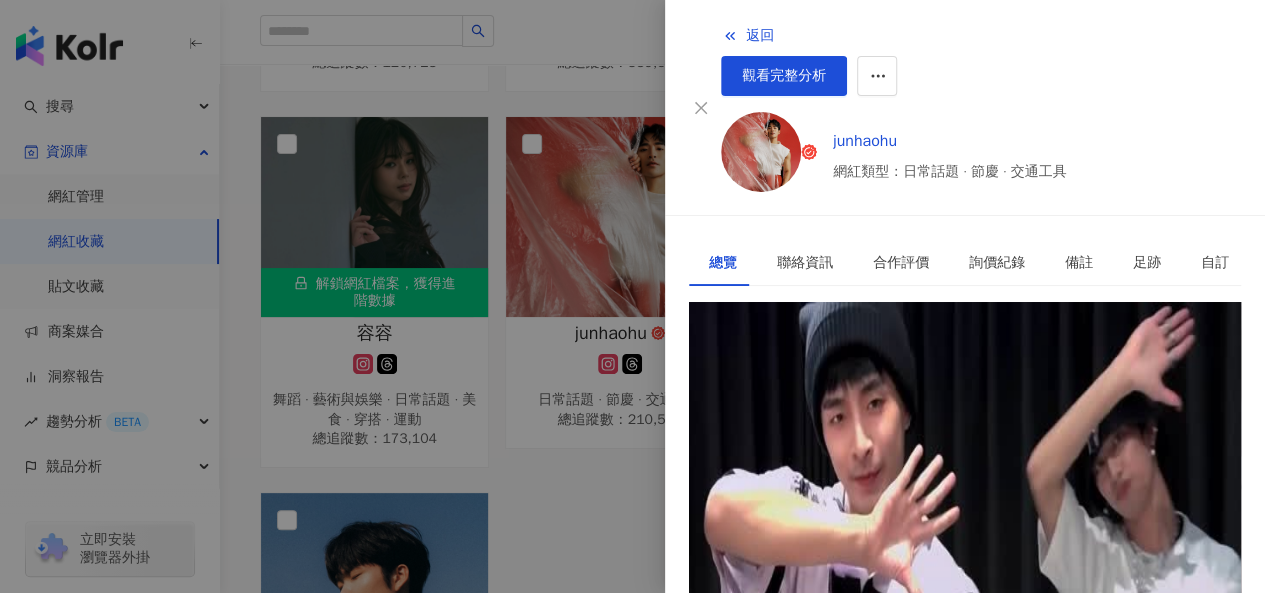click on "https://www.instagram.com/junhaohu/" at bounding box center (830, 394) 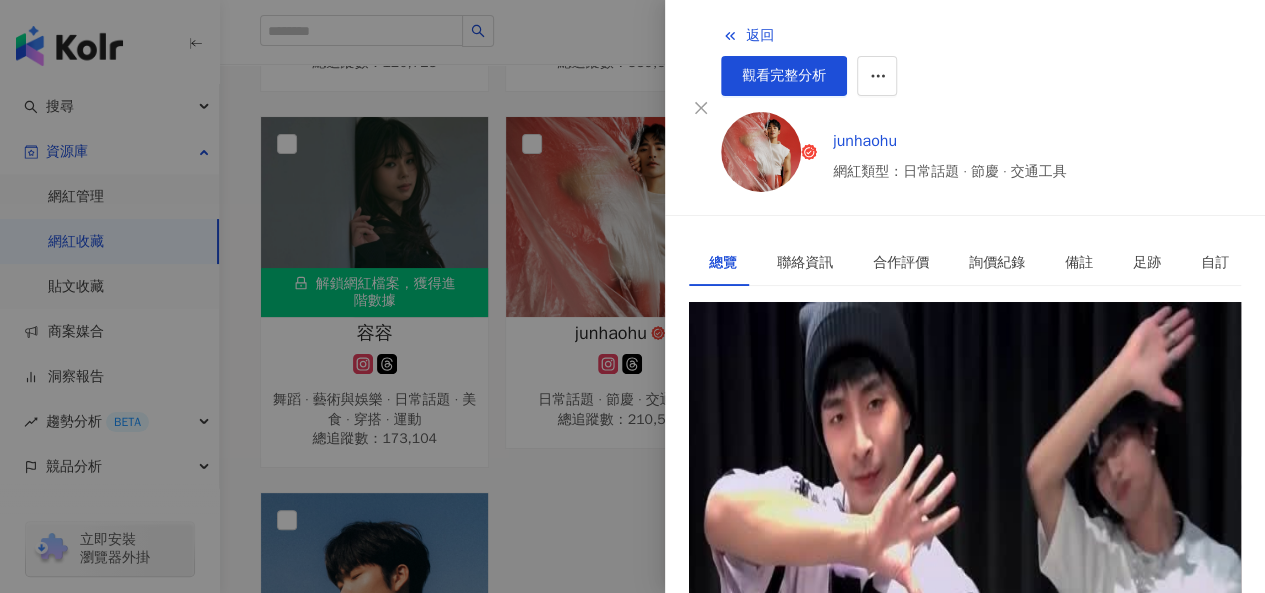 click at bounding box center (632, 296) 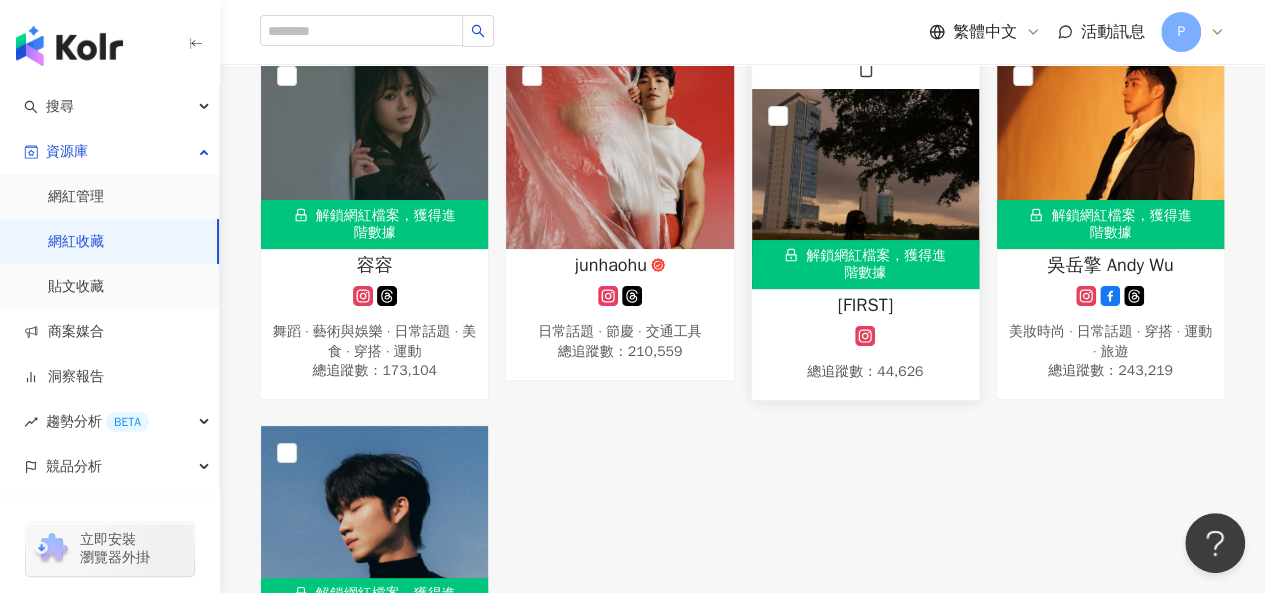 scroll, scrollTop: 2200, scrollLeft: 0, axis: vertical 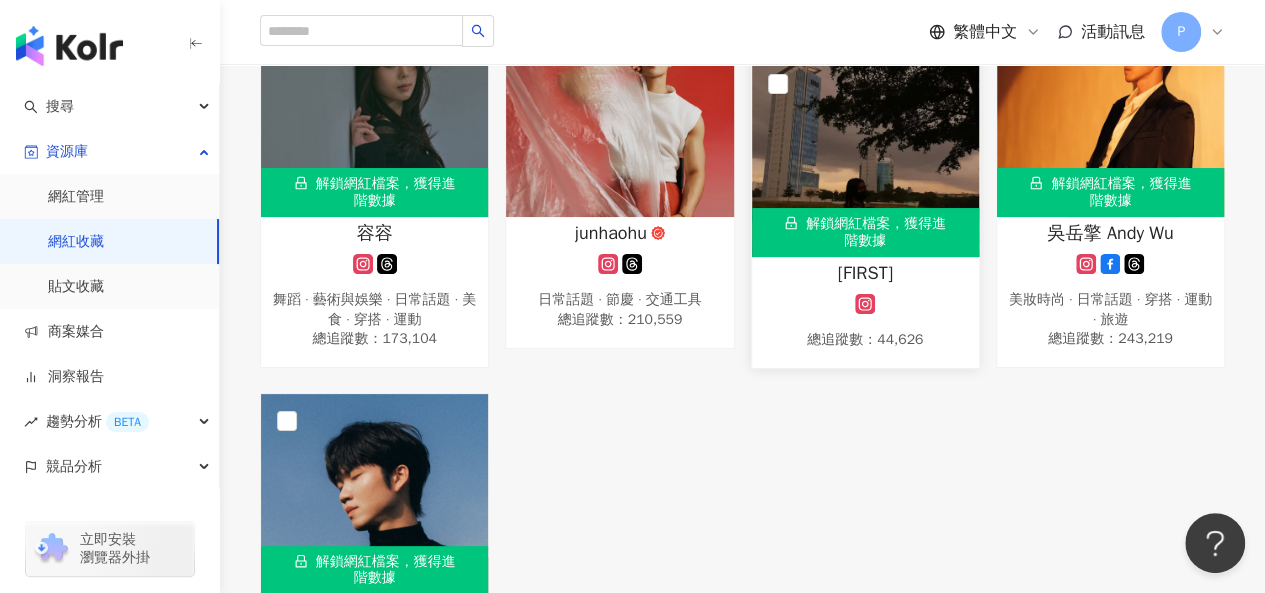 click on "解鎖網紅檔案，獲得進階數據" at bounding box center (865, 232) 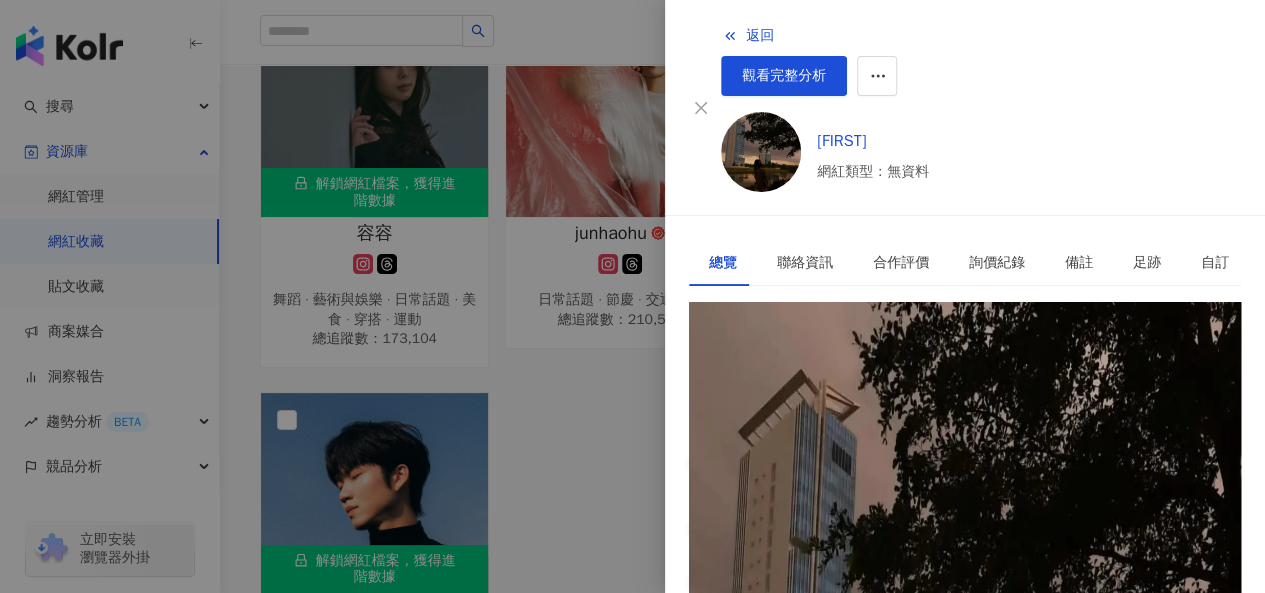 click on "https://www.instagram.com/denanachwanx/" at bounding box center [847, 394] 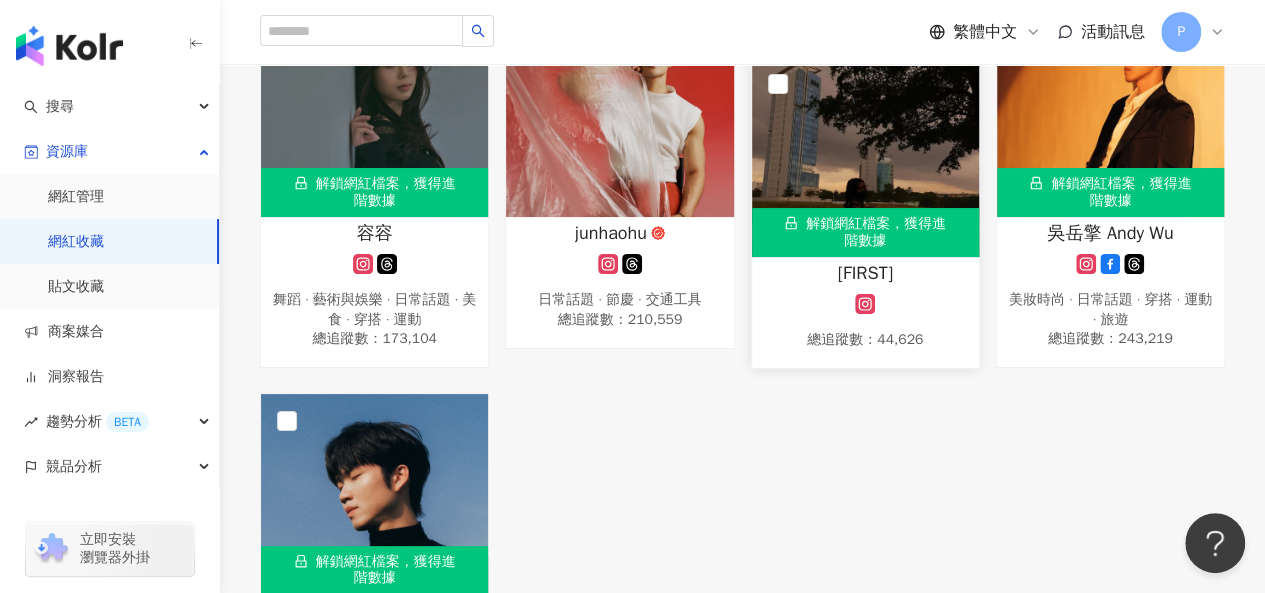 scroll, scrollTop: 2000, scrollLeft: 0, axis: vertical 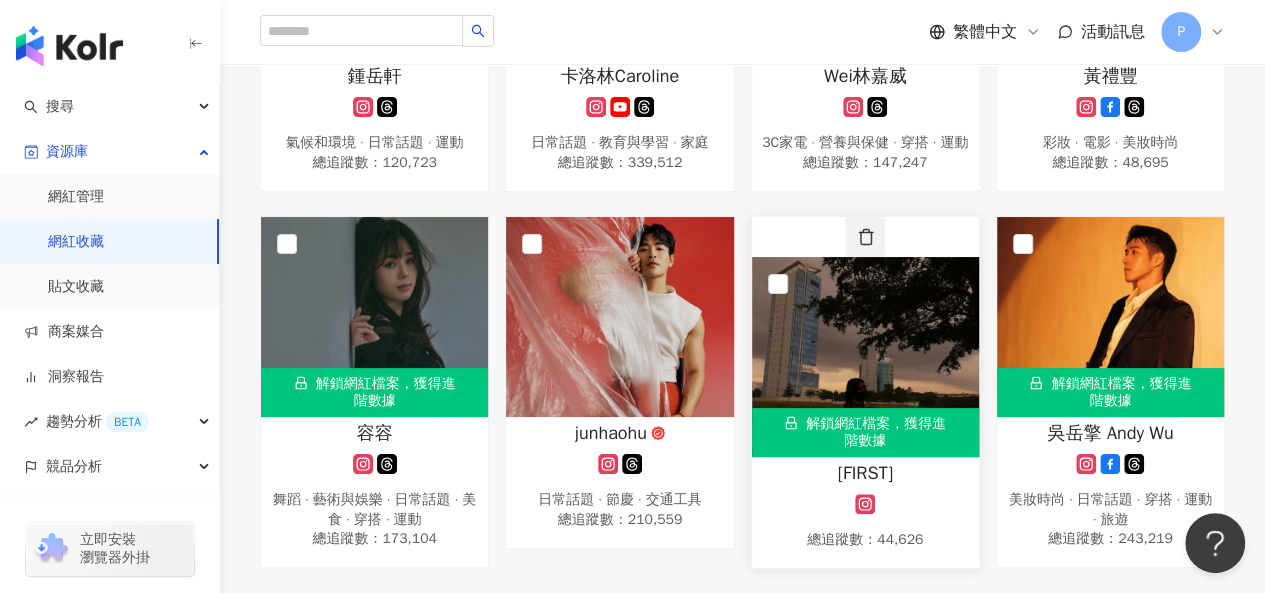 click 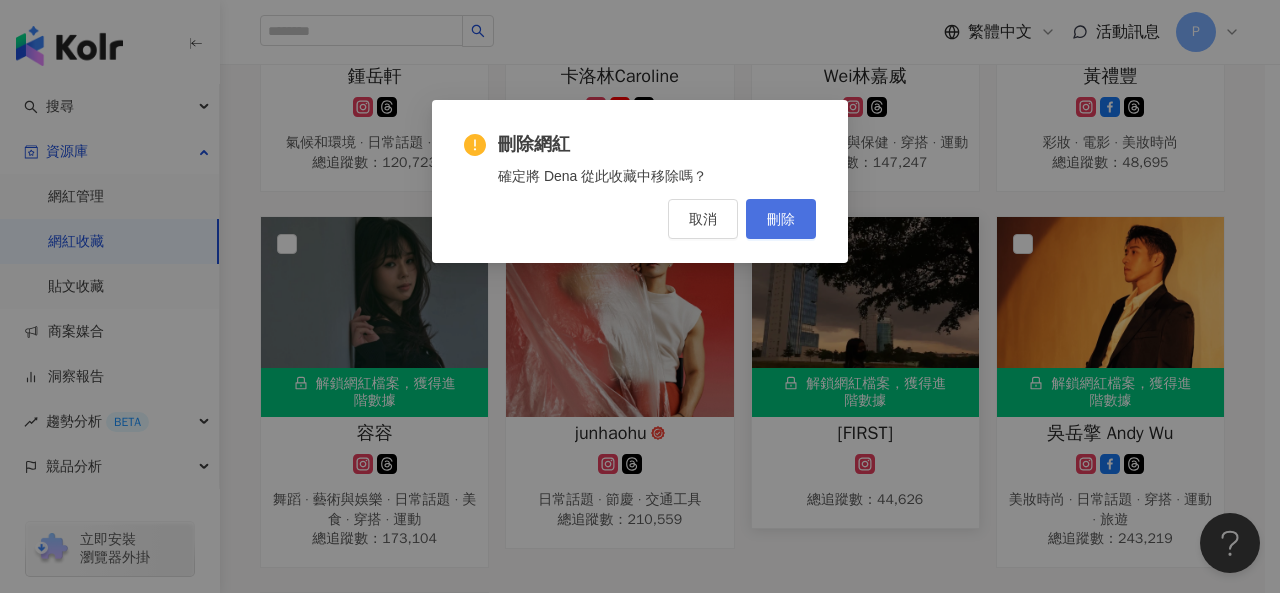 click on "刪除" at bounding box center (781, 219) 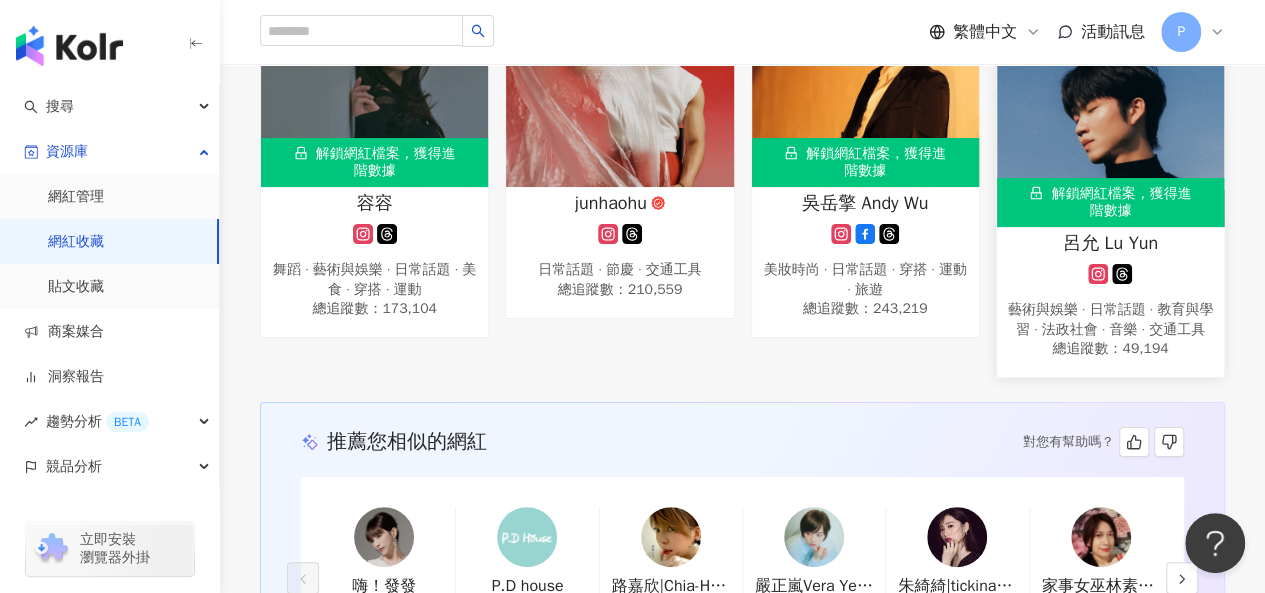 scroll, scrollTop: 2100, scrollLeft: 0, axis: vertical 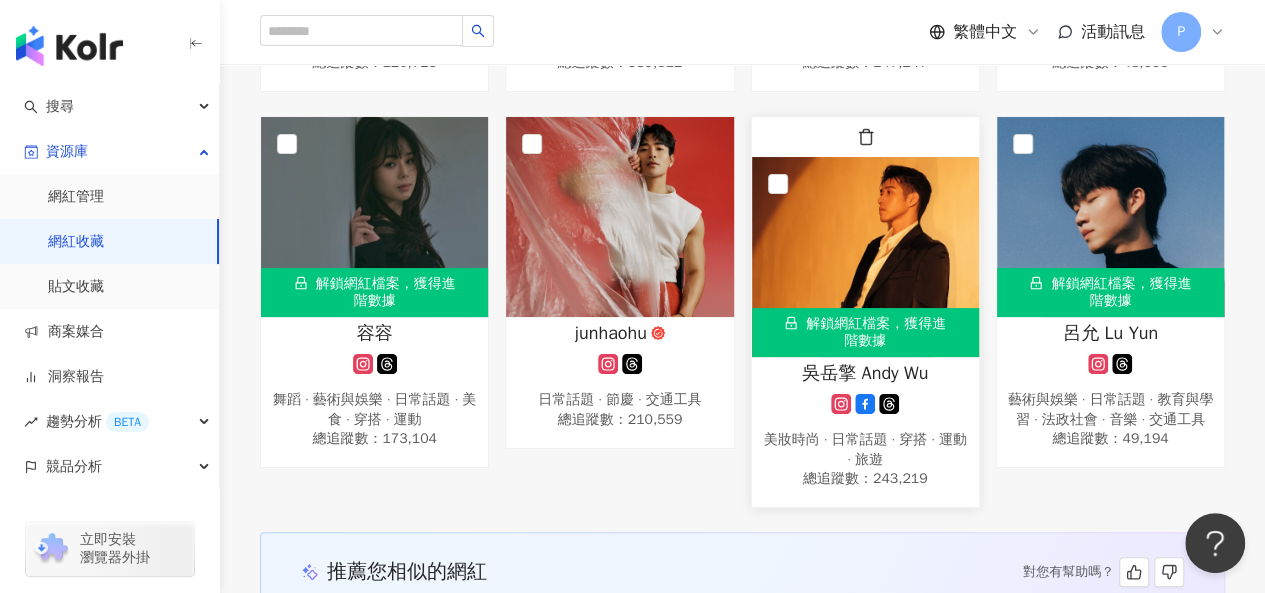 click on "吳岳擎 Andy Wu" at bounding box center (865, 373) 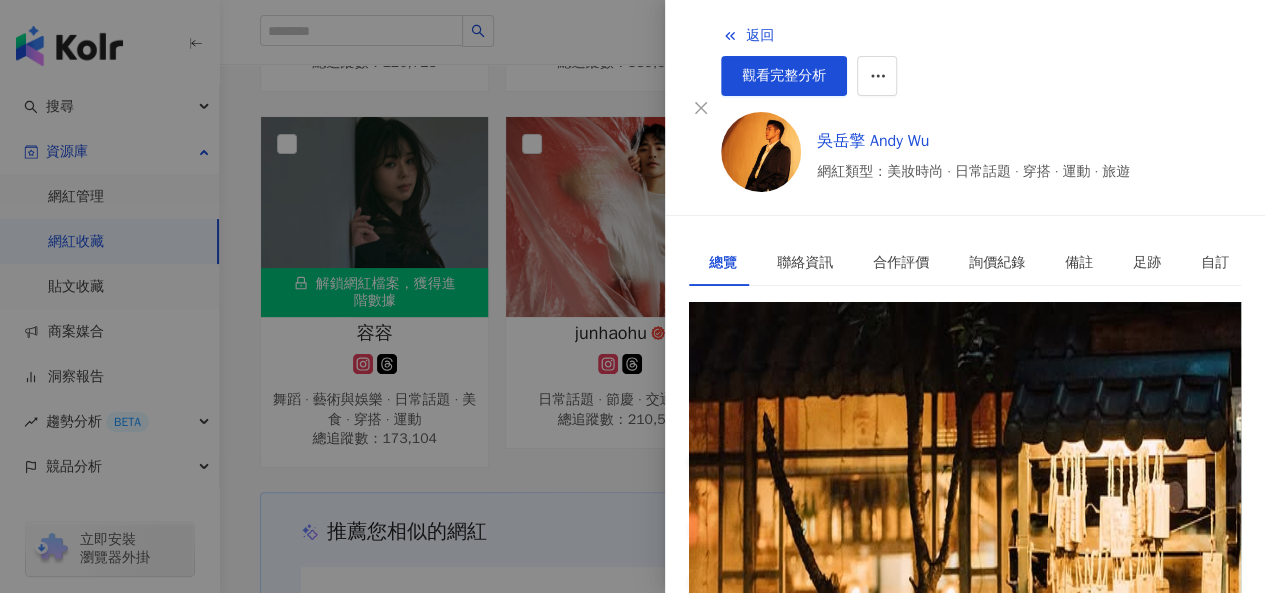 click on "https://www.instagram.com/andywu_1114/" at bounding box center [845, 394] 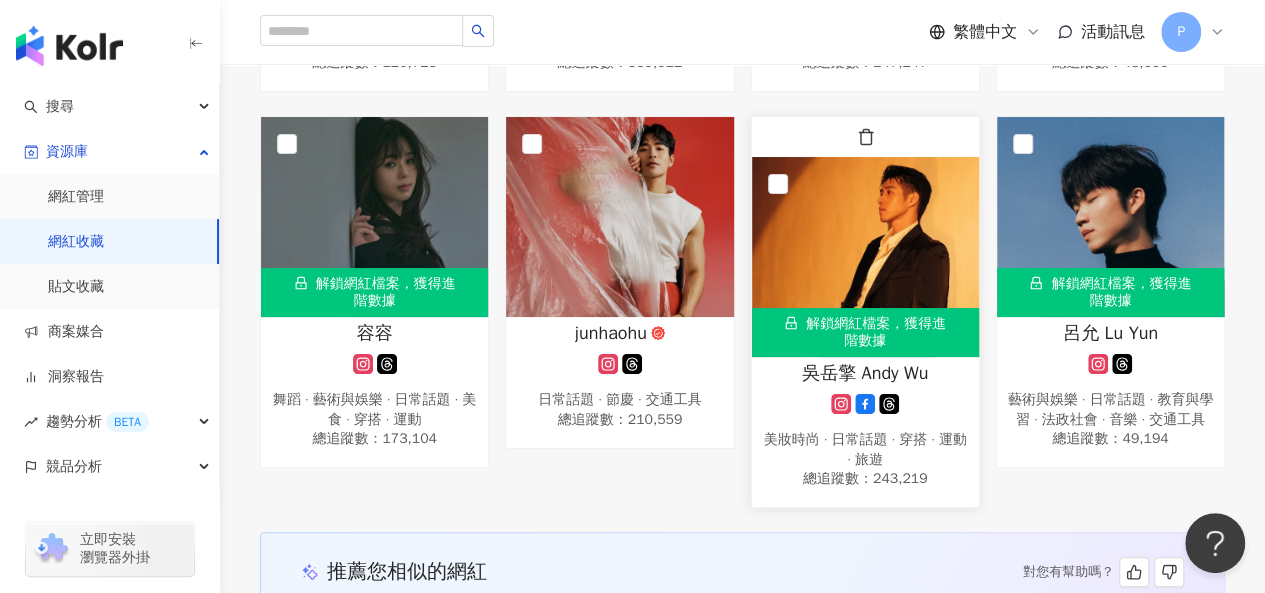 scroll, scrollTop: 2200, scrollLeft: 0, axis: vertical 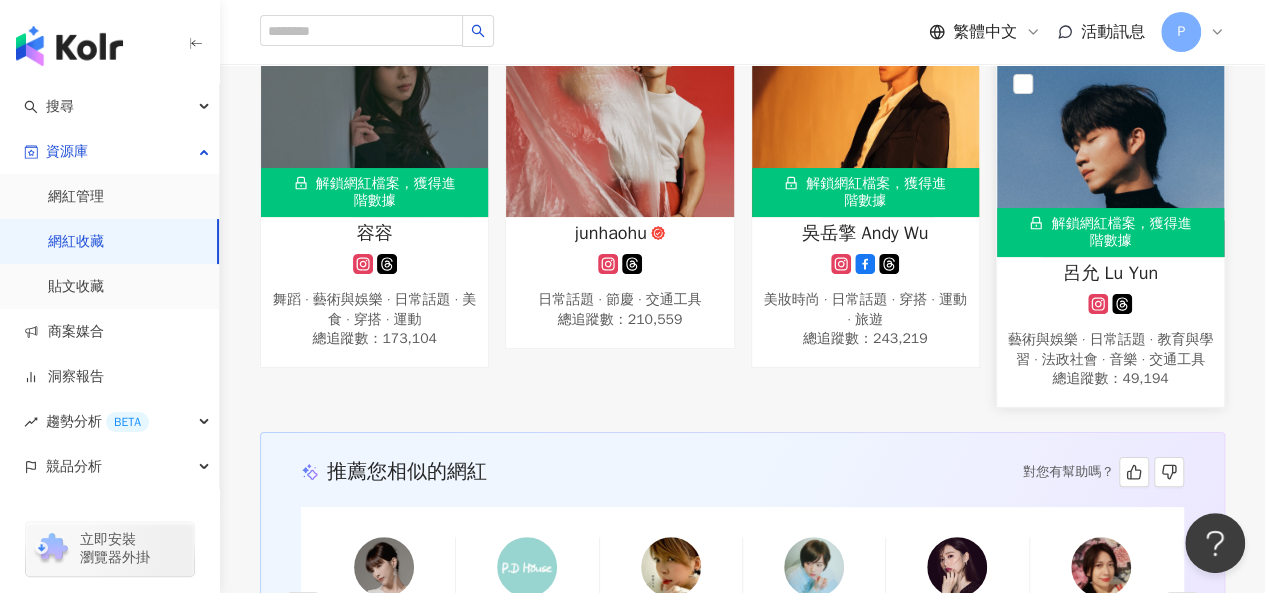 click at bounding box center (1110, 157) 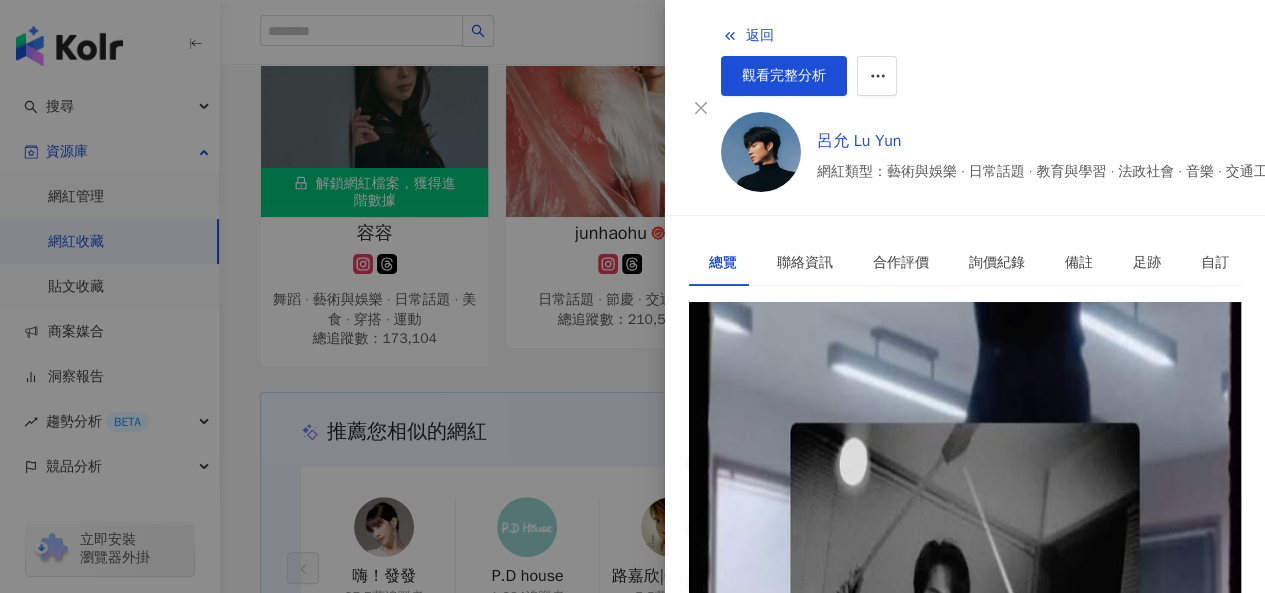 click on "https://www.instagram.com/louielu0630_/" at bounding box center (843, 394) 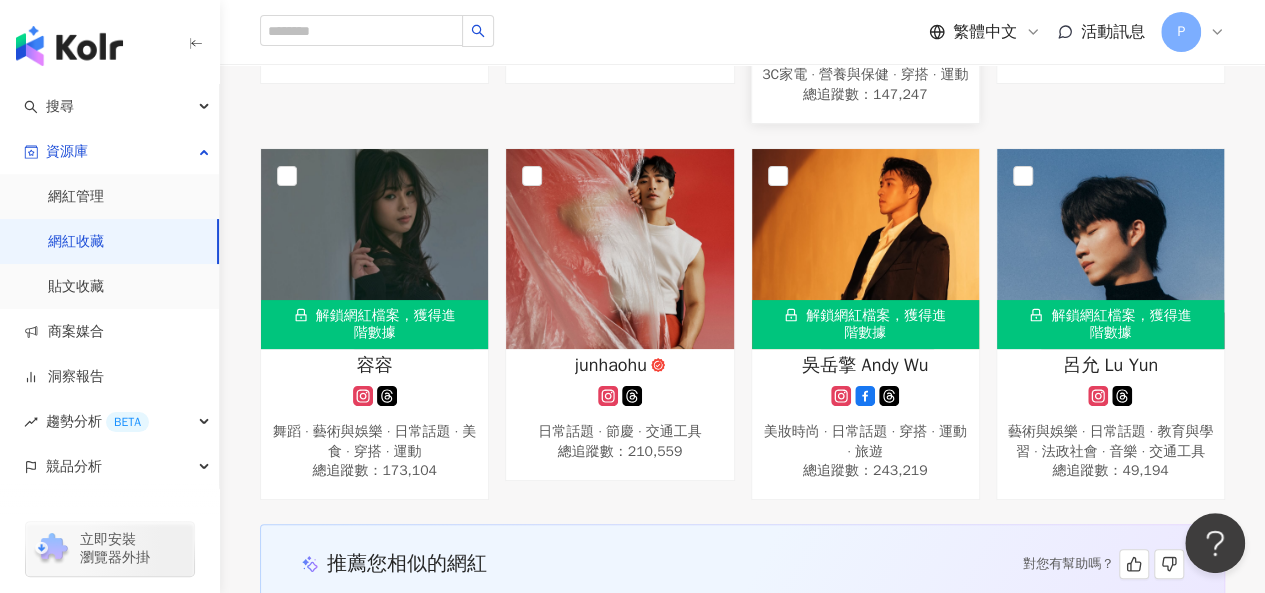 scroll, scrollTop: 2400, scrollLeft: 0, axis: vertical 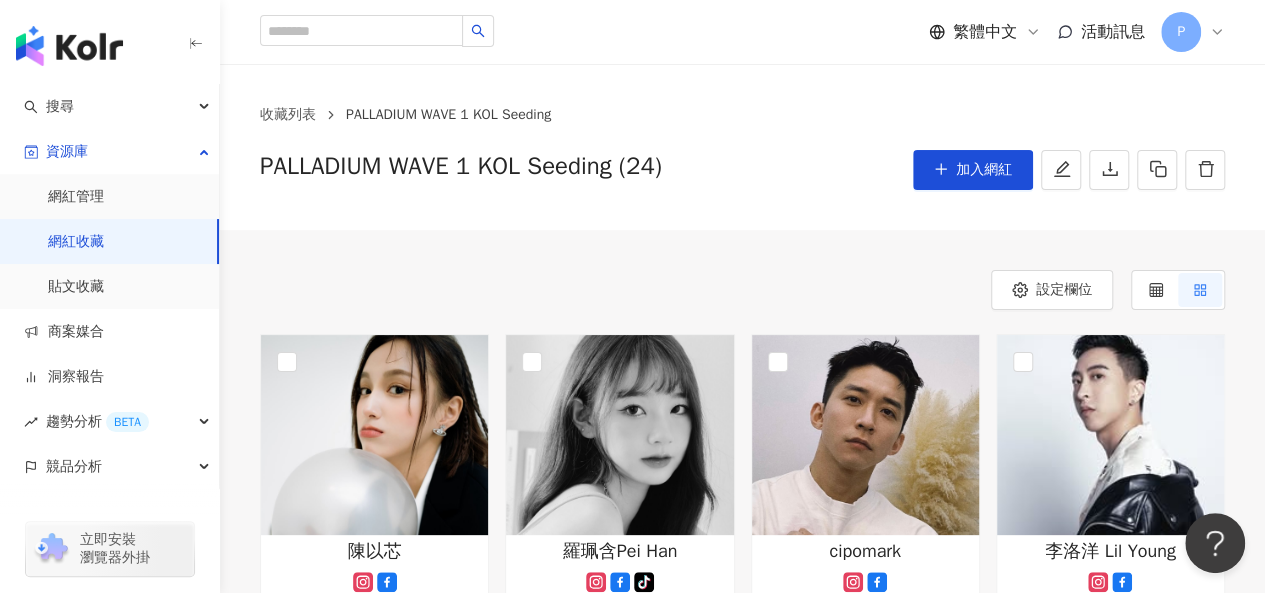 click on "設定欄位 陳以芯 藝術與娛樂 · 日常話題 · 穿搭 總追蹤數 ： 46,381 羅珮含Pei Han tiktok-icon 藝術與娛樂 · 日常話題 · 節慶 總追蹤數 ： 138,842 cipomark 教育與學習 · 節慶 · 旅遊 總追蹤數 ： 155,716 李洛洋 Lil Young 美妝時尚 · 音樂 總追蹤數 ： 249,572 莫娜In the wood 3C家電 · 日常話題 · 運動 總追蹤數 ： 124,576 顏佑庭Yoshi tiktok-icon 玩具模型 · 藝術與娛樂 · 日常話題 · 美食 總追蹤數 ： 297,531 于成炘 籃球 · 台灣政治 · 台灣旅遊 · 美妝時尚 · 日常話題 · 狗 · 節慶 · 醫療與健康 · 運動 總追蹤數 ： 47,964 李祥安 醫美 · 美食 · 運動 · 旅遊 總追蹤數 ： 13,943 LeeMay 3C家電 · 科技 · 藝術與娛樂 · 日常話題 · 教育與學習 總追蹤數 ： 56,784 張家陞 日常話題 · 教育與學習 · 運動 · 旅遊 總追蹤數 ： 72,735 解鎖網紅檔案，獲得進階數據 冉竣文  總追蹤數 ： 25,596 貝拉攻主 總追蹤數" at bounding box center (742, 1561) 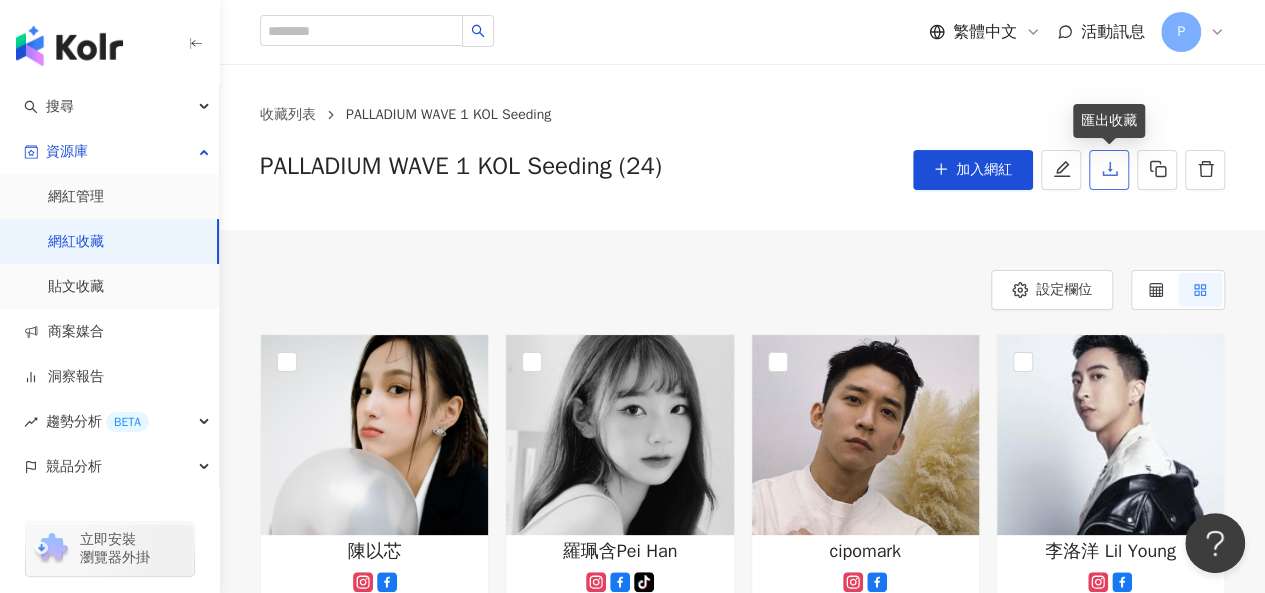 click 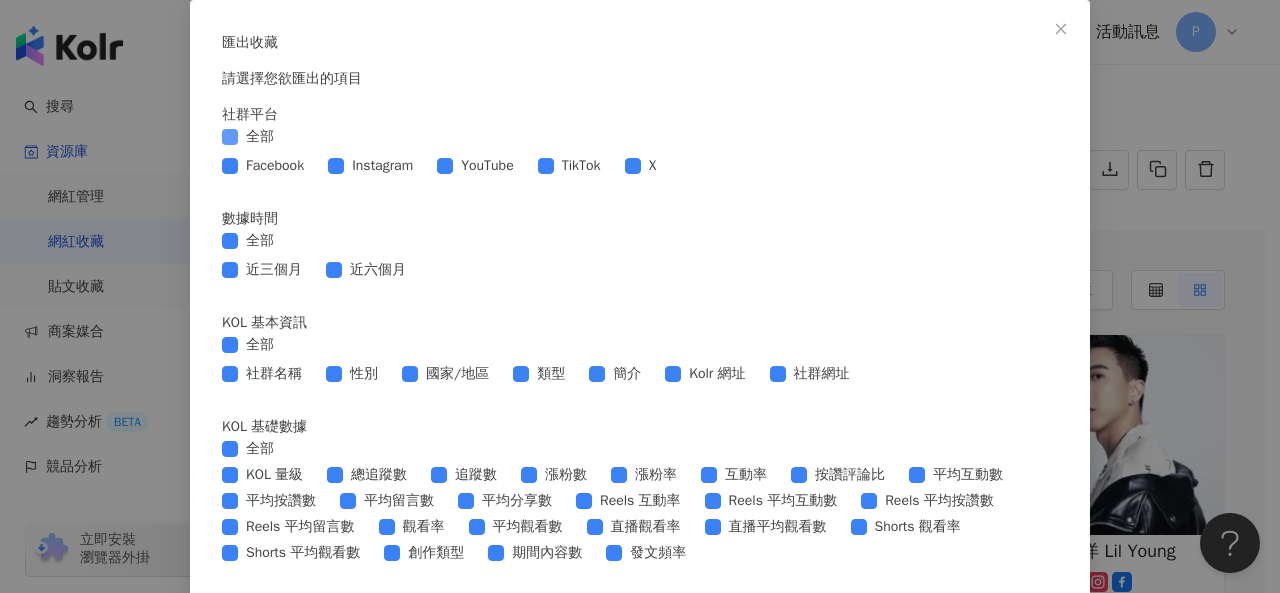 click on "全部" at bounding box center (260, 137) 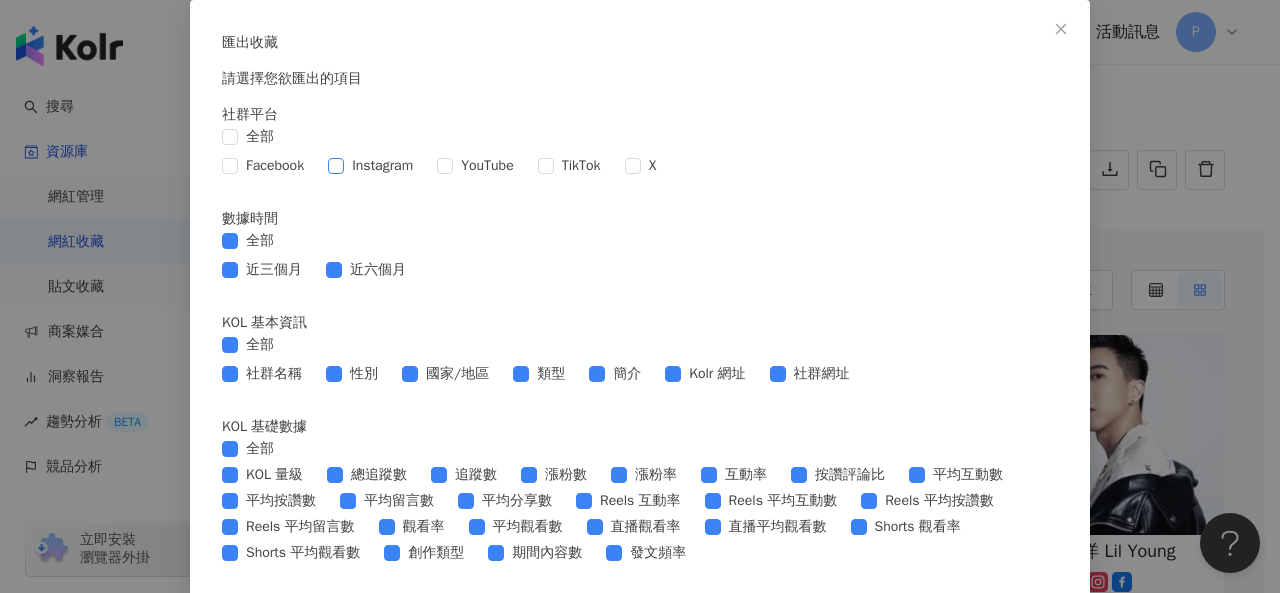 click on "Instagram" at bounding box center [382, 166] 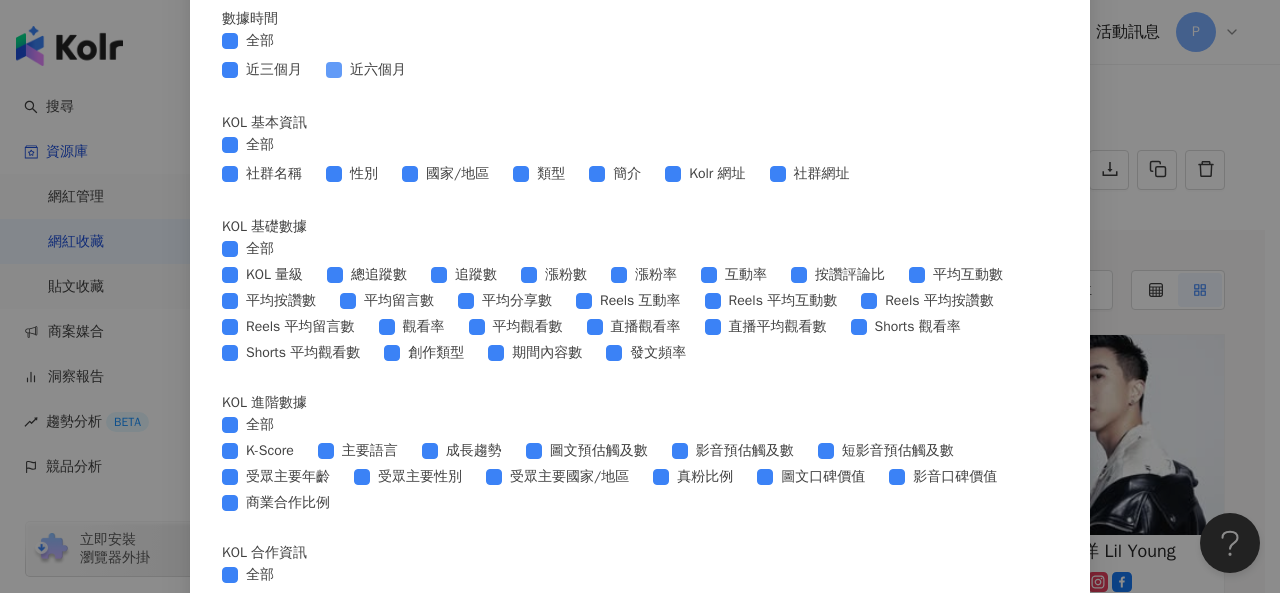 click on "近六個月" at bounding box center [378, 70] 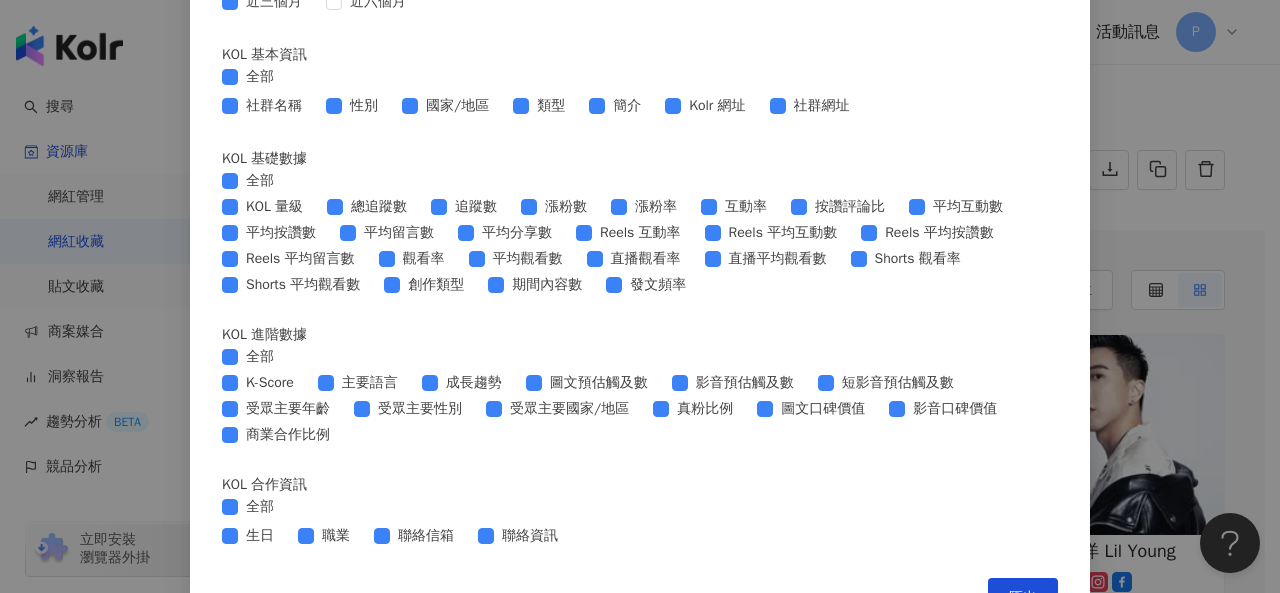 scroll, scrollTop: 300, scrollLeft: 0, axis: vertical 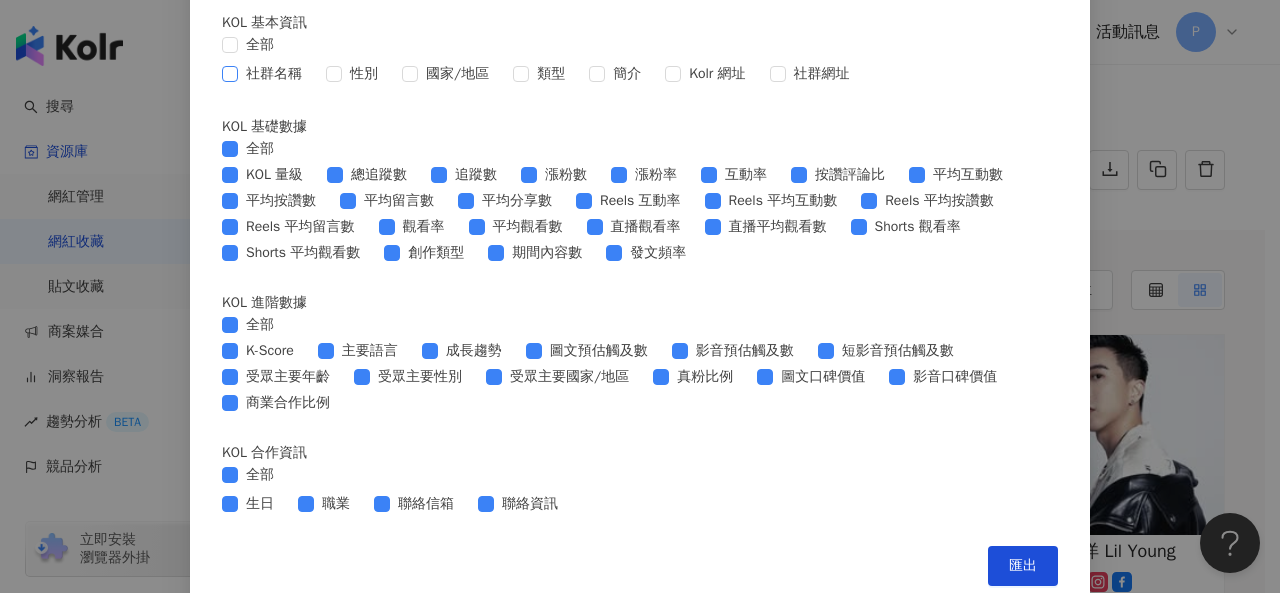 drag, startPoint x: 265, startPoint y: 376, endPoint x: 298, endPoint y: 381, distance: 33.37664 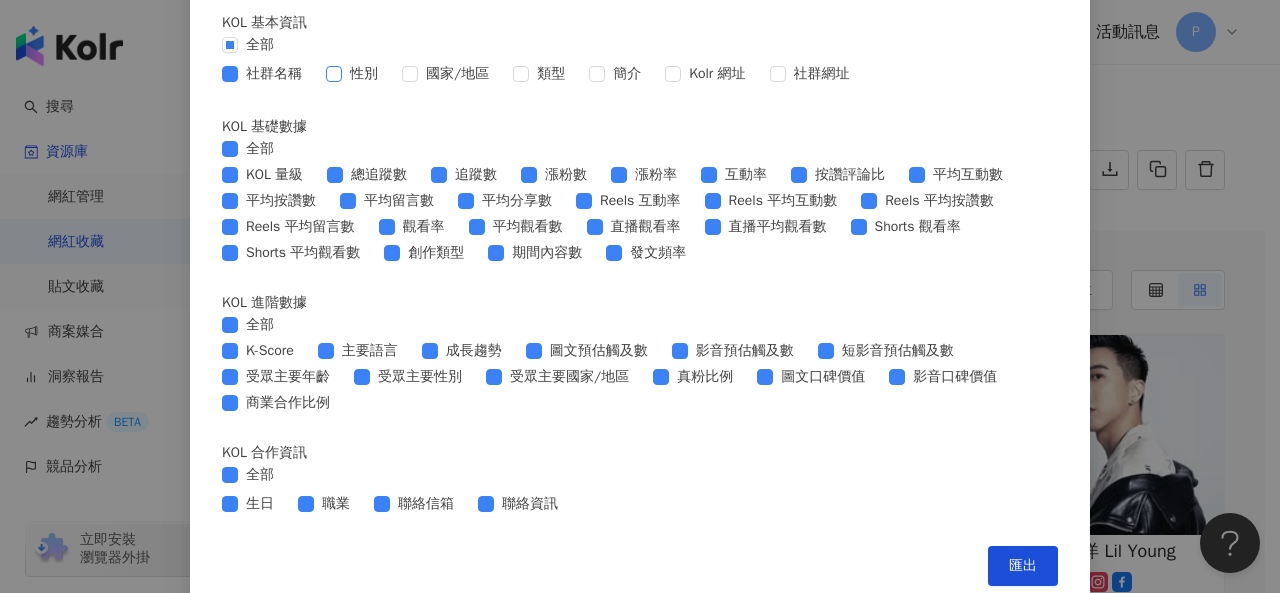 click on "性別" at bounding box center (364, 74) 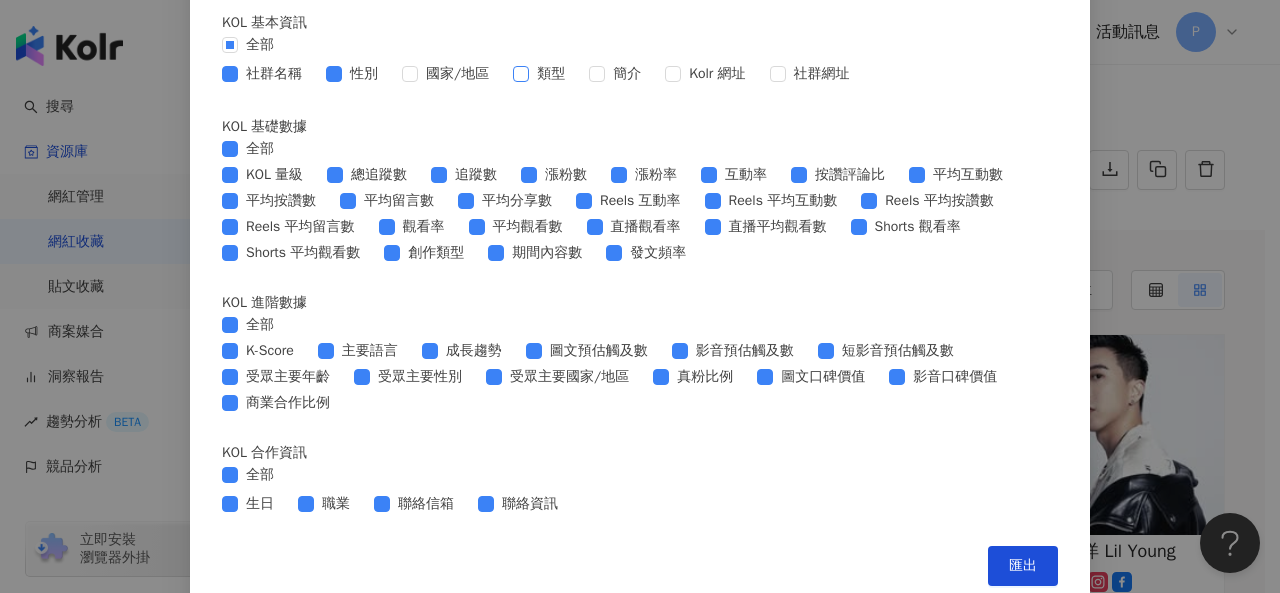 click on "類型" at bounding box center [551, 74] 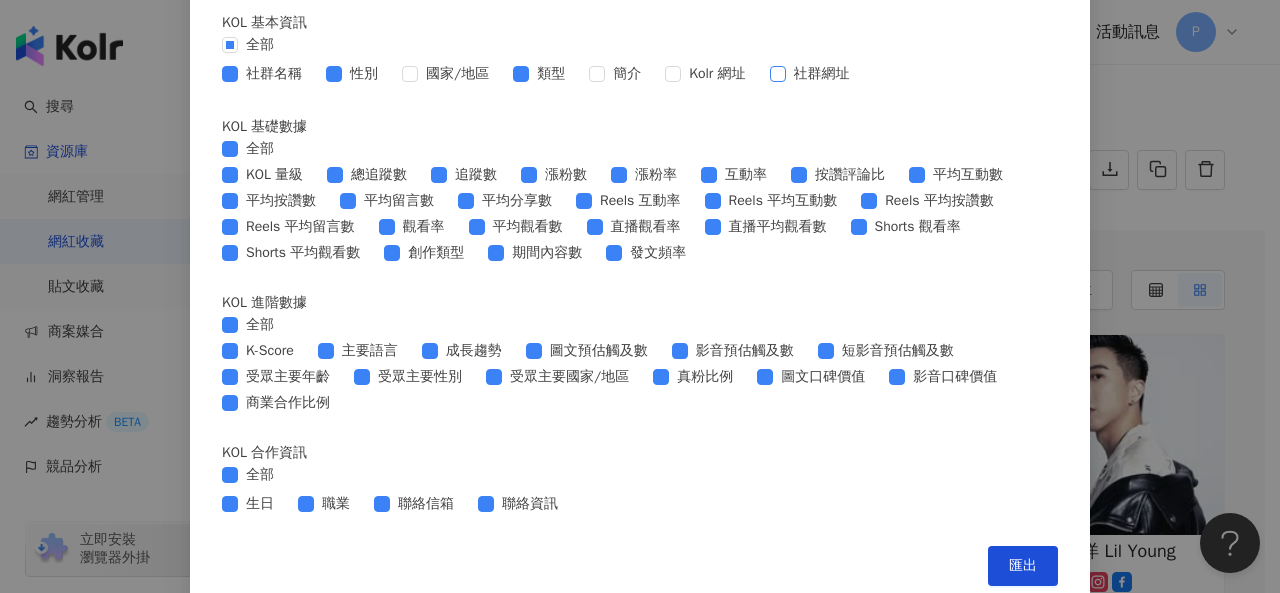 click on "社群網址" at bounding box center [822, 74] 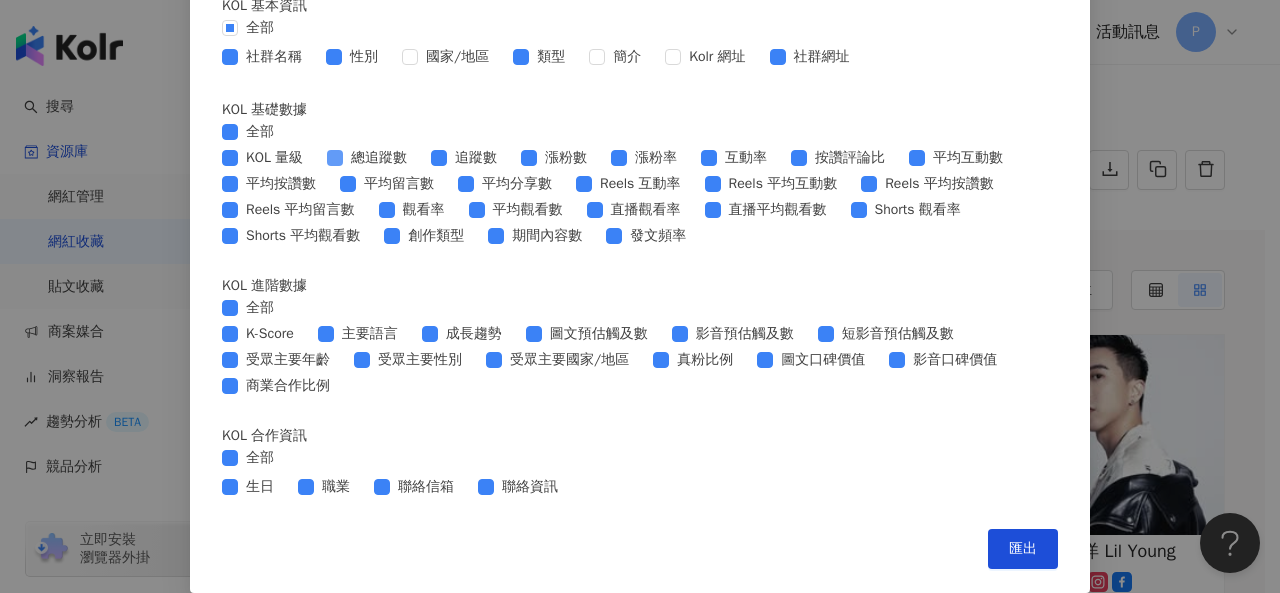 scroll, scrollTop: 600, scrollLeft: 0, axis: vertical 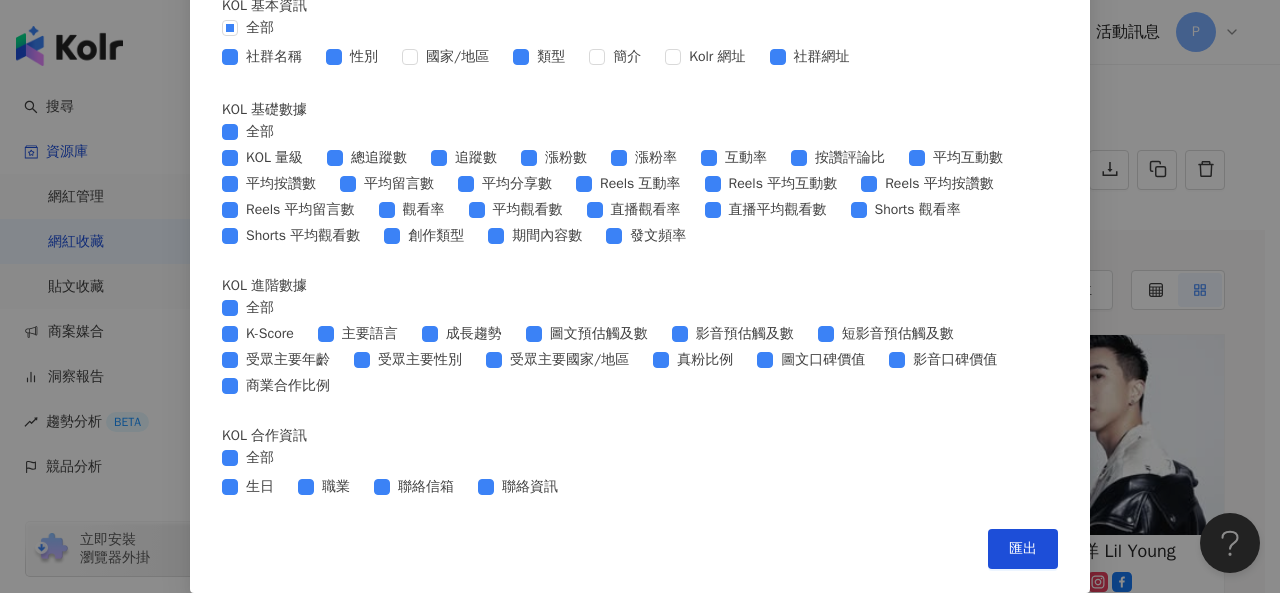 click on "KOL 基礎數據" at bounding box center [640, 110] 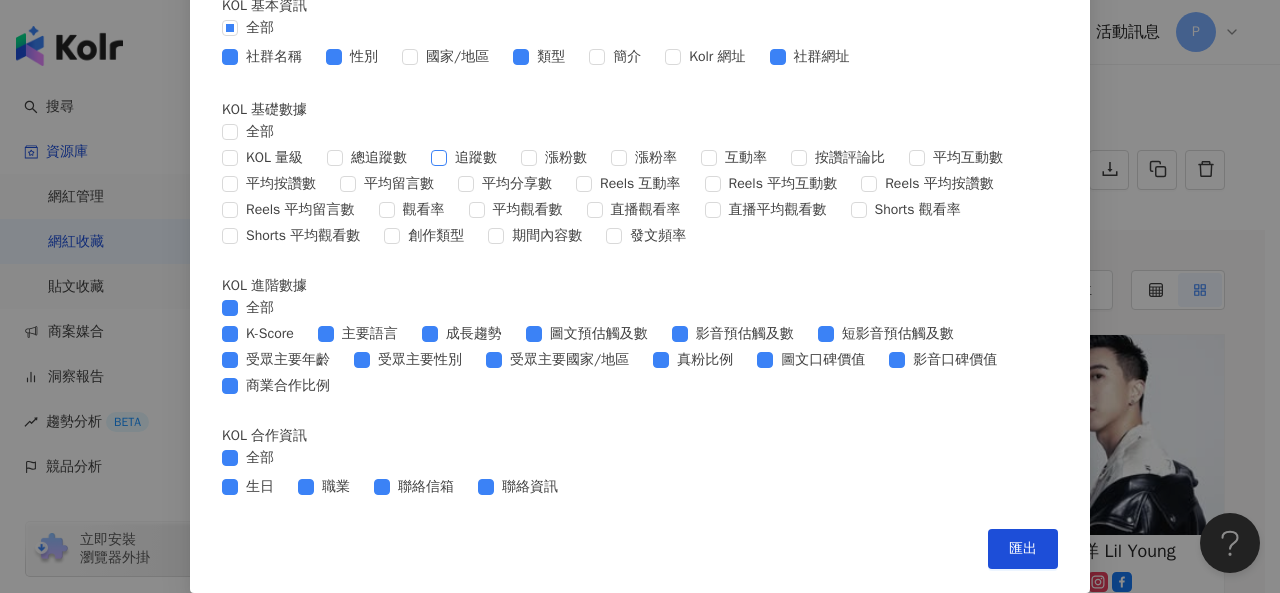 click on "追蹤數" at bounding box center (476, 158) 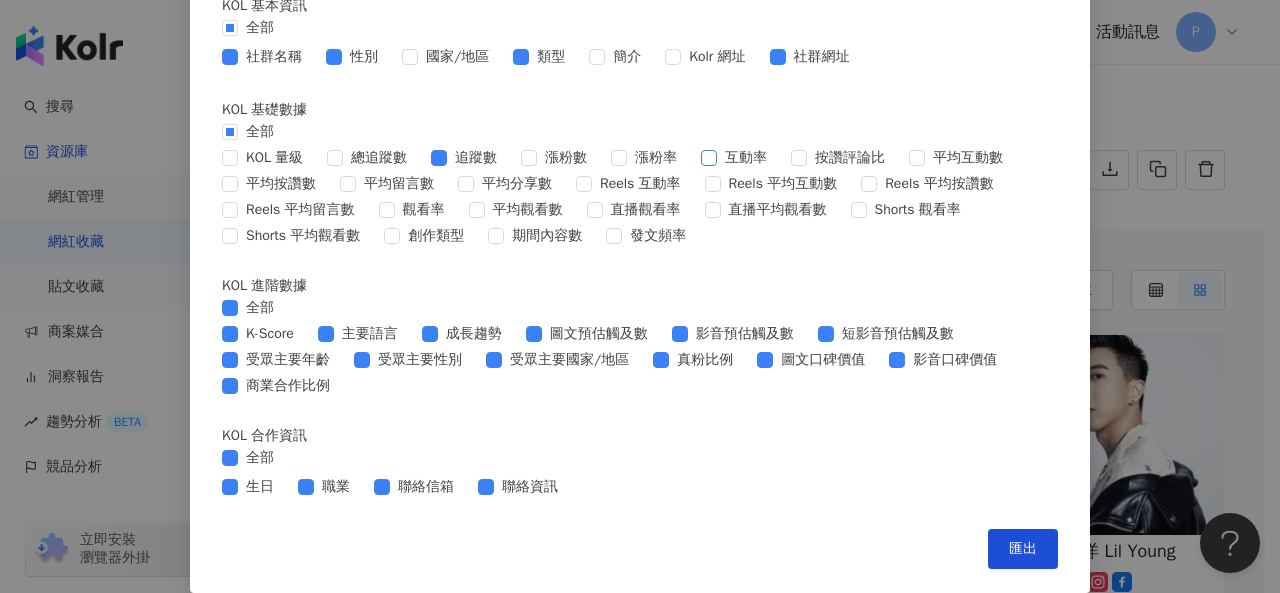 click on "互動率" at bounding box center (746, 158) 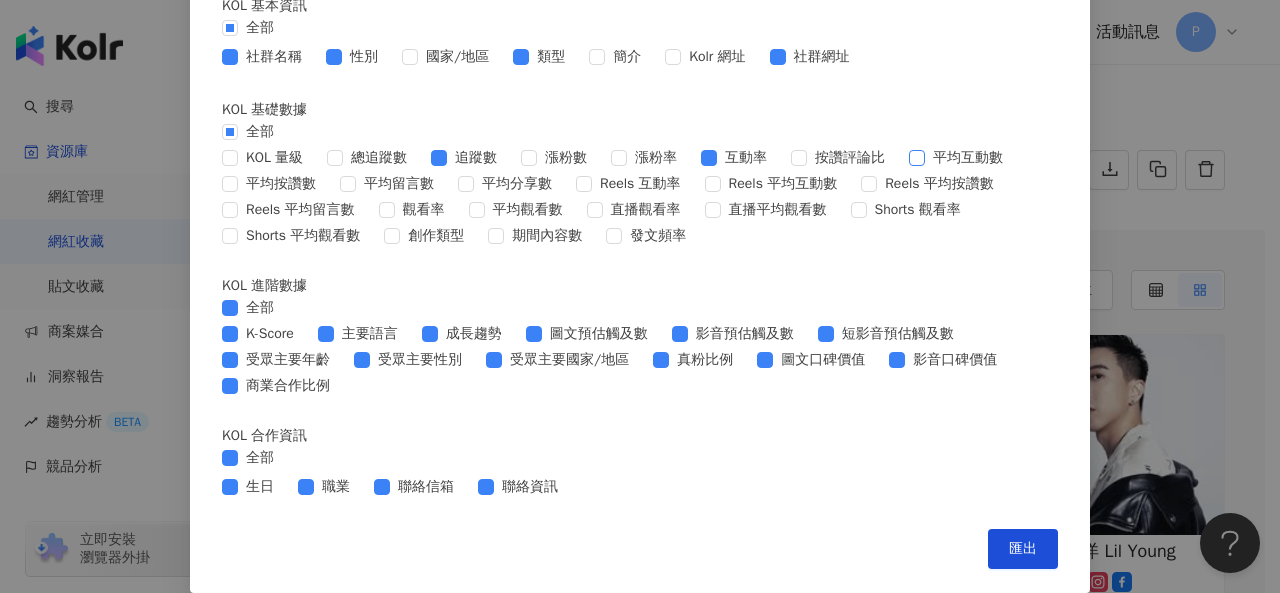 click on "平均互動數" at bounding box center [968, 158] 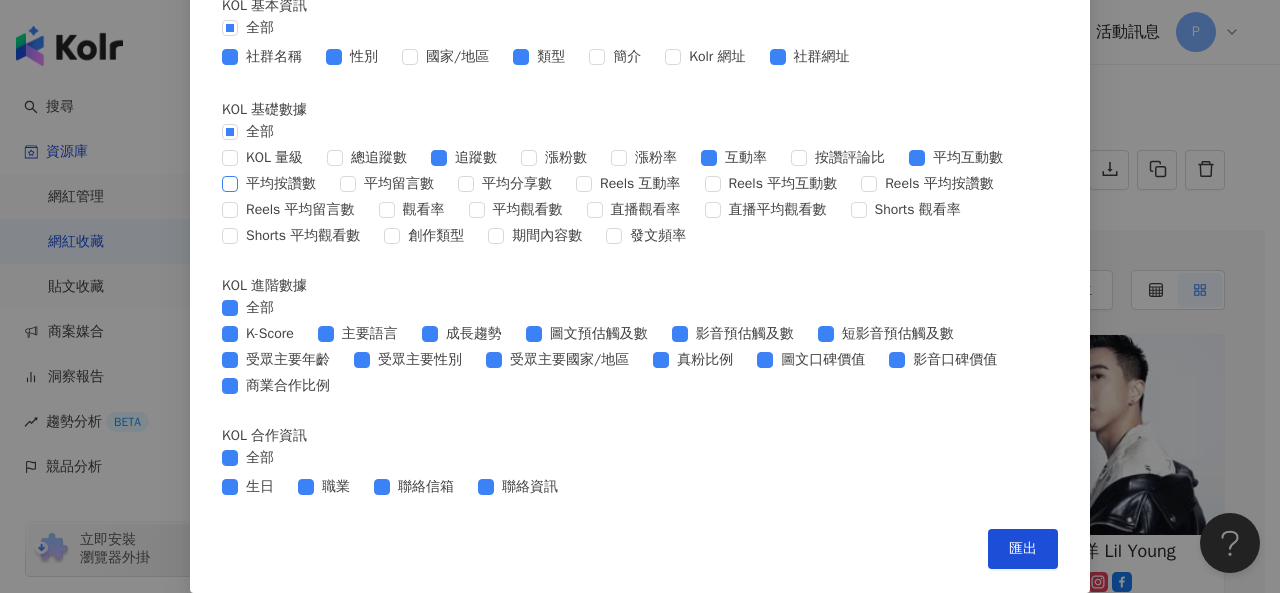 click on "平均按讚數" at bounding box center (281, 184) 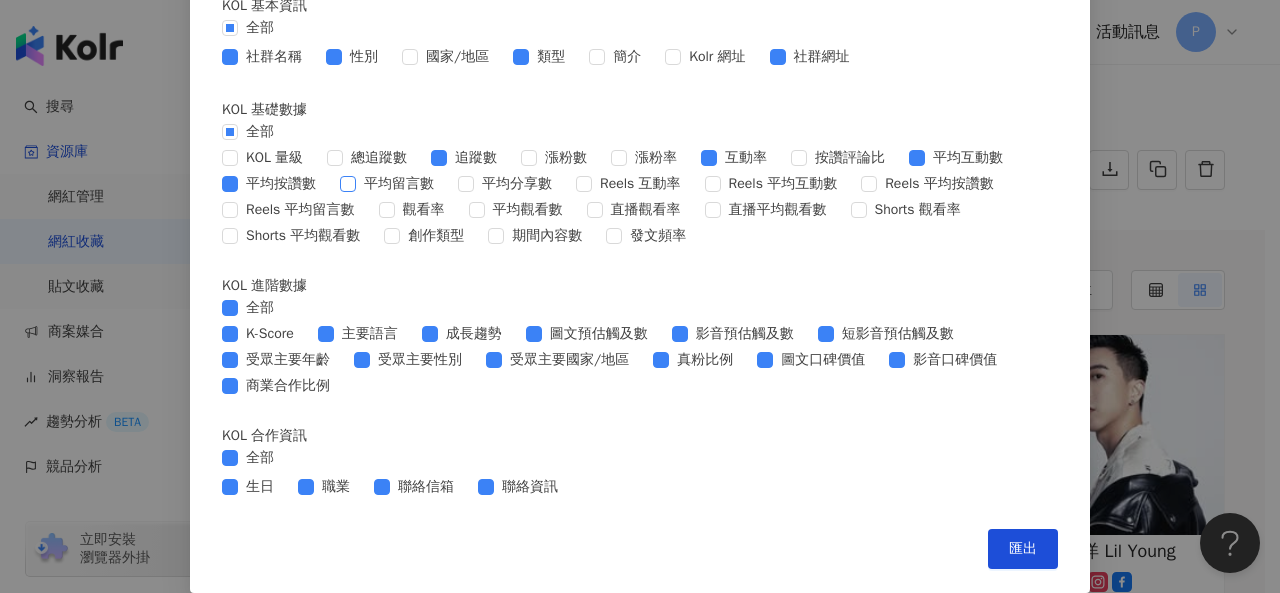 click on "平均留言數" at bounding box center (399, 184) 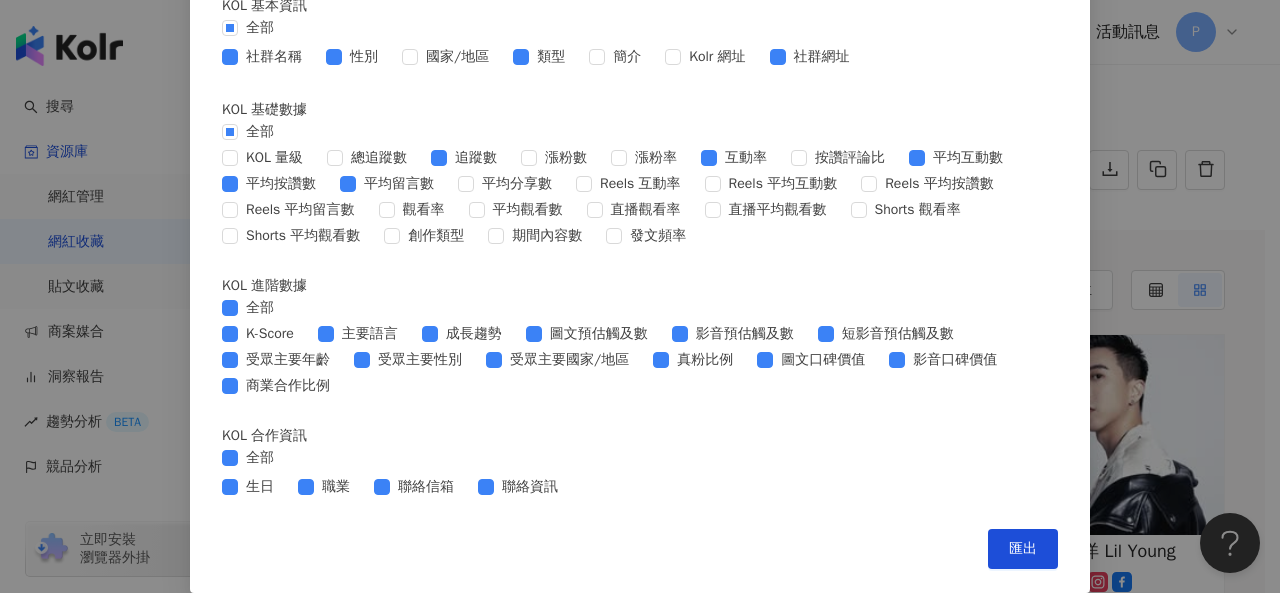scroll, scrollTop: 700, scrollLeft: 0, axis: vertical 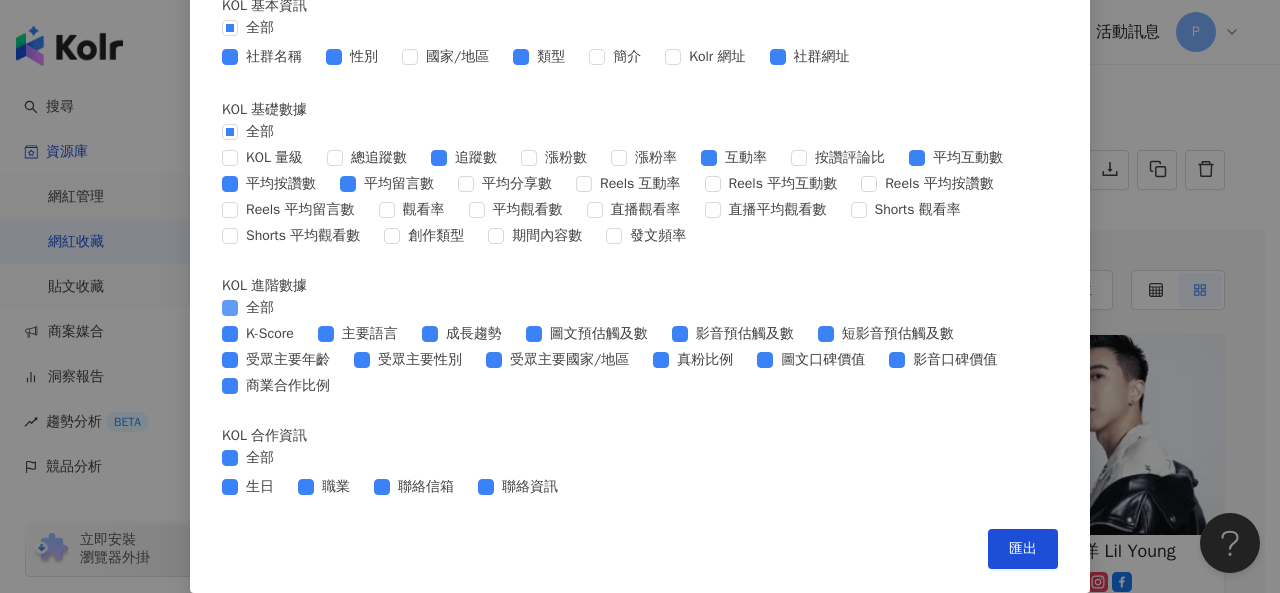 click on "全部" at bounding box center [260, 308] 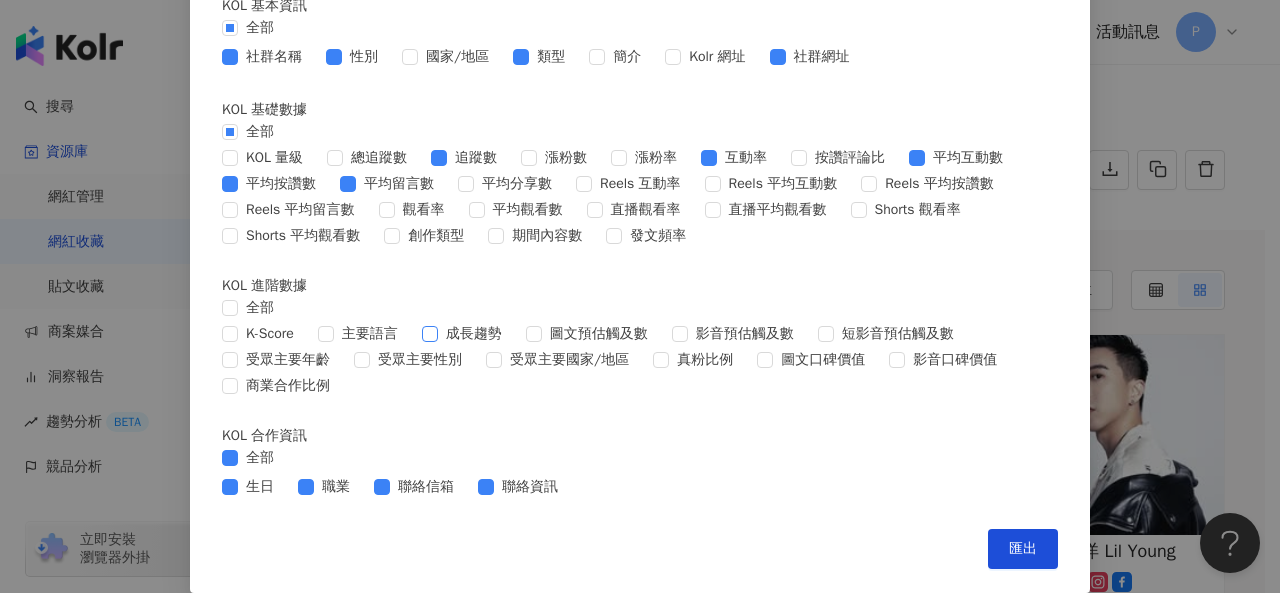 click on "成長趨勢" at bounding box center (474, 334) 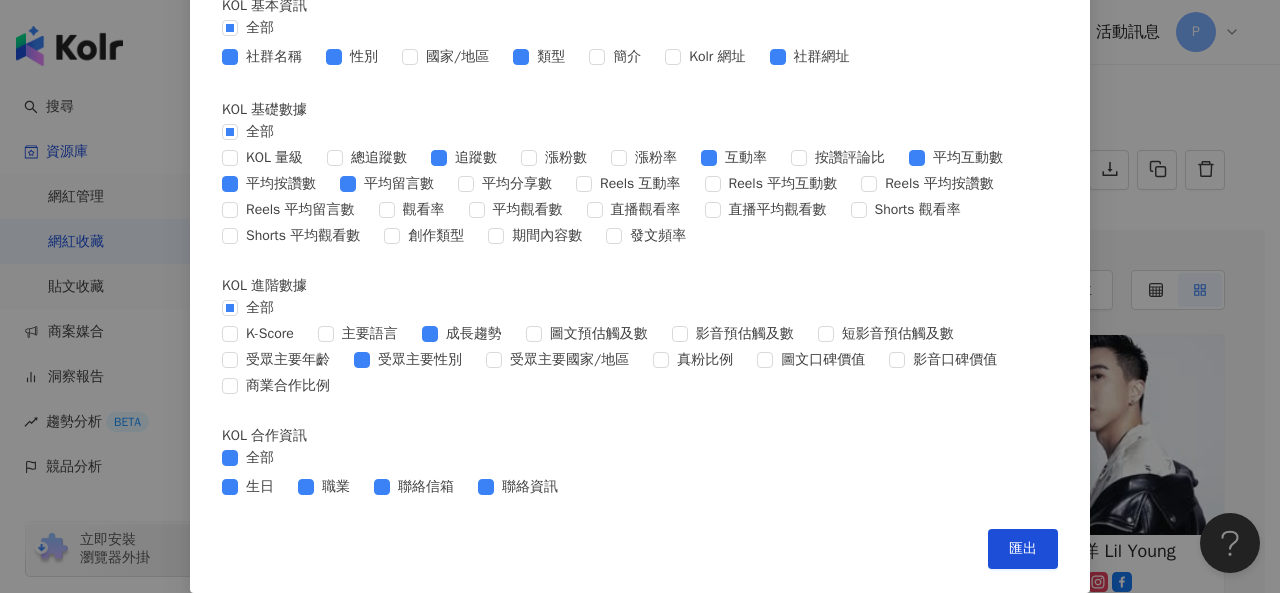 scroll, scrollTop: 952, scrollLeft: 0, axis: vertical 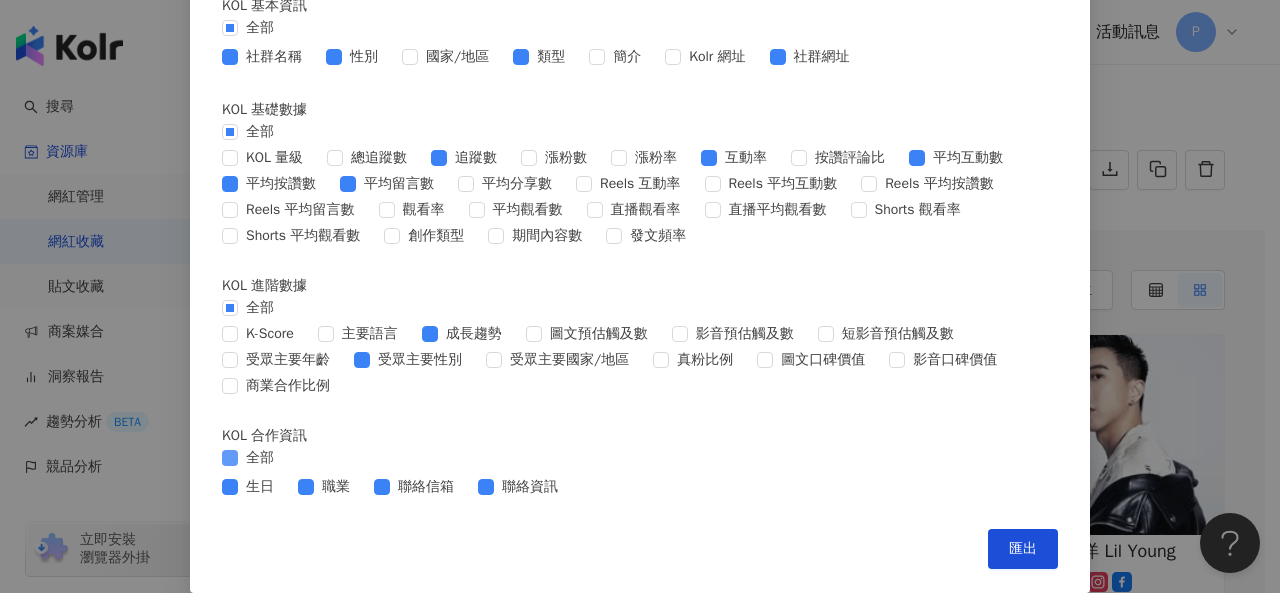 click on "全部" at bounding box center [260, 458] 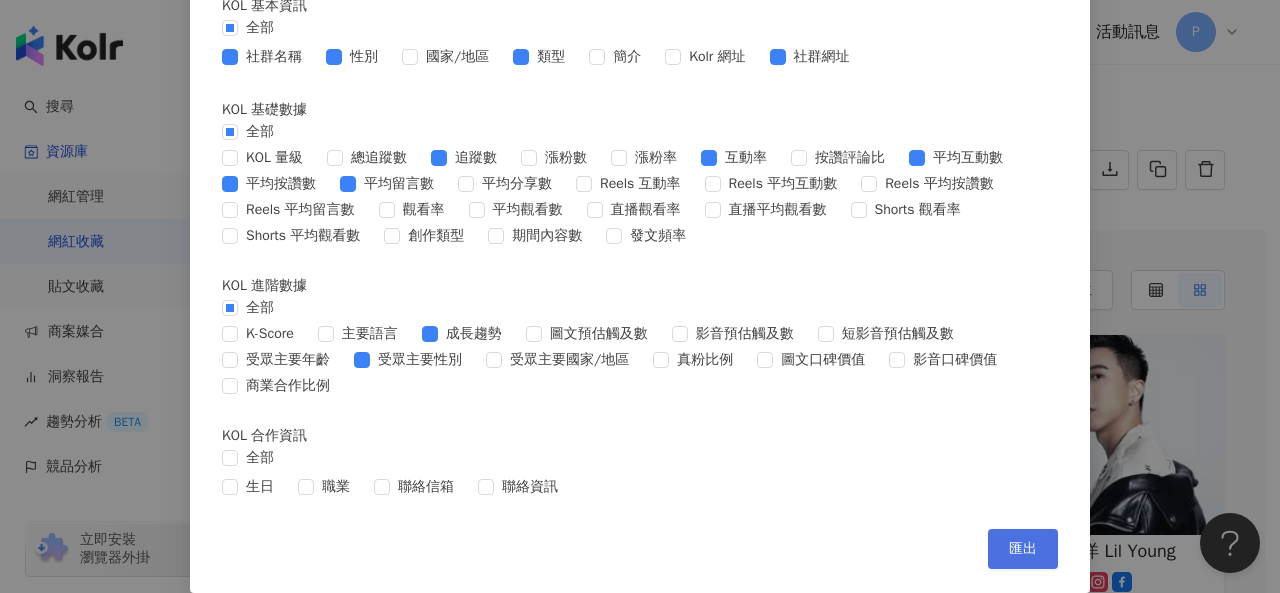 click on "匯出" at bounding box center (1023, 549) 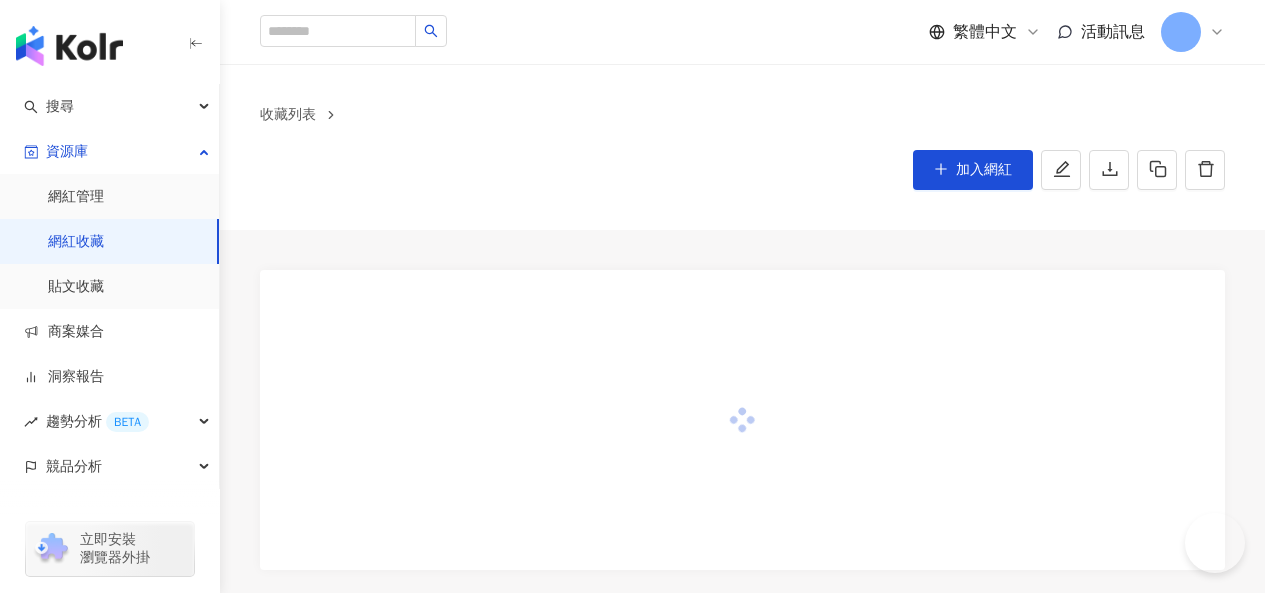 scroll, scrollTop: 0, scrollLeft: 0, axis: both 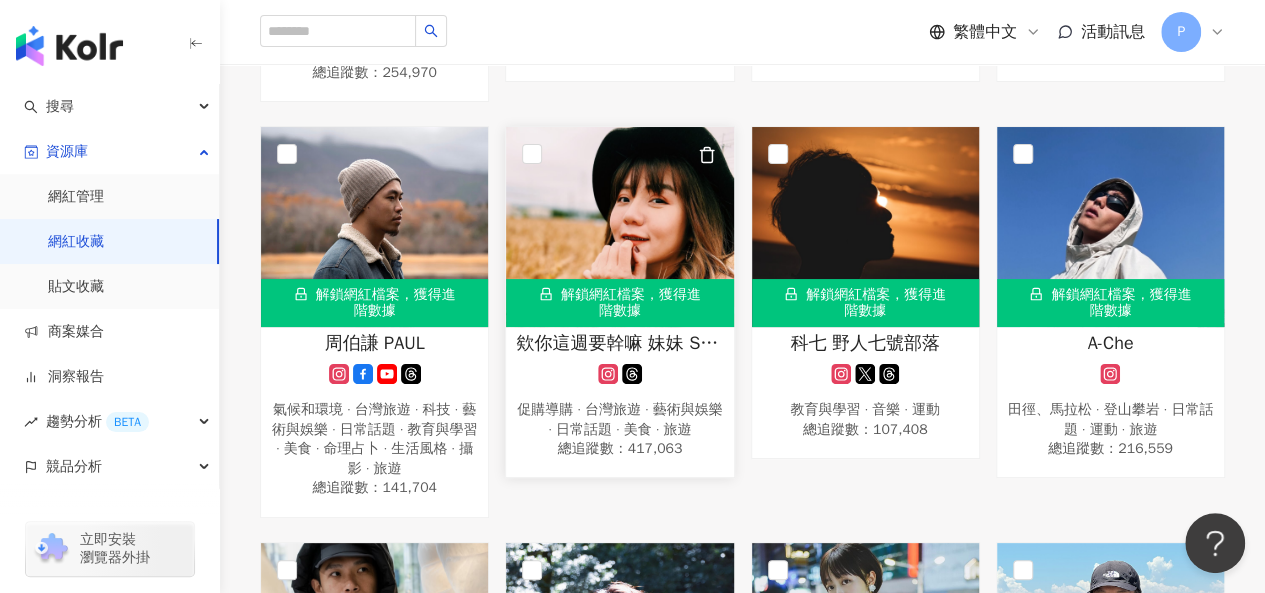 click on "欸你這週要幹嘛 妹妹 Shine" at bounding box center (619, 343) 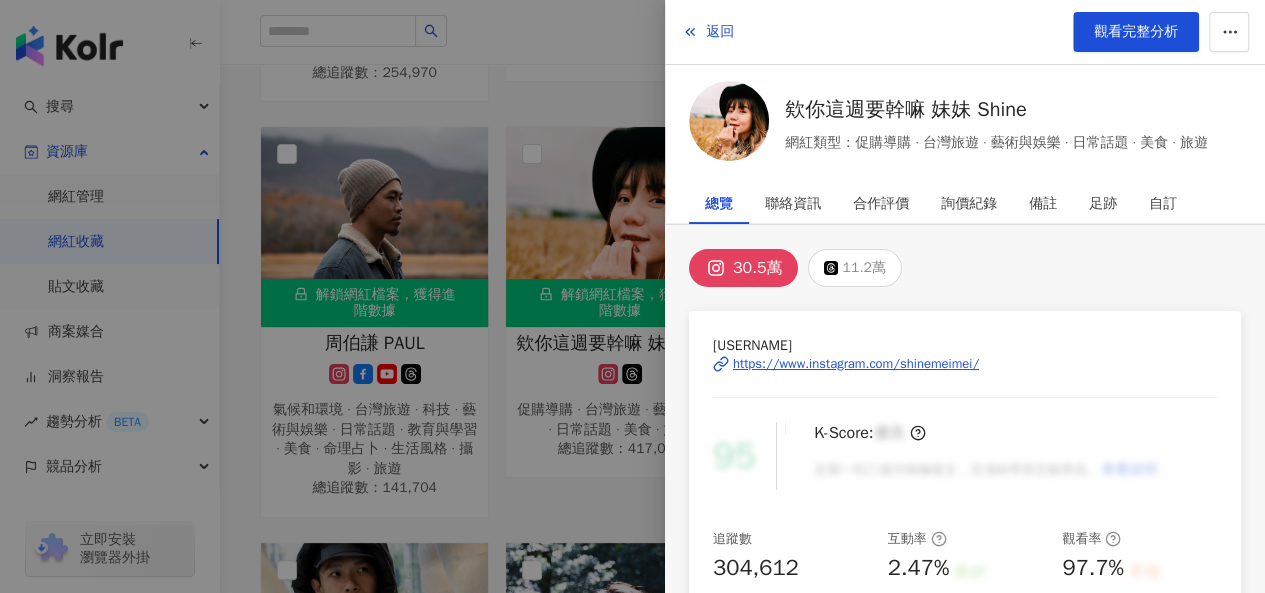 click on "https://www.instagram.com/shinemeimei/" at bounding box center (856, 364) 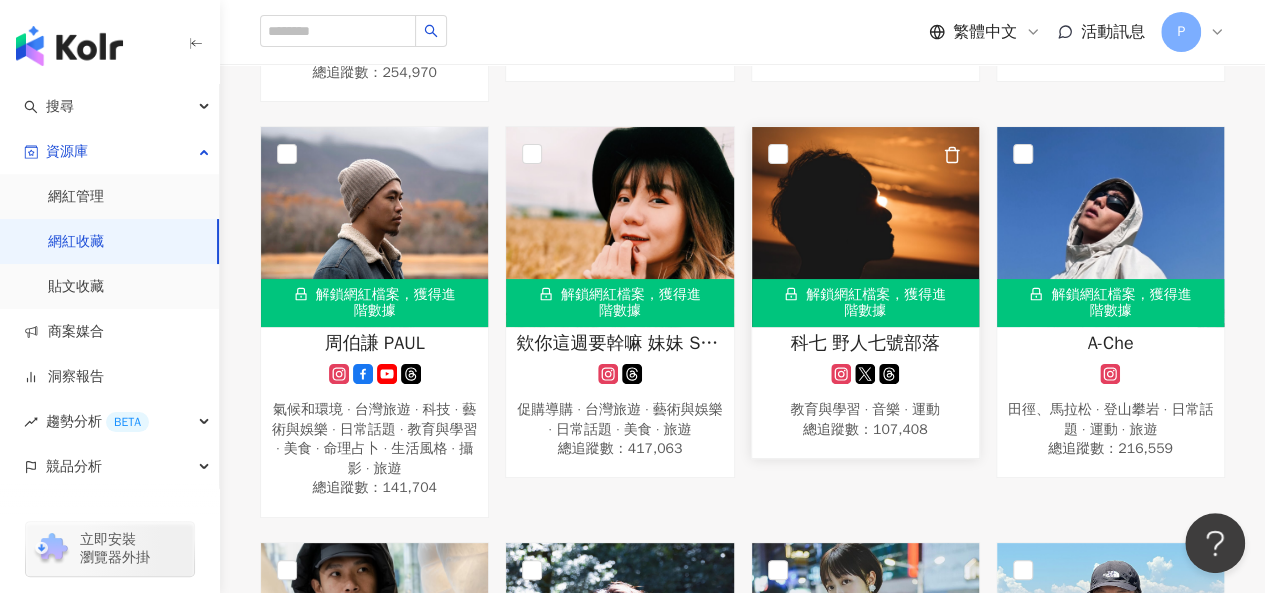 click on "解鎖網紅檔案，獲得進階數據" at bounding box center [865, 303] 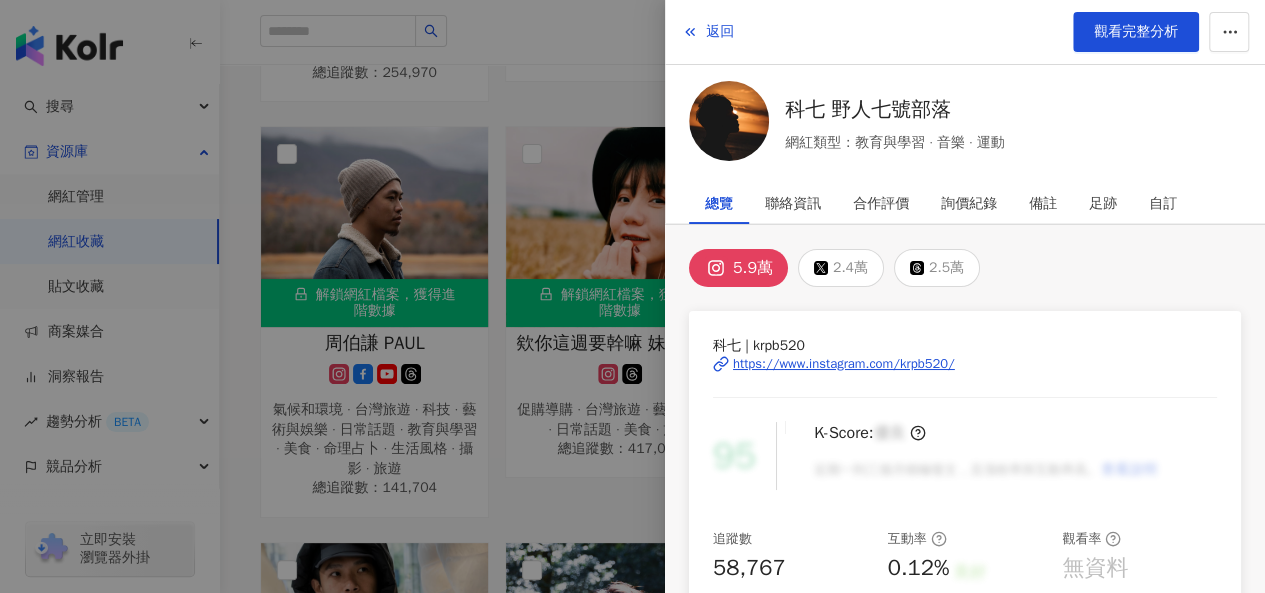click on "https://www.instagram.com/krpb520/" at bounding box center (844, 364) 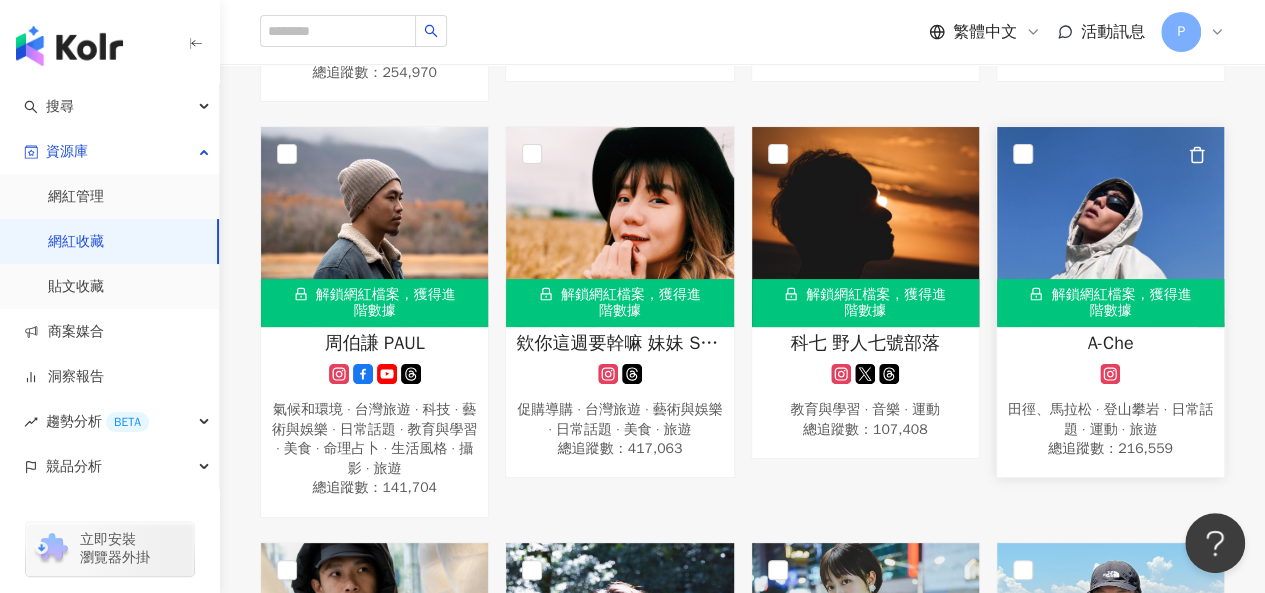 click on "田徑、馬拉松 · 登山攀岩 · 日常話題 · 運動 · 旅遊" at bounding box center (1110, 419) 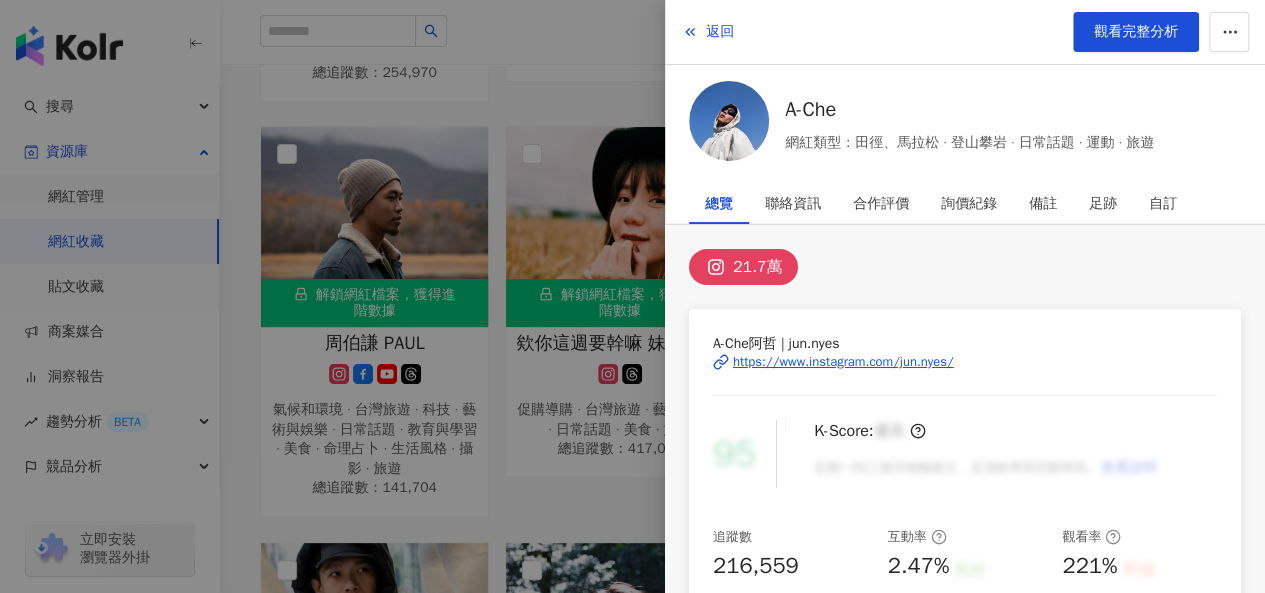 click at bounding box center [632, 296] 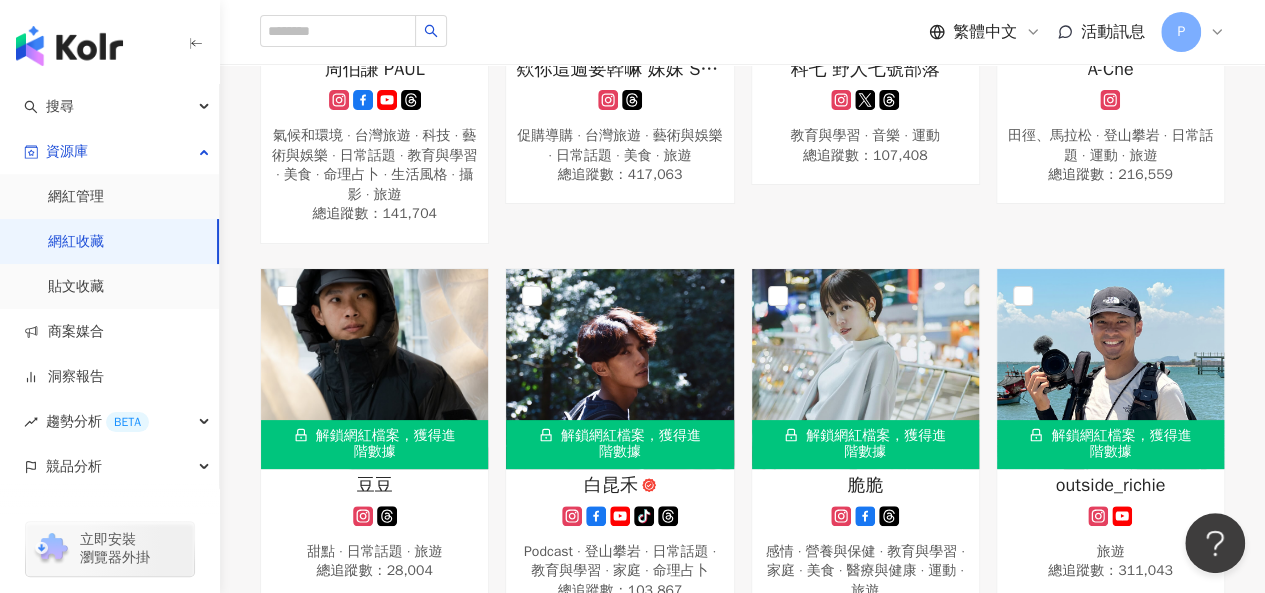 scroll, scrollTop: 1400, scrollLeft: 0, axis: vertical 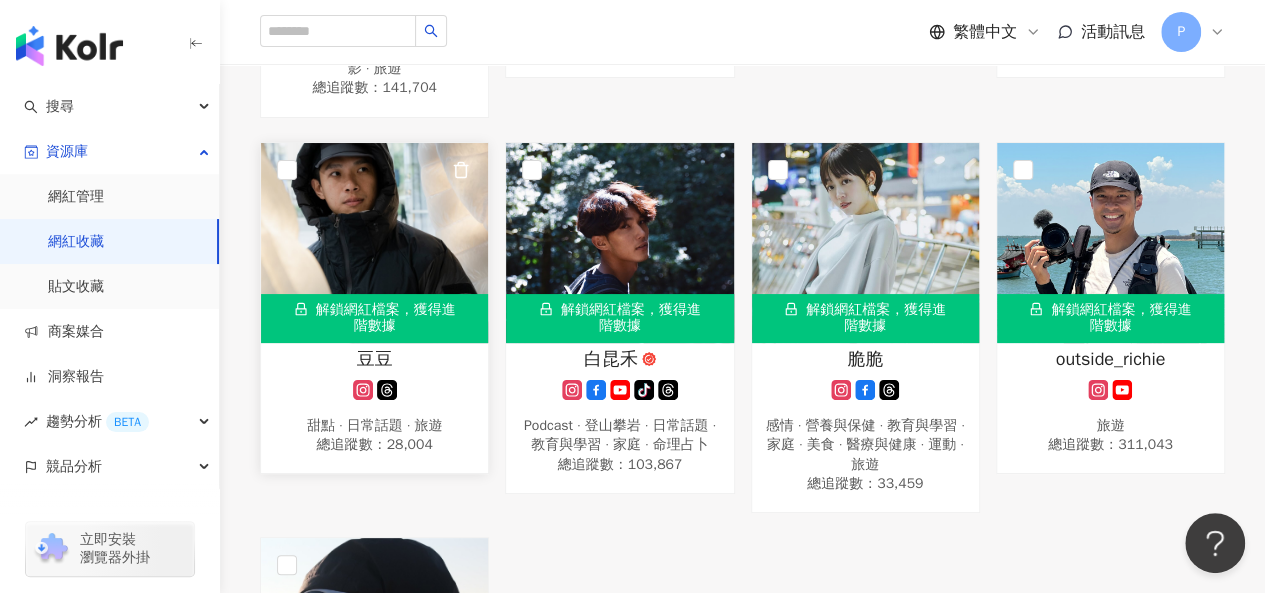 click on "總追蹤數 ： 28,004" at bounding box center (374, 445) 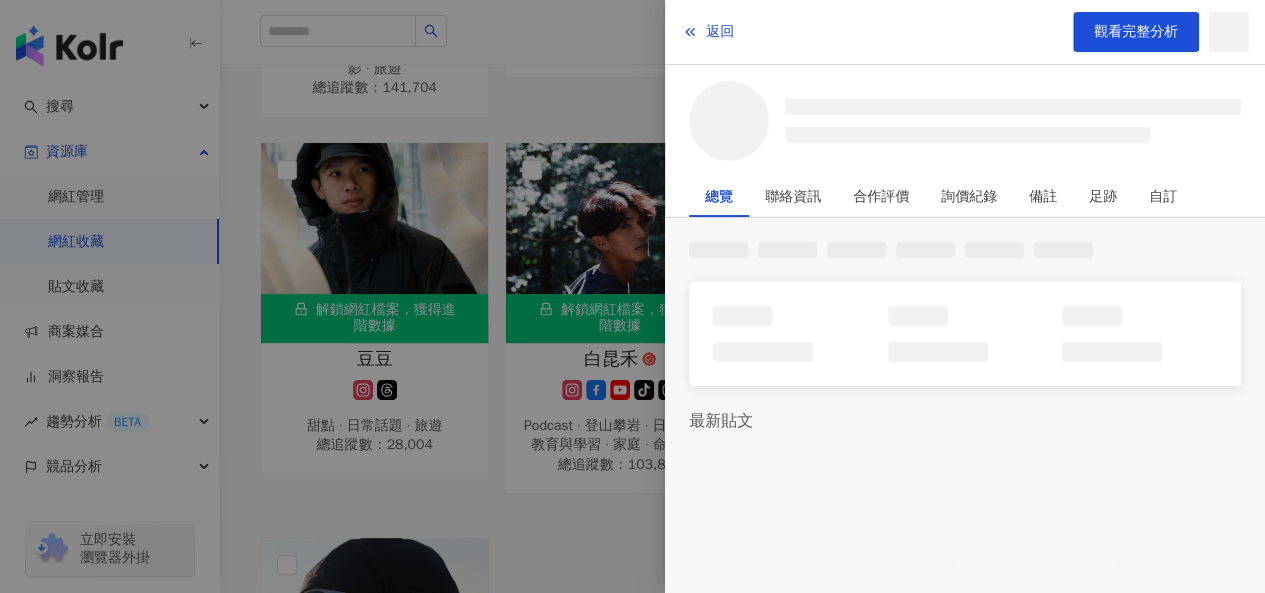 click at bounding box center [632, 296] 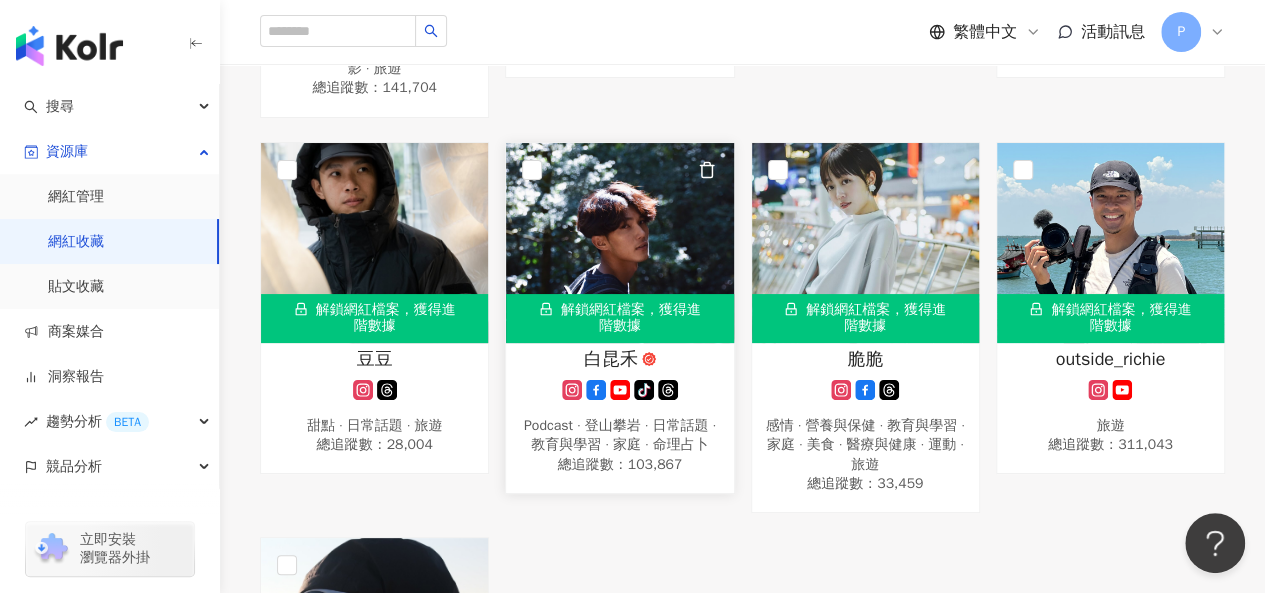 click on "Podcast · 登山攀岩 · 日常話題 · 教育與學習 · 家庭 · 命理占卜" at bounding box center [619, 435] 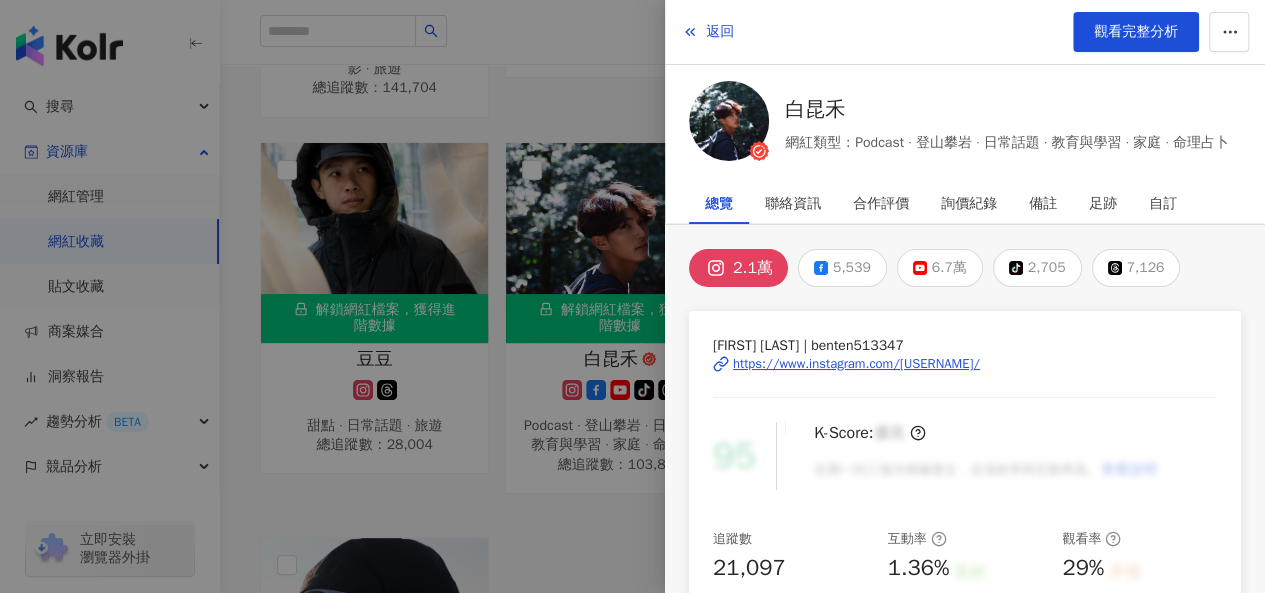 click on "https://www.instagram.com/benten513347/" at bounding box center [856, 364] 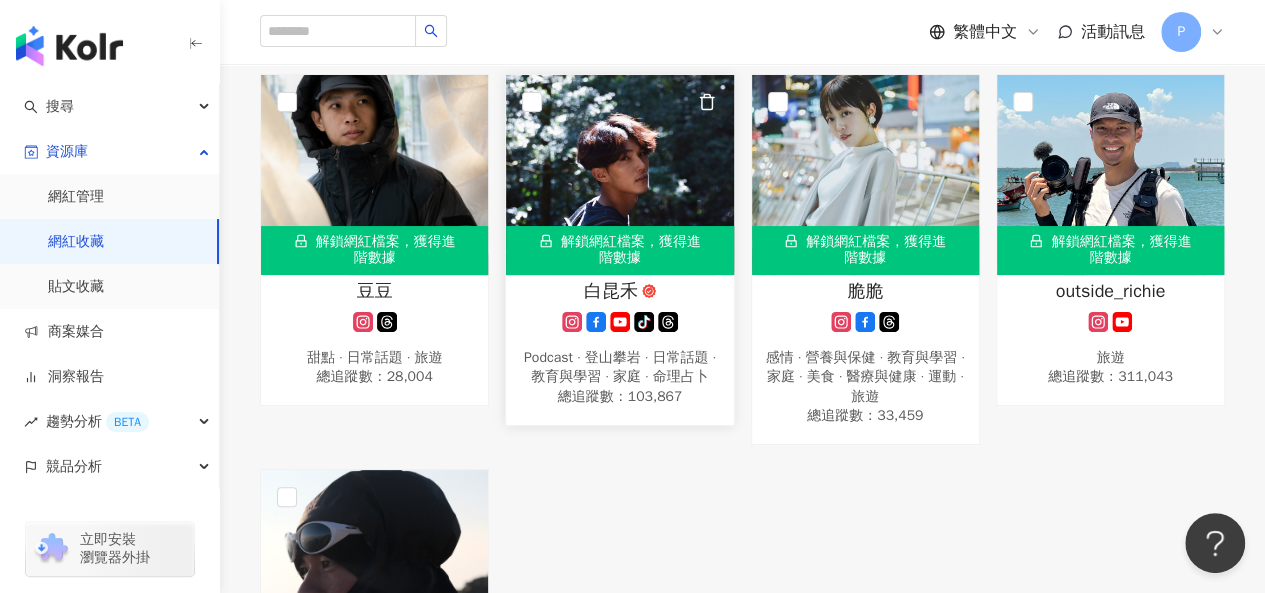 scroll, scrollTop: 1500, scrollLeft: 0, axis: vertical 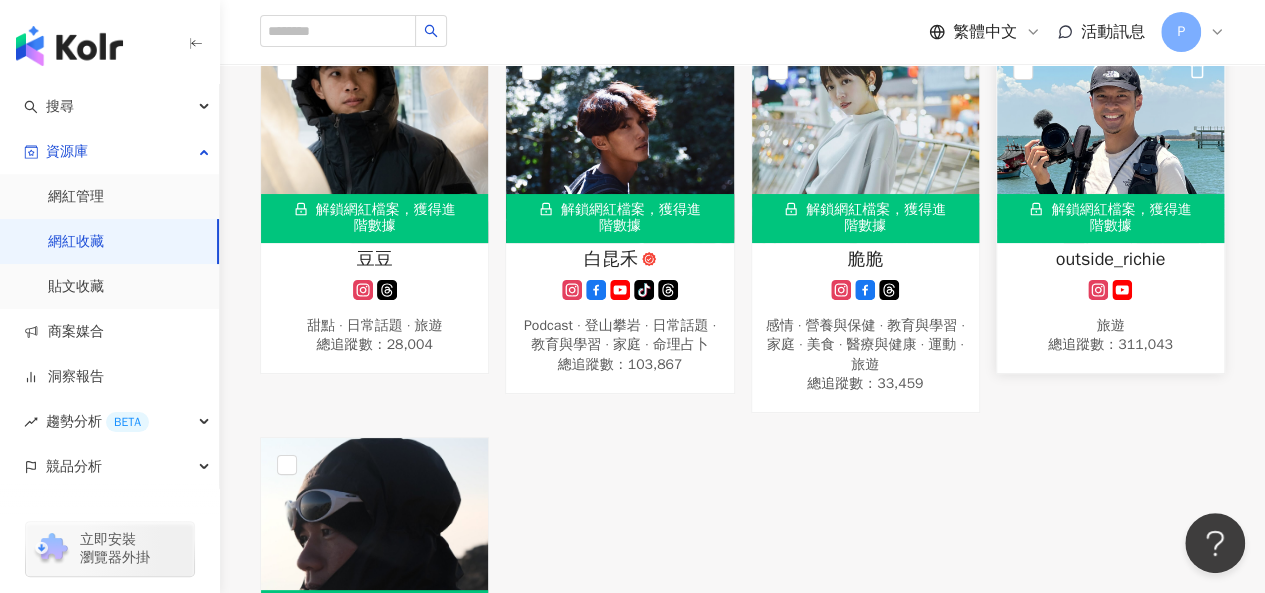 click on "解鎖網紅檔案，獲得進階數據" at bounding box center [1110, 218] 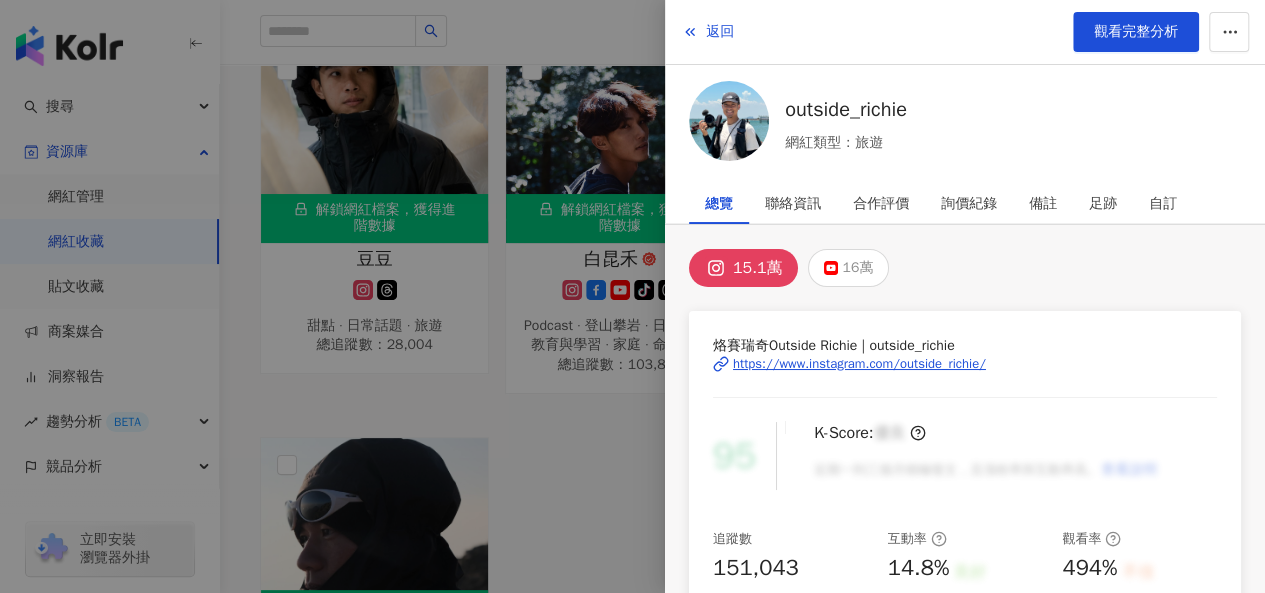 click on "https://www.instagram.com/outside_richie/" at bounding box center (859, 364) 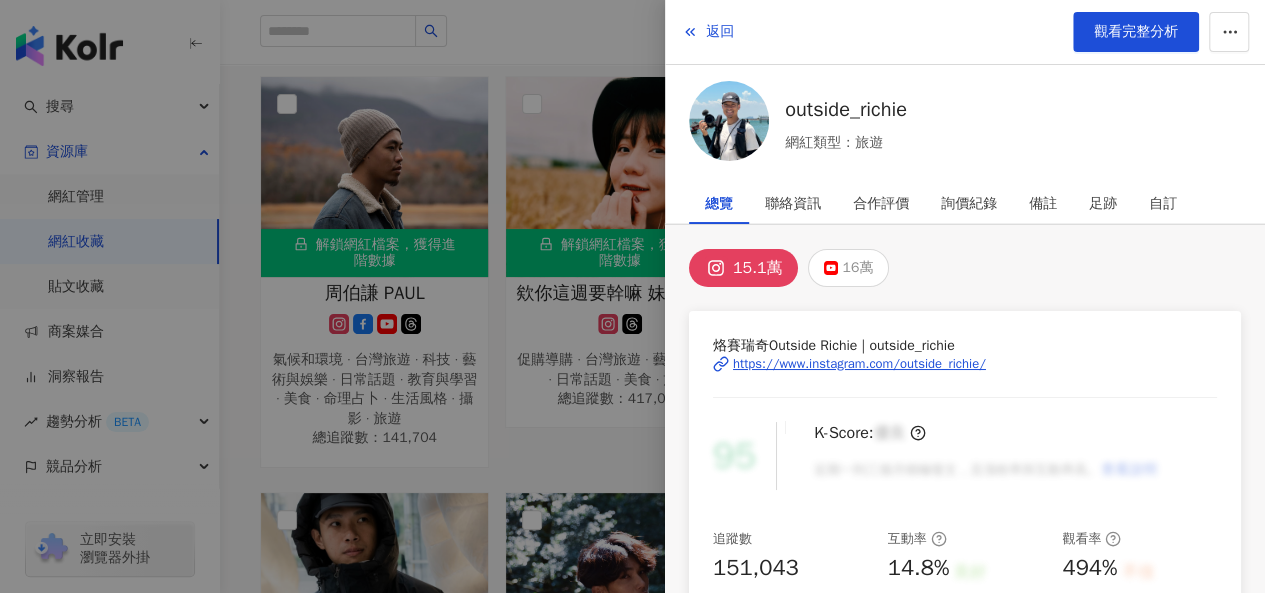 scroll, scrollTop: 1400, scrollLeft: 0, axis: vertical 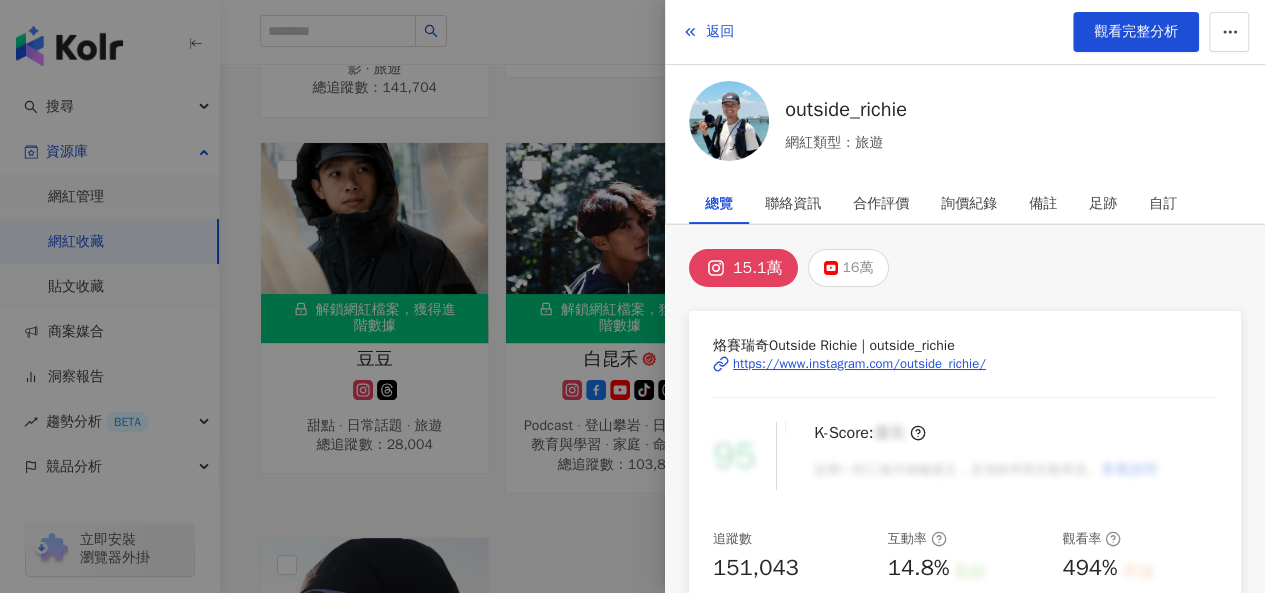 click at bounding box center [632, 296] 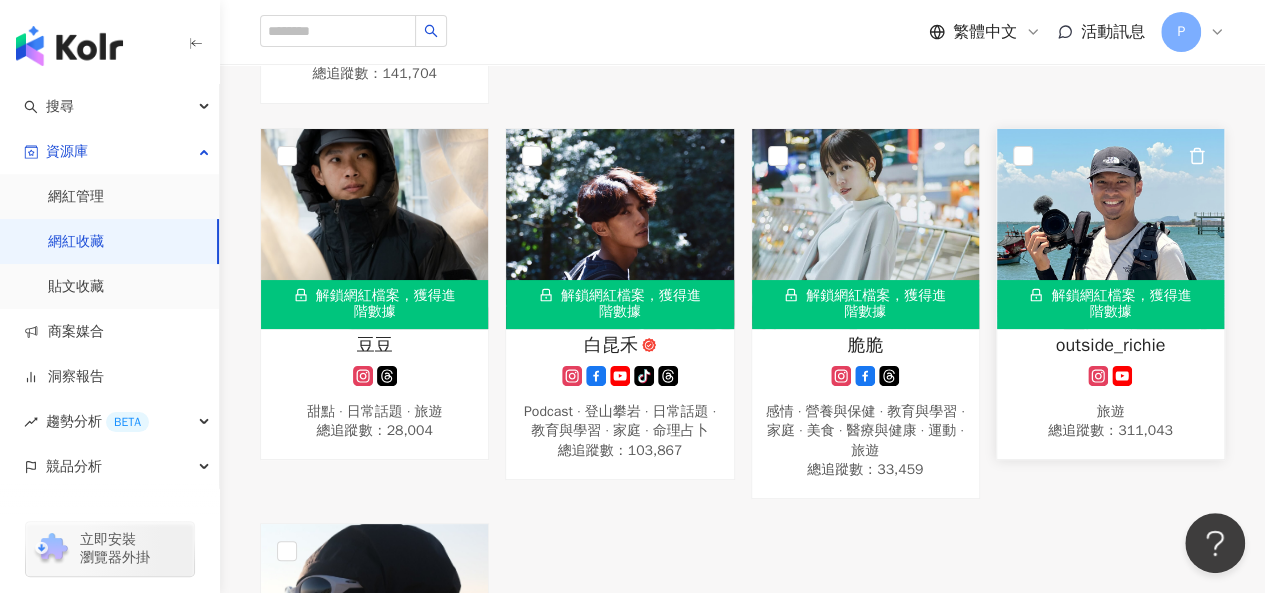scroll, scrollTop: 1300, scrollLeft: 0, axis: vertical 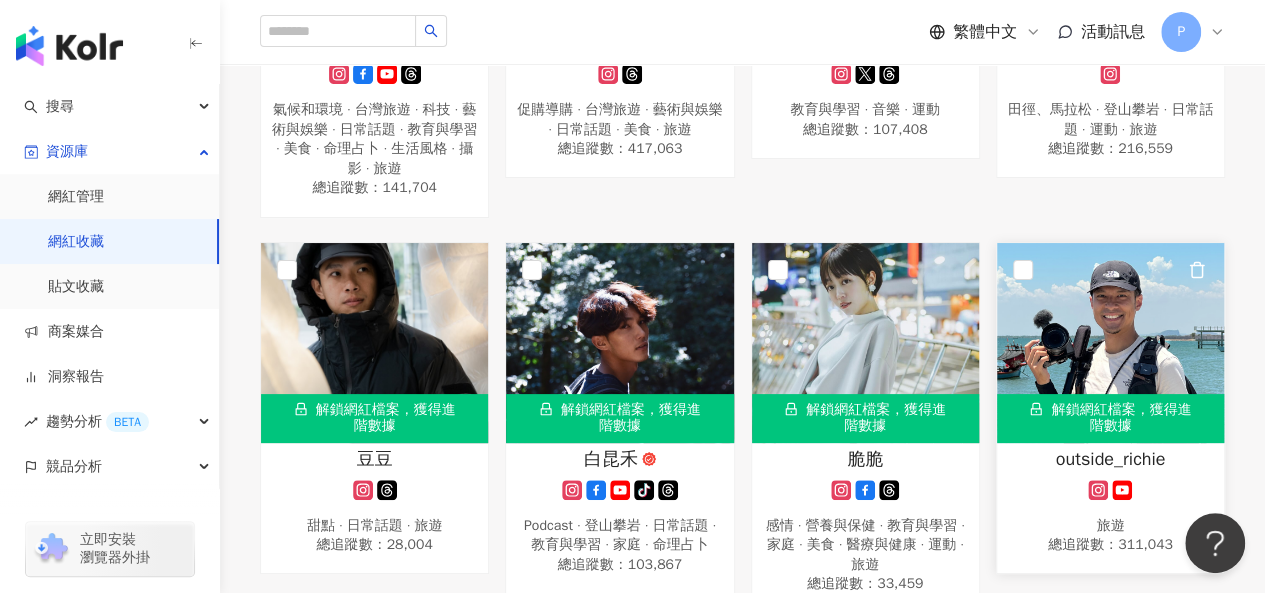 click 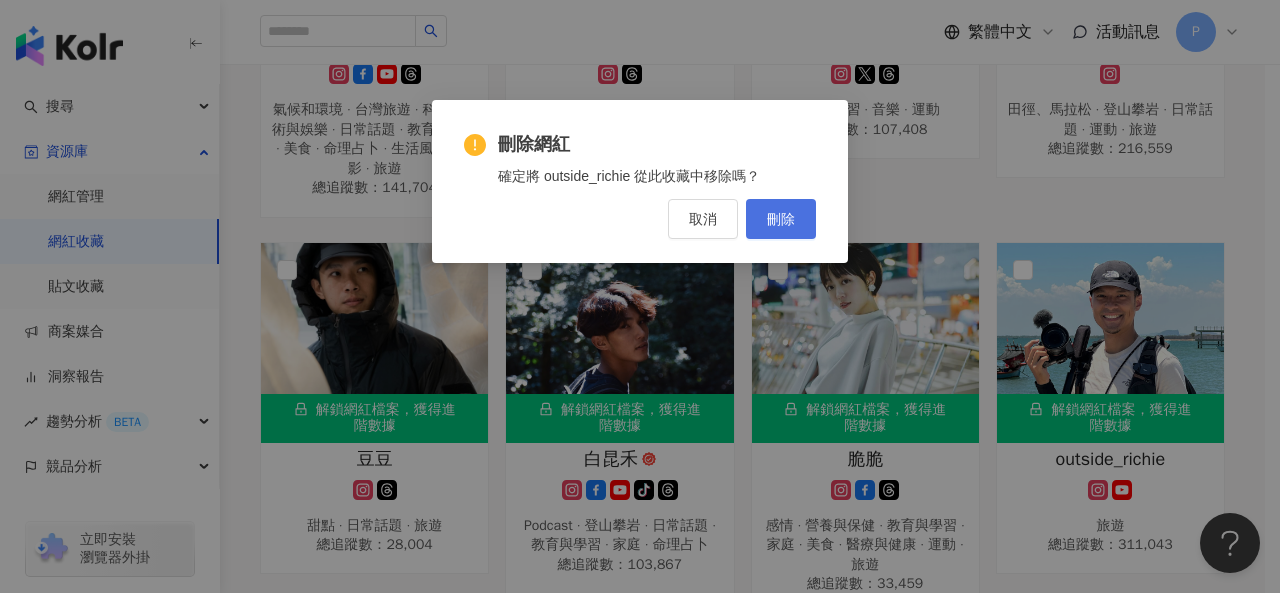 click on "刪除" at bounding box center (781, 219) 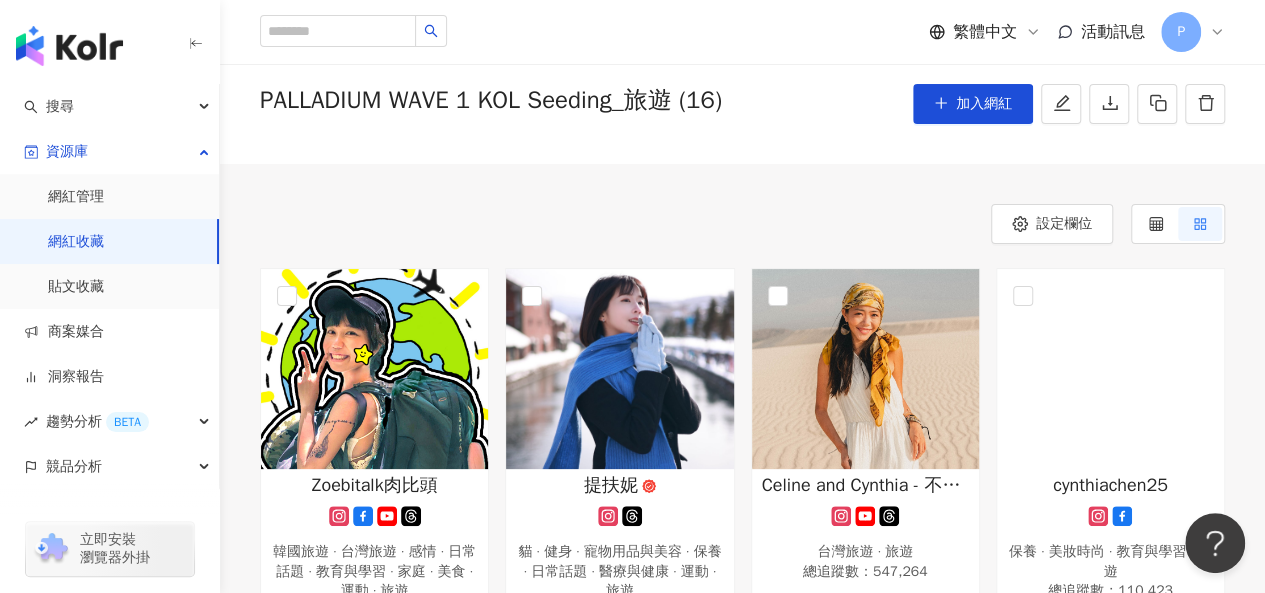 scroll, scrollTop: 0, scrollLeft: 0, axis: both 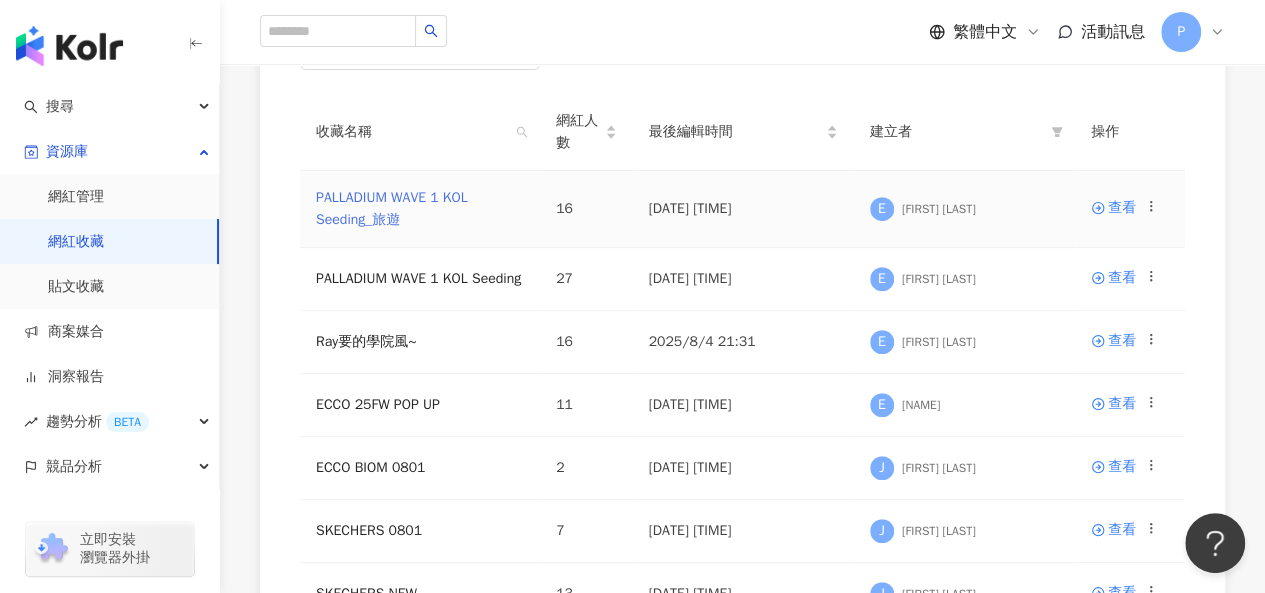 click on "PALLADIUM WAVE 1 KOL Seeding_旅遊" at bounding box center (392, 208) 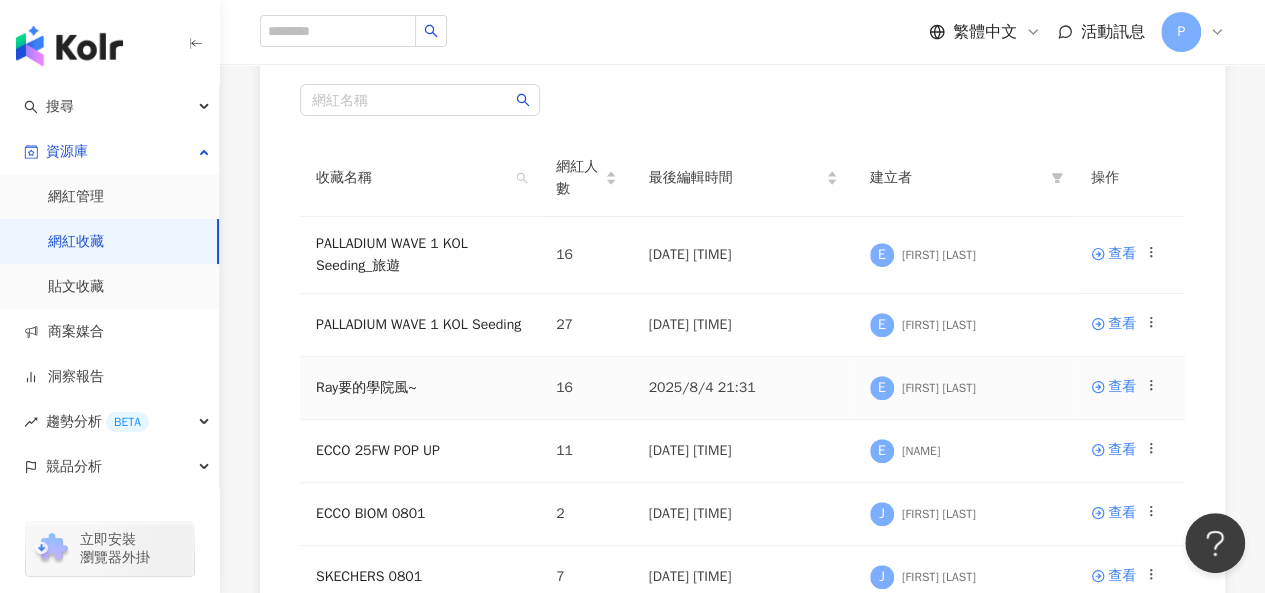 scroll, scrollTop: 300, scrollLeft: 0, axis: vertical 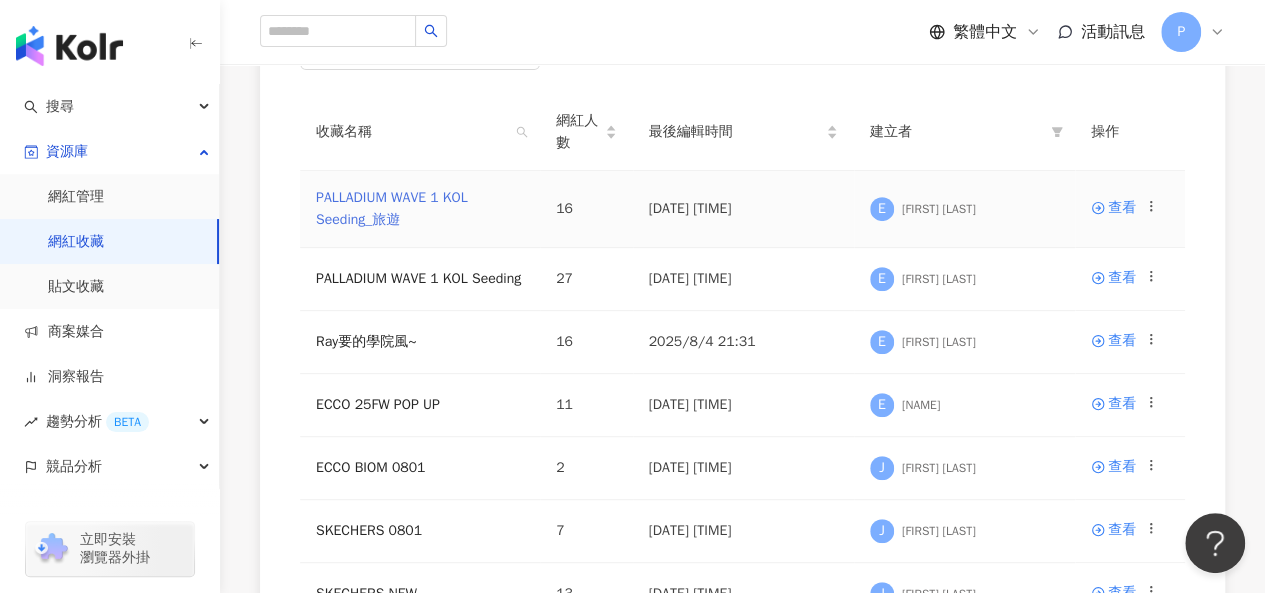 click on "PALLADIUM WAVE 1 KOL Seeding_旅遊" at bounding box center [392, 208] 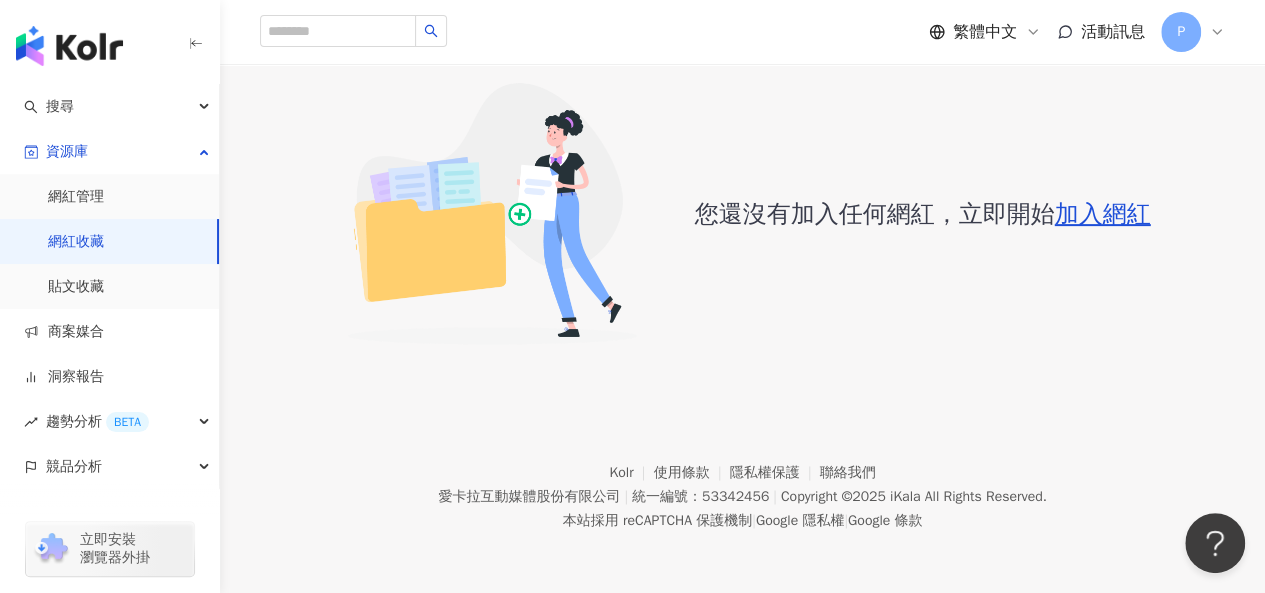 scroll, scrollTop: 0, scrollLeft: 0, axis: both 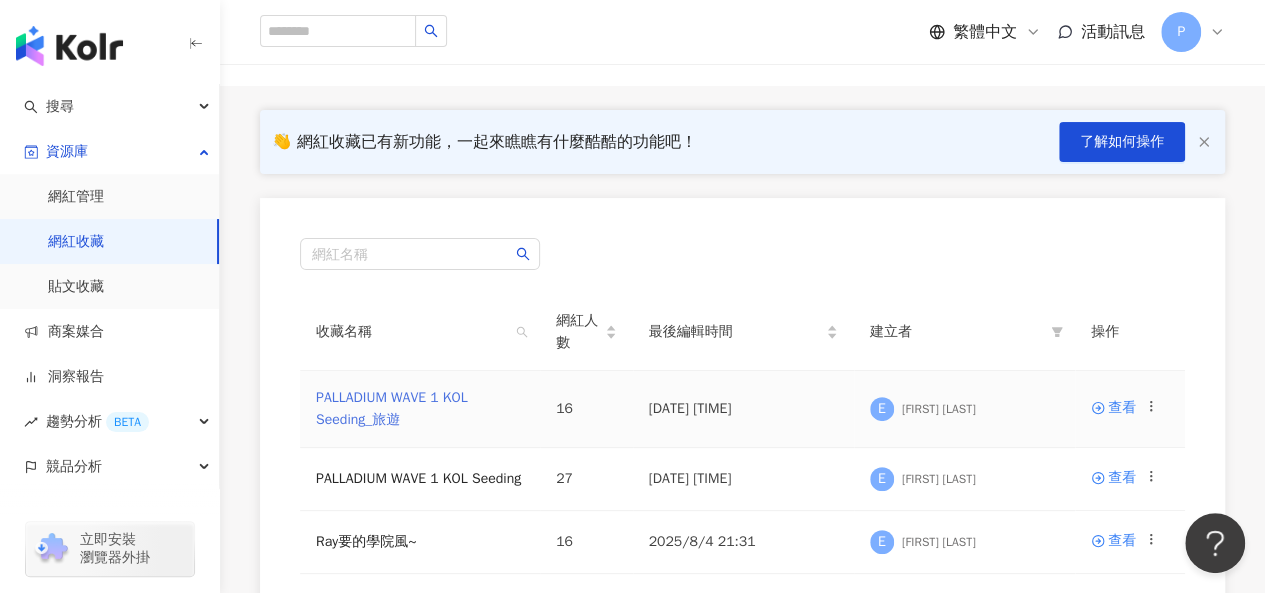 click on "PALLADIUM WAVE 1 KOL Seeding_旅遊" at bounding box center (392, 408) 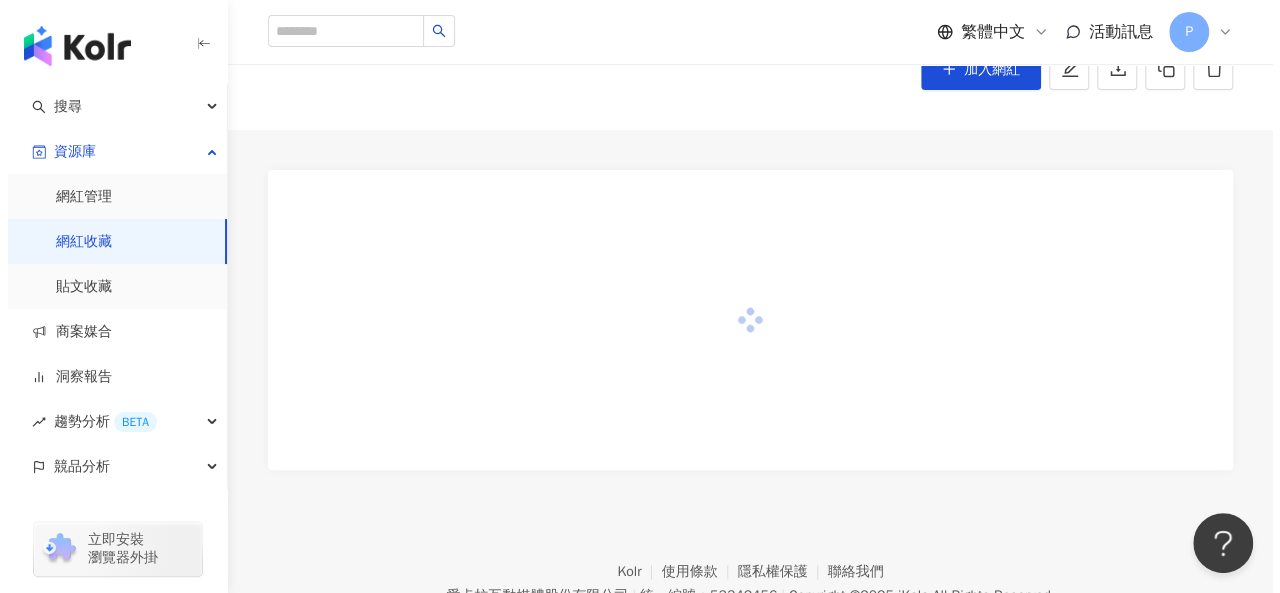 scroll, scrollTop: 0, scrollLeft: 0, axis: both 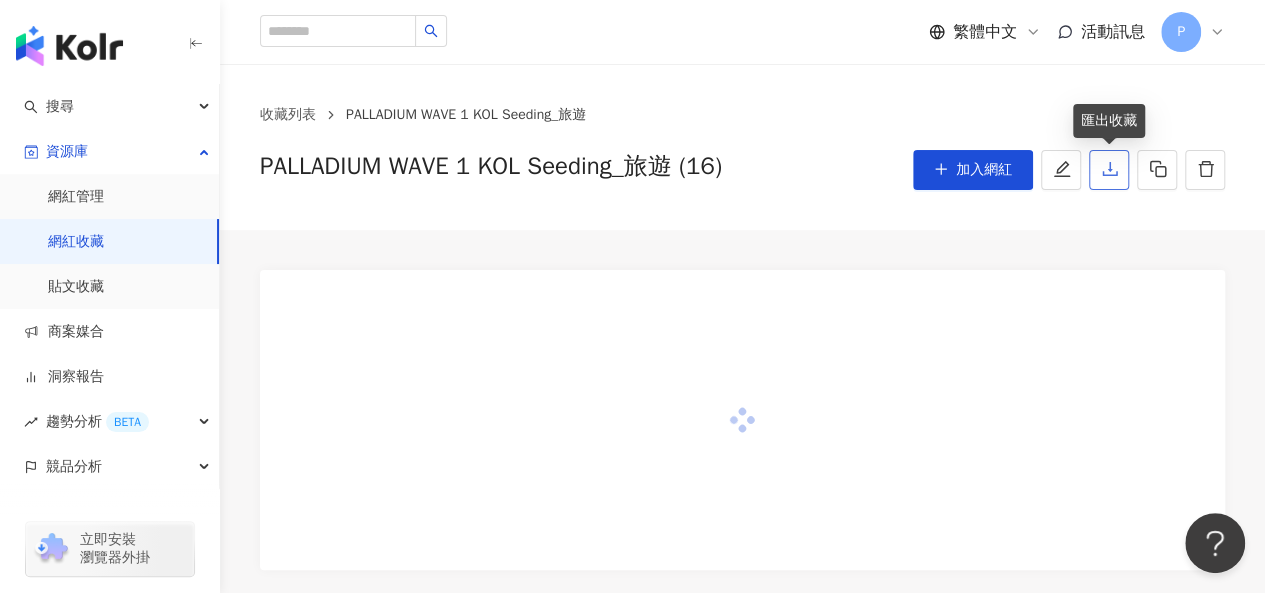 click at bounding box center [1109, 170] 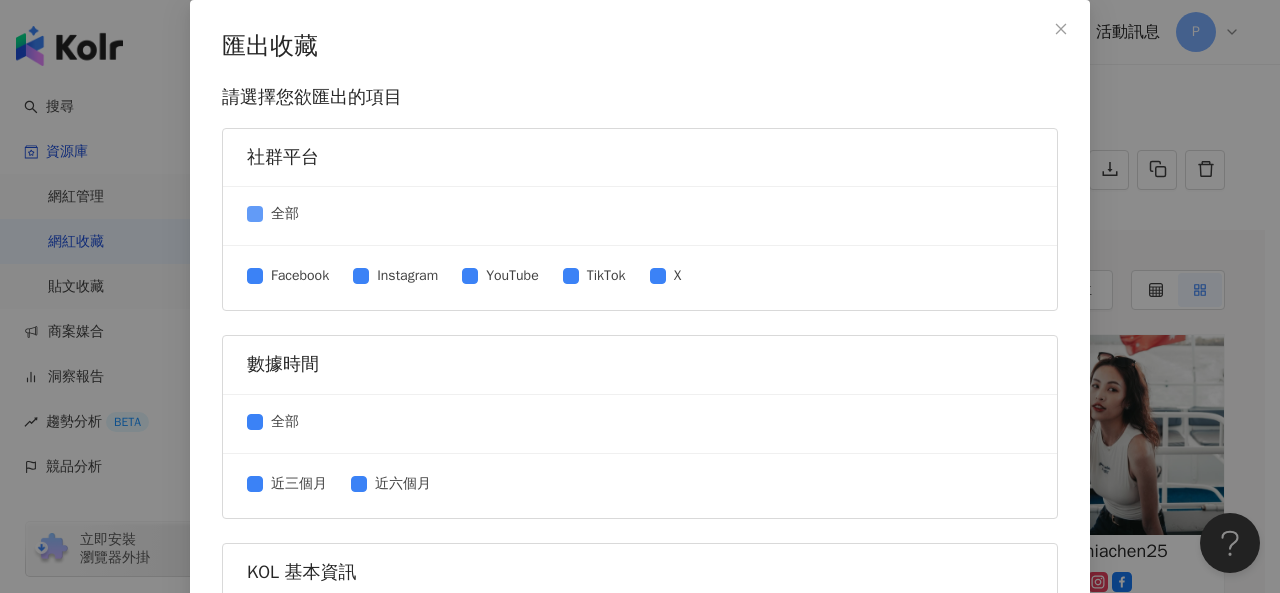 click on "全部" at bounding box center (285, 214) 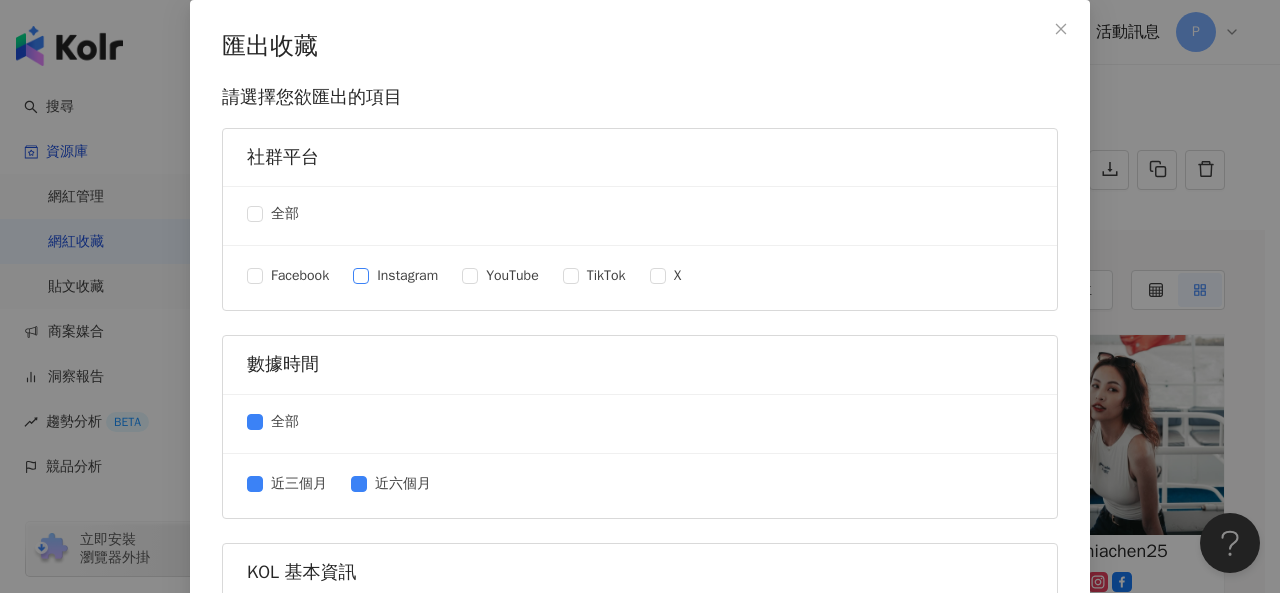 click on "Instagram" at bounding box center [407, 276] 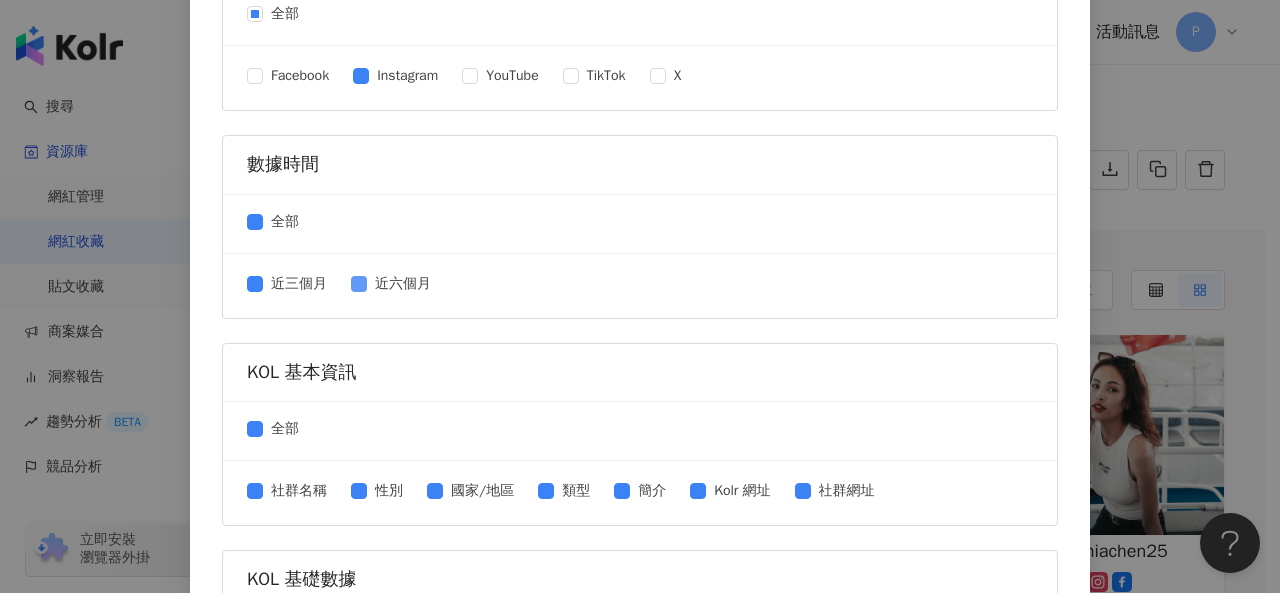 click on "近六個月" at bounding box center (403, 284) 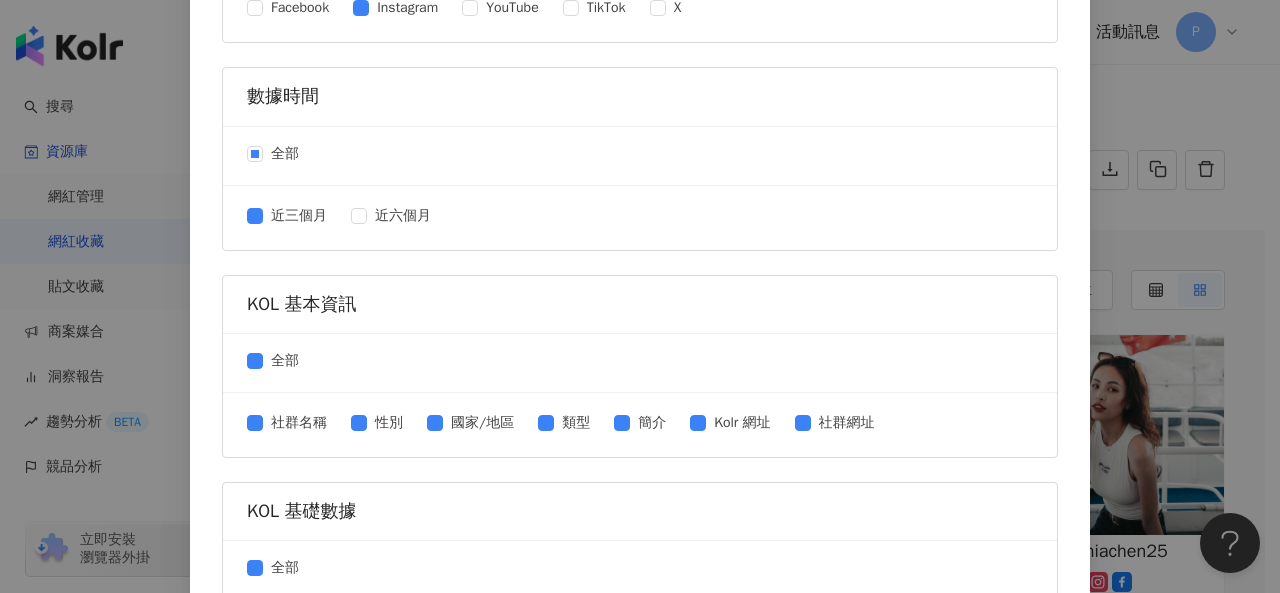 scroll, scrollTop: 300, scrollLeft: 0, axis: vertical 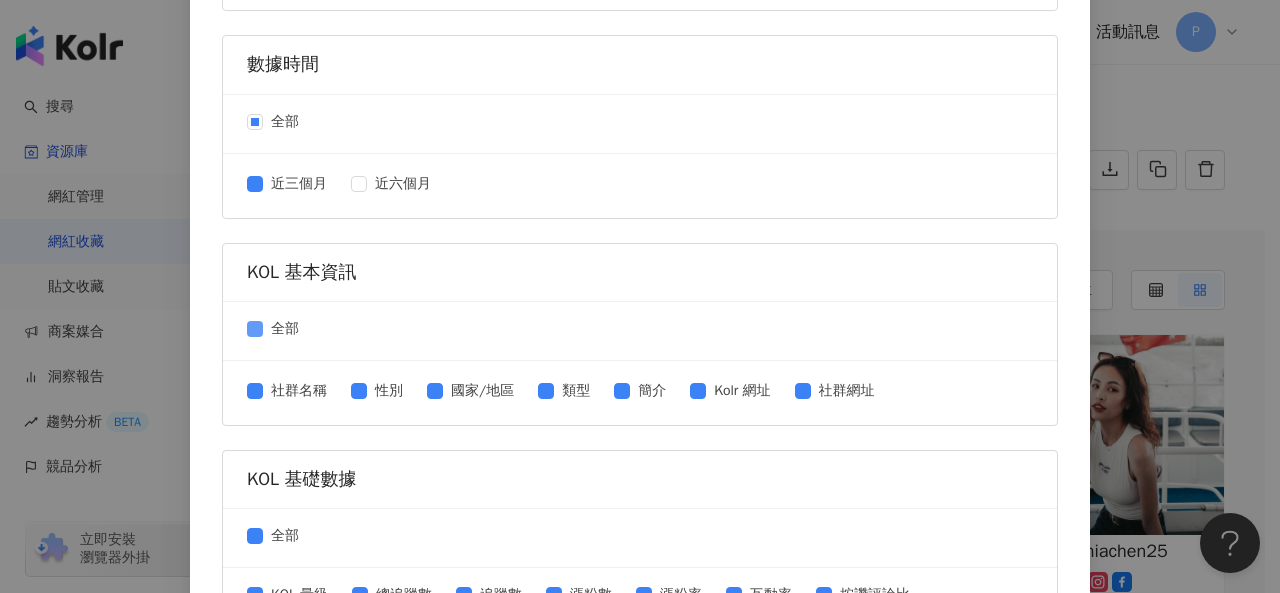 click on "全部" at bounding box center [285, 329] 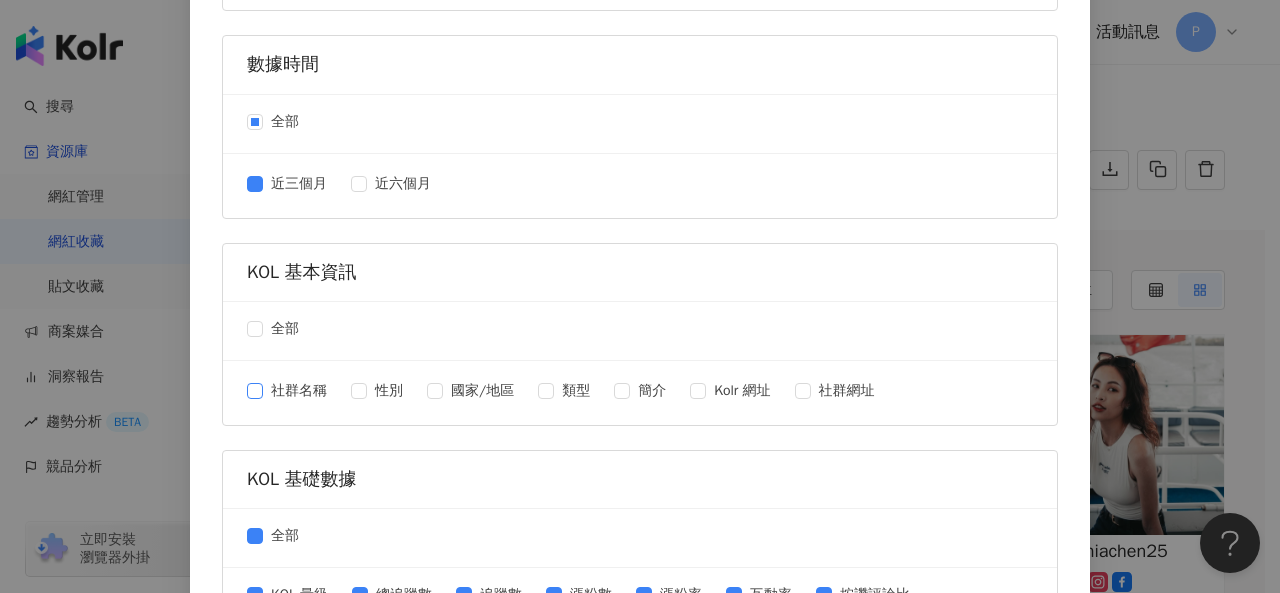 drag, startPoint x: 280, startPoint y: 400, endPoint x: 301, endPoint y: 391, distance: 22.847319 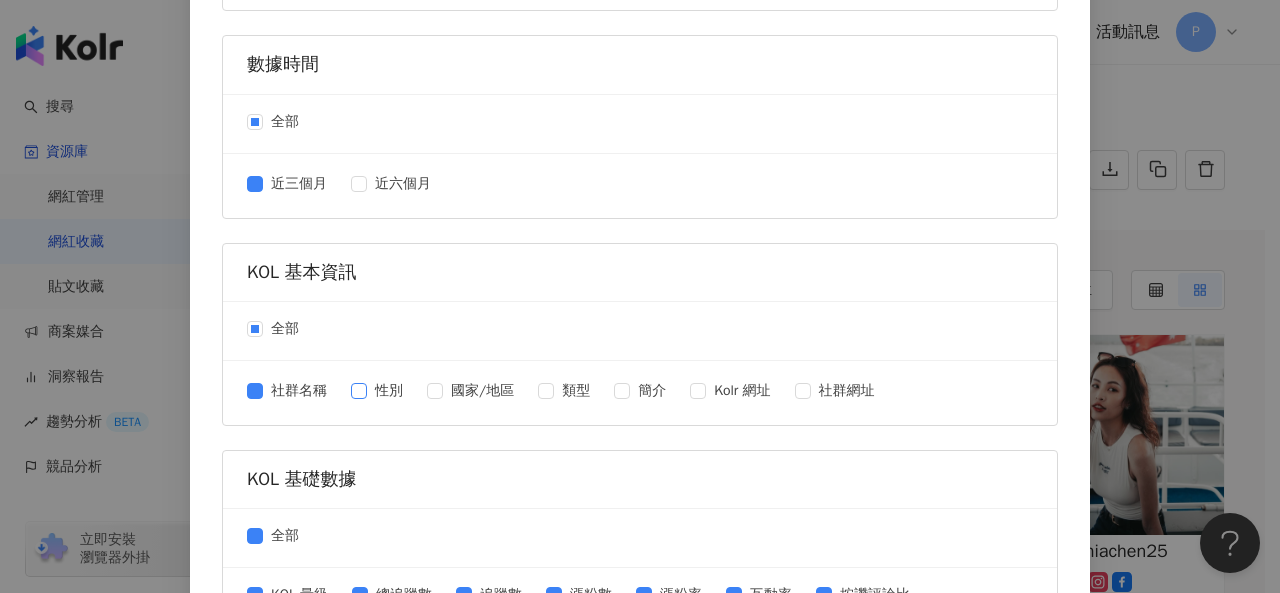 click on "性別" at bounding box center (389, 391) 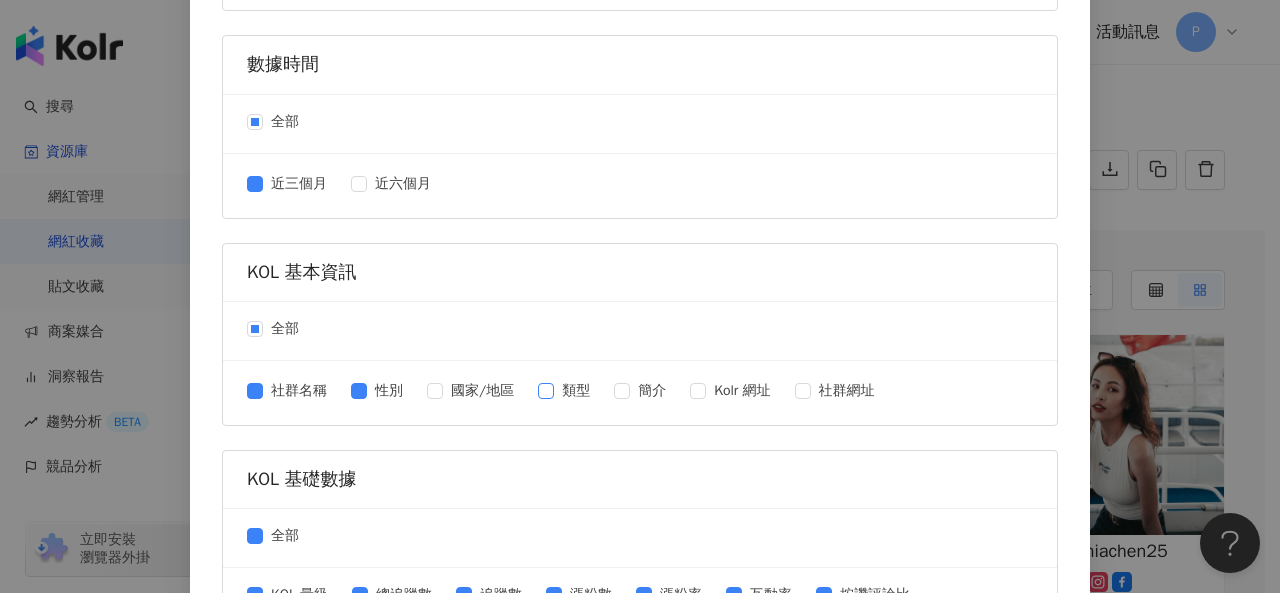 click on "類型" at bounding box center (576, 391) 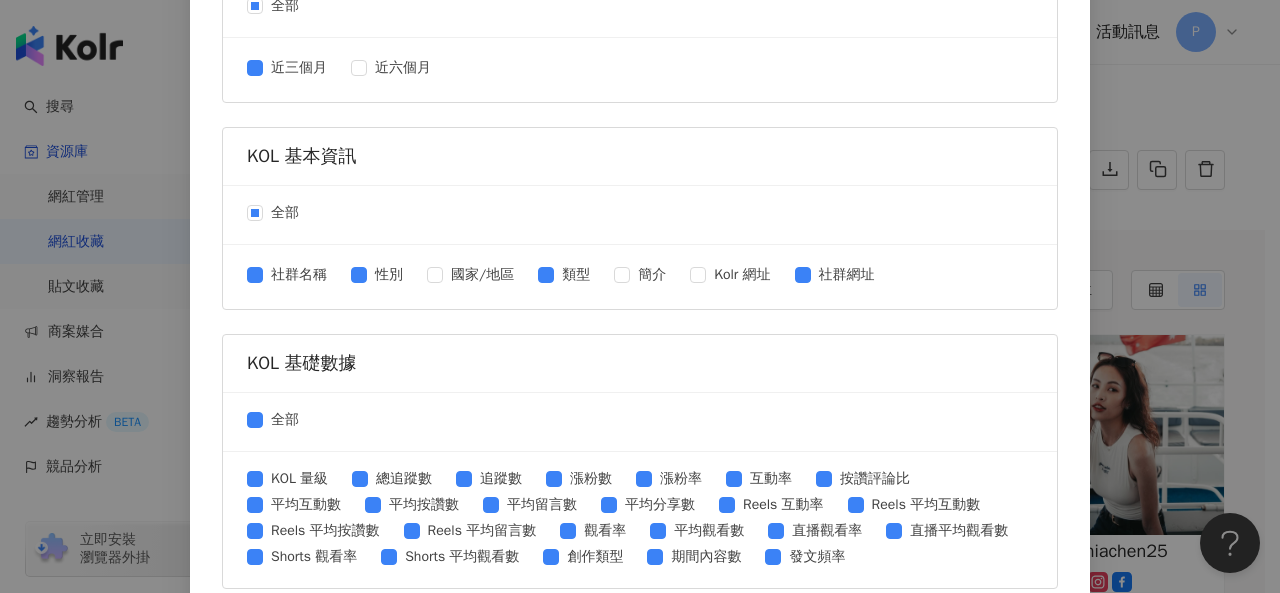 scroll, scrollTop: 500, scrollLeft: 0, axis: vertical 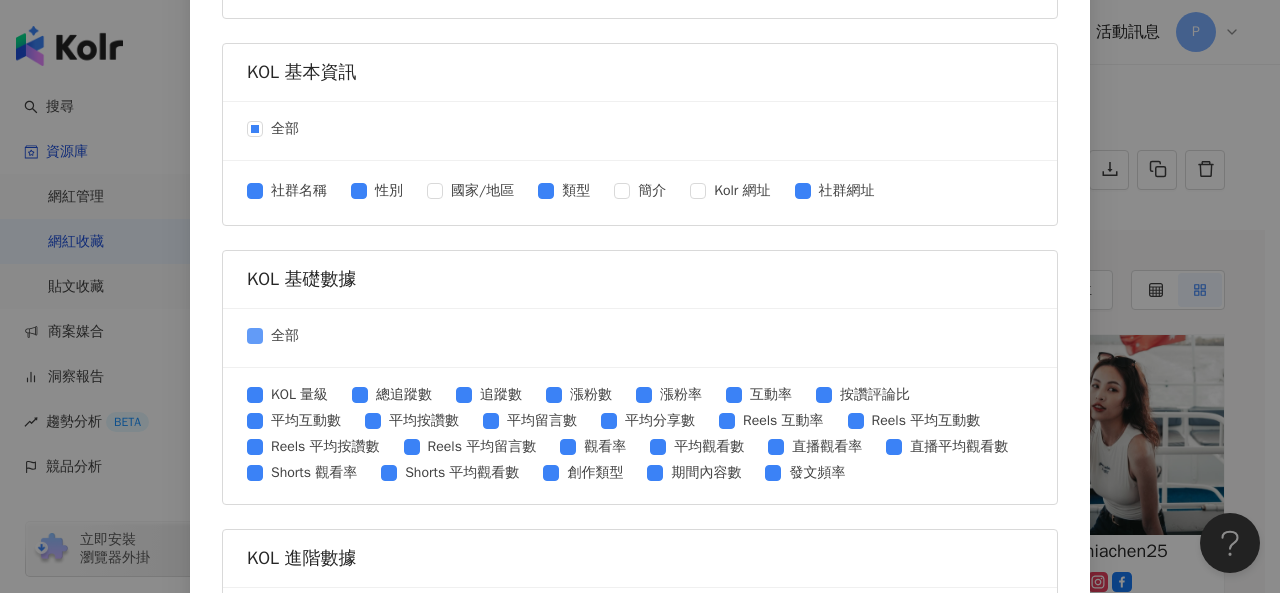 click on "全部" at bounding box center (285, 336) 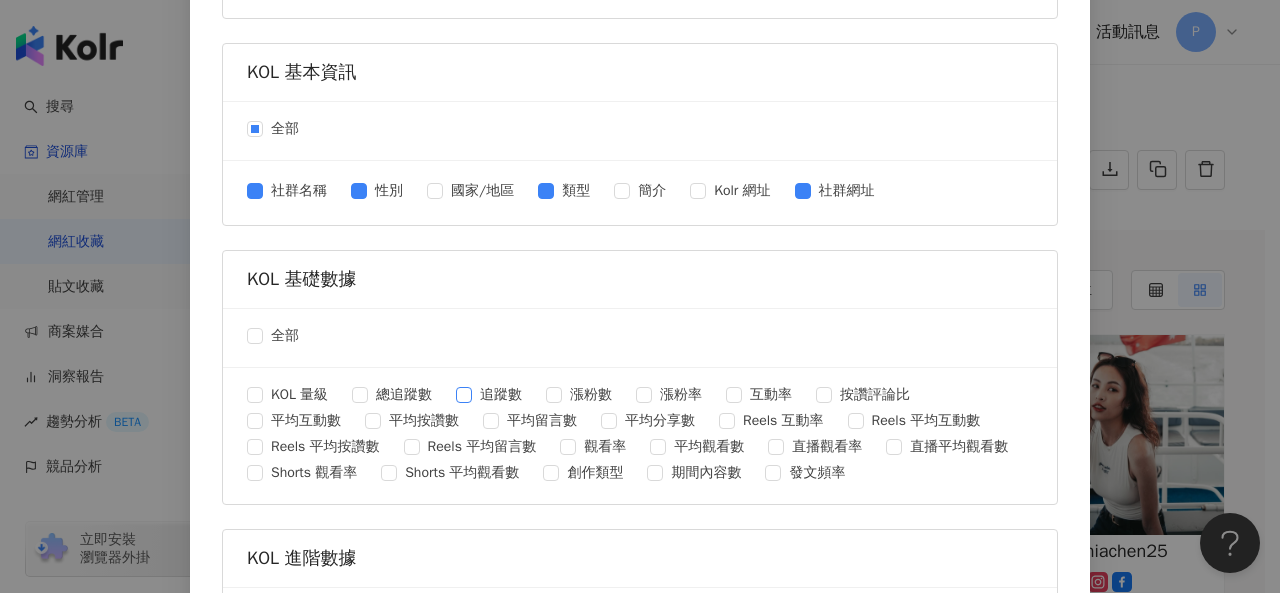 click on "追蹤數" at bounding box center (501, 395) 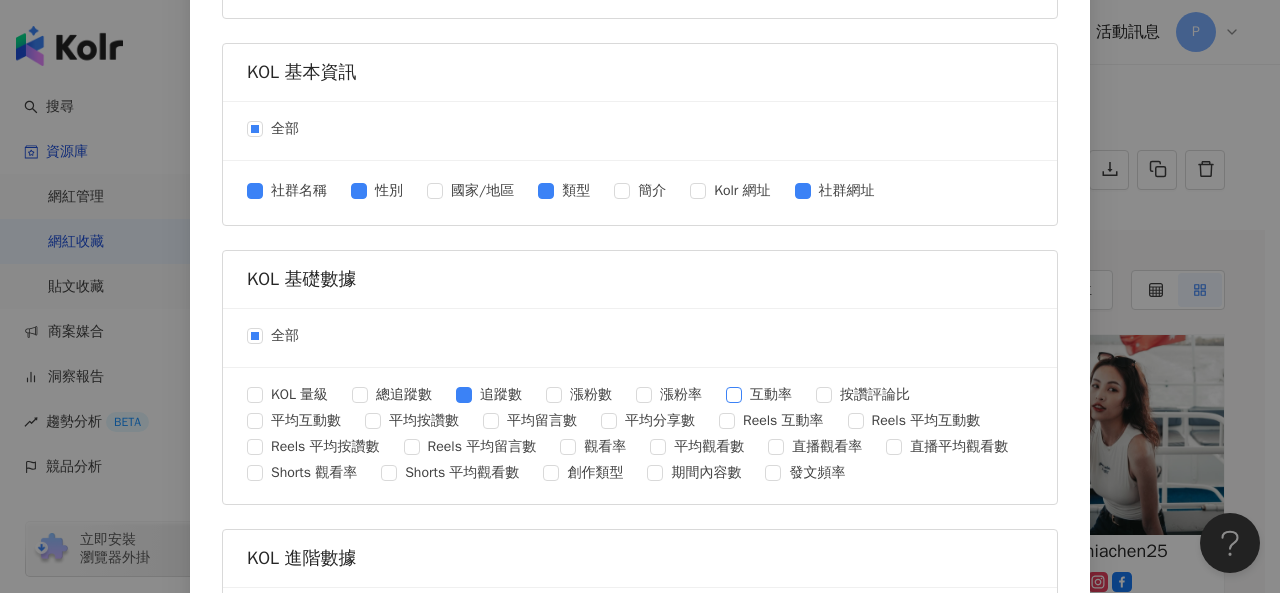 click on "互動率" at bounding box center [771, 395] 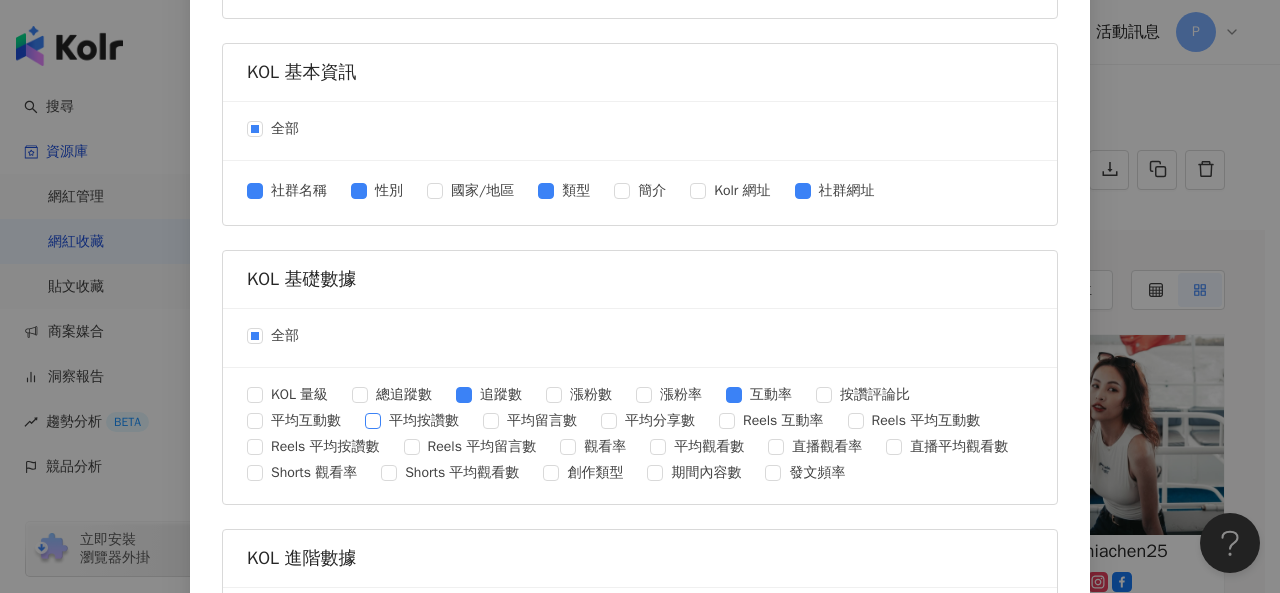 drag, startPoint x: 311, startPoint y: 415, endPoint x: 372, endPoint y: 413, distance: 61.03278 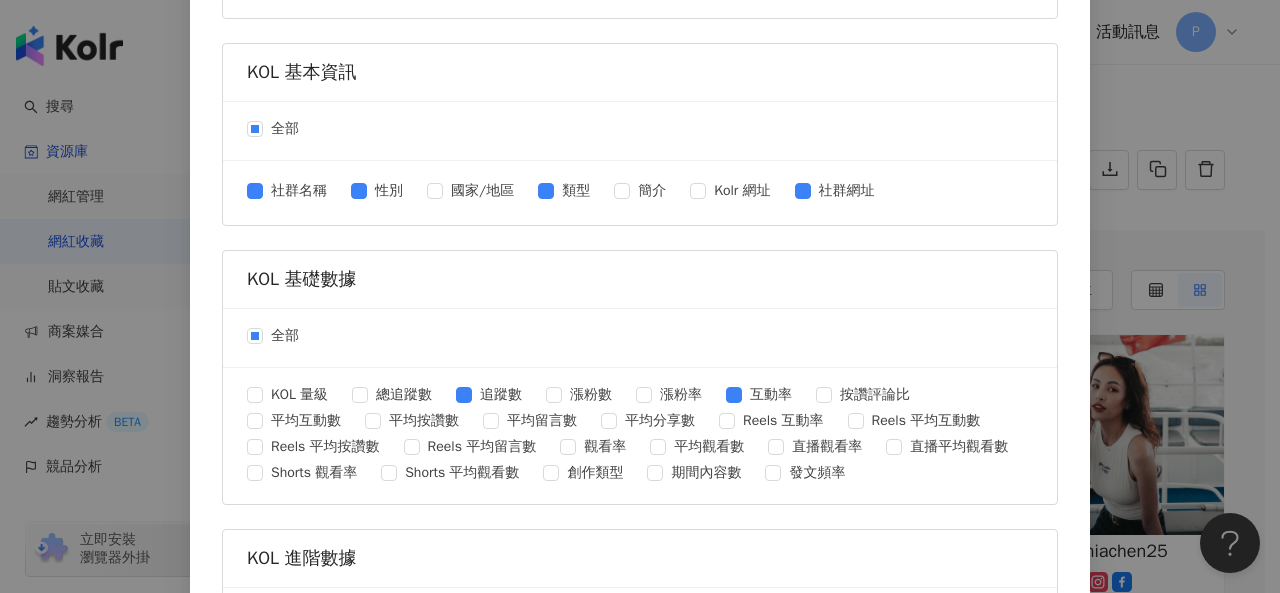 click on "平均按讚數" at bounding box center [424, 421] 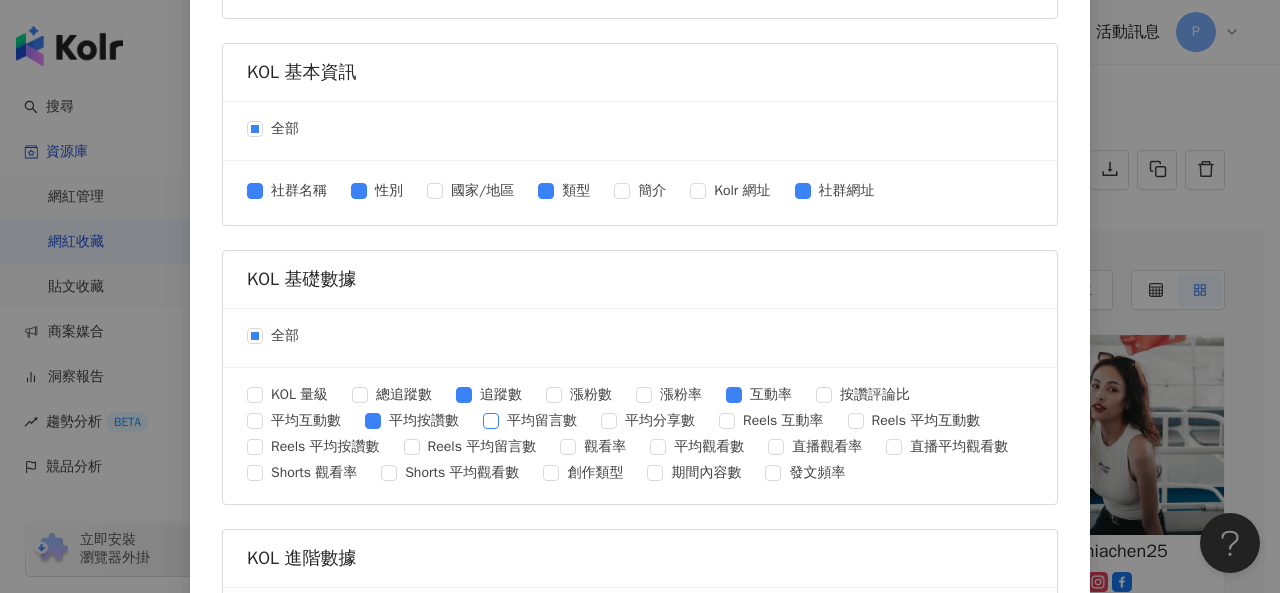 click on "平均留言數" at bounding box center [542, 421] 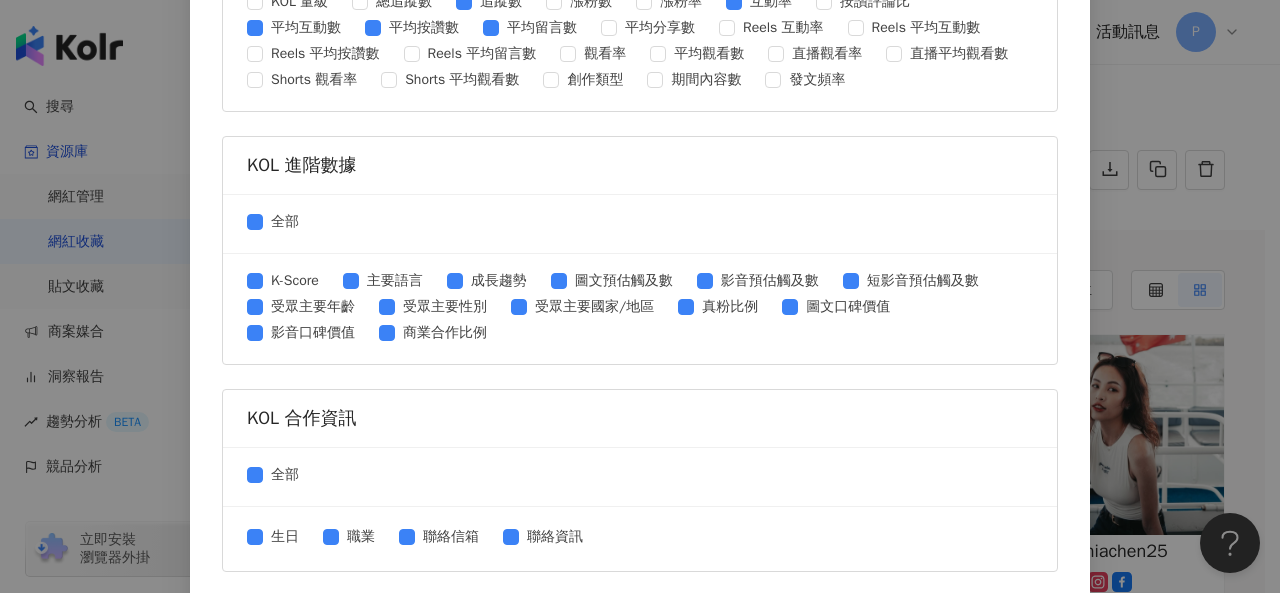 scroll, scrollTop: 900, scrollLeft: 0, axis: vertical 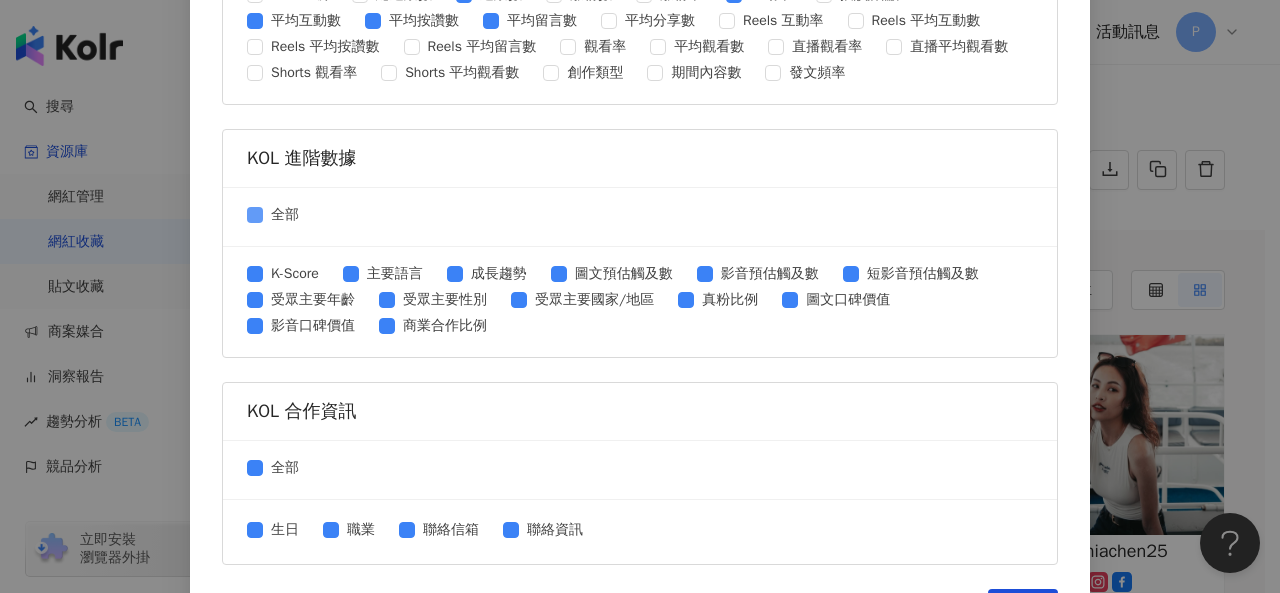 click on "全部" at bounding box center (285, 215) 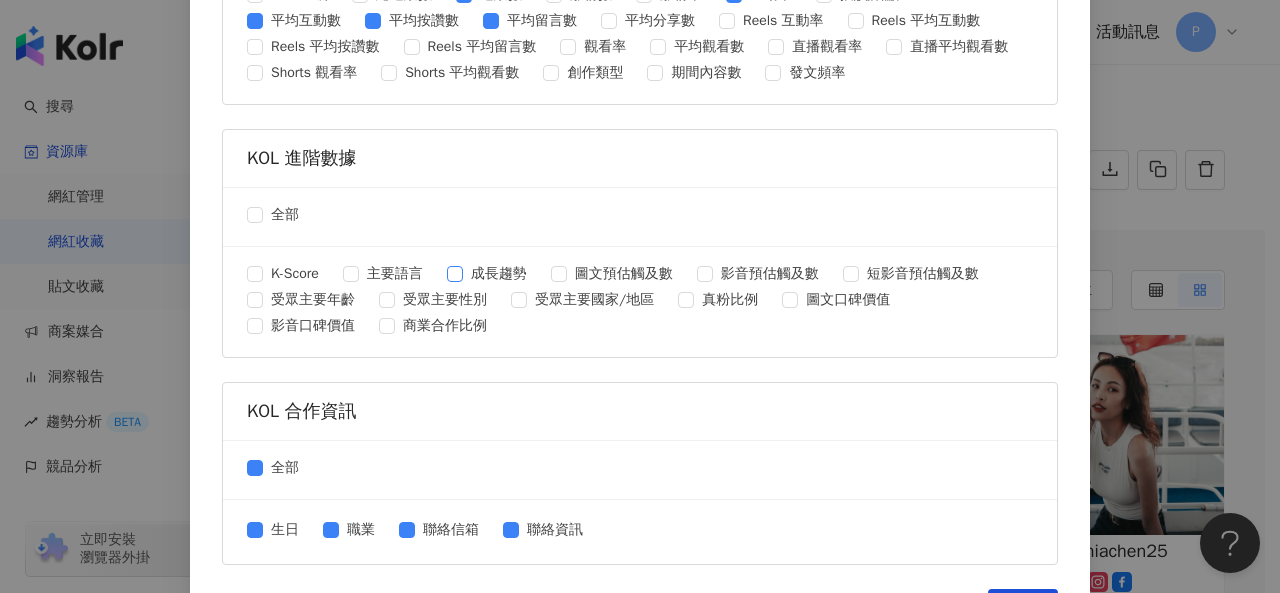 click on "成長趨勢" at bounding box center [499, 274] 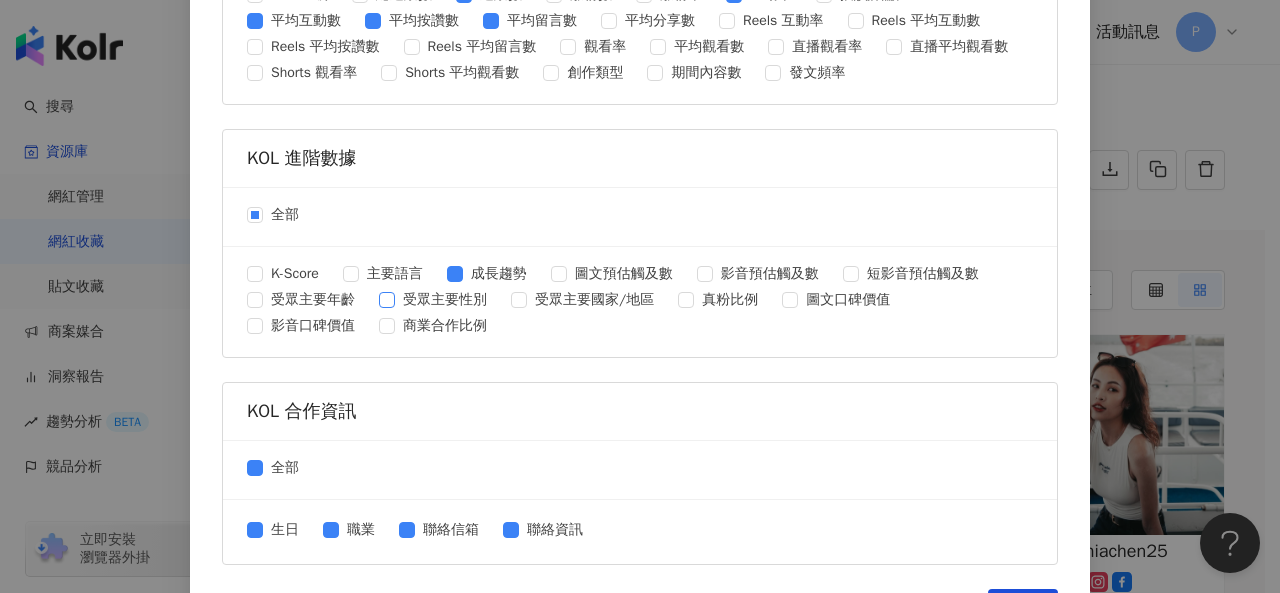 click on "受眾主要性別" at bounding box center (445, 300) 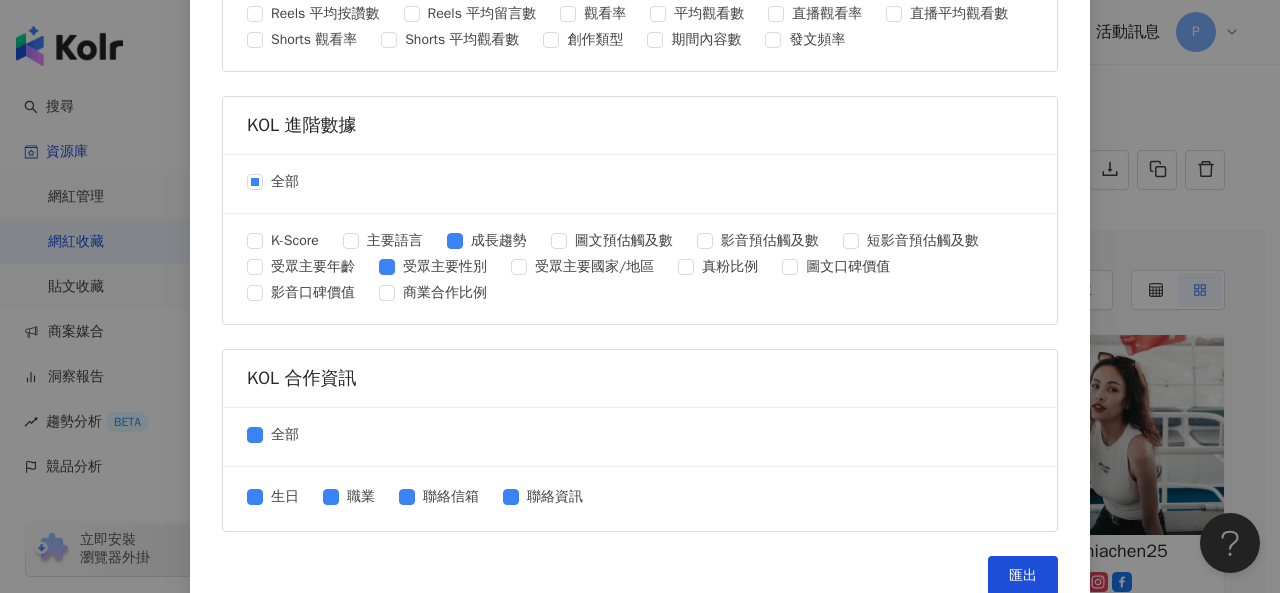 scroll, scrollTop: 952, scrollLeft: 0, axis: vertical 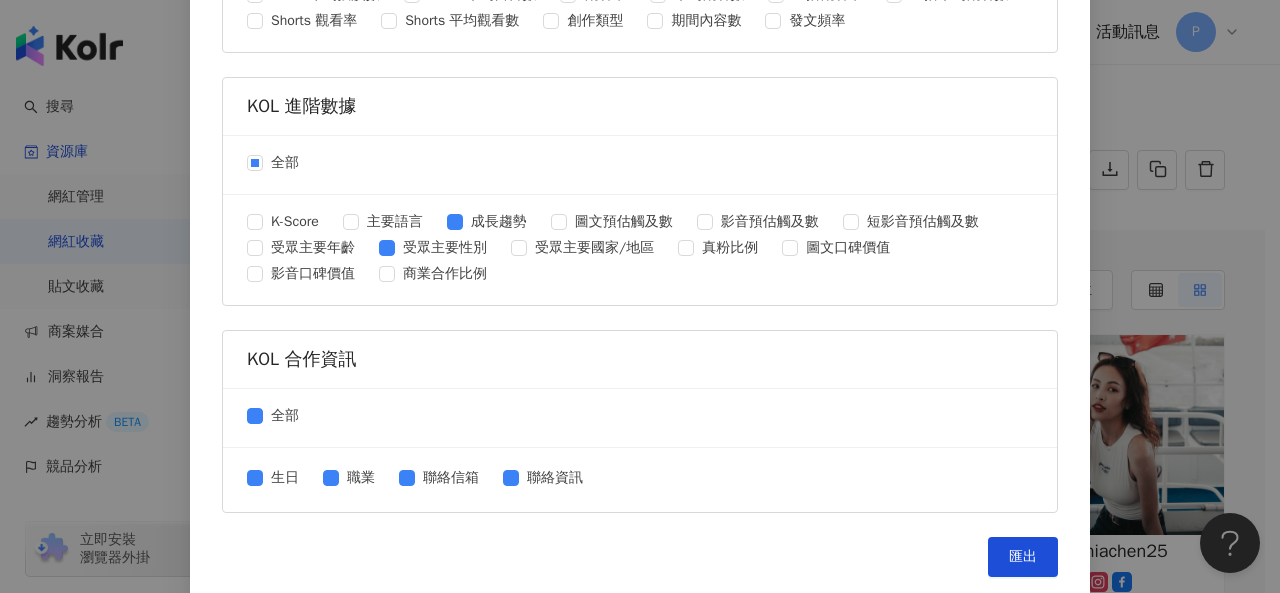 drag, startPoint x: 262, startPoint y: 401, endPoint x: 340, endPoint y: 393, distance: 78.40918 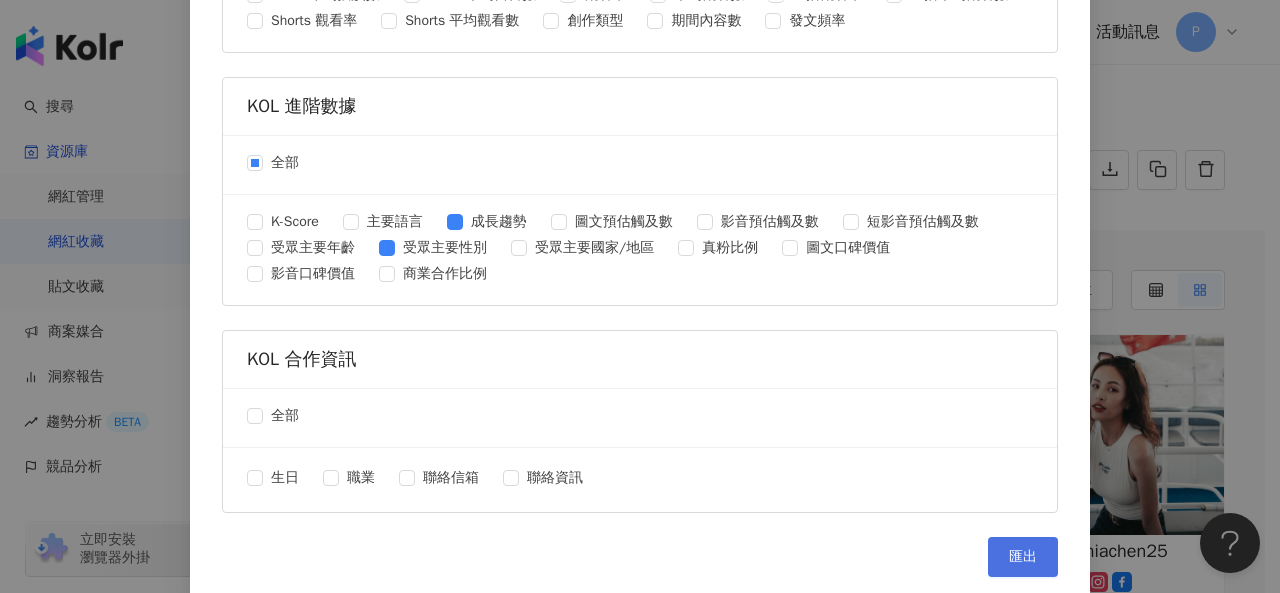 click on "匯出" at bounding box center (1023, 557) 